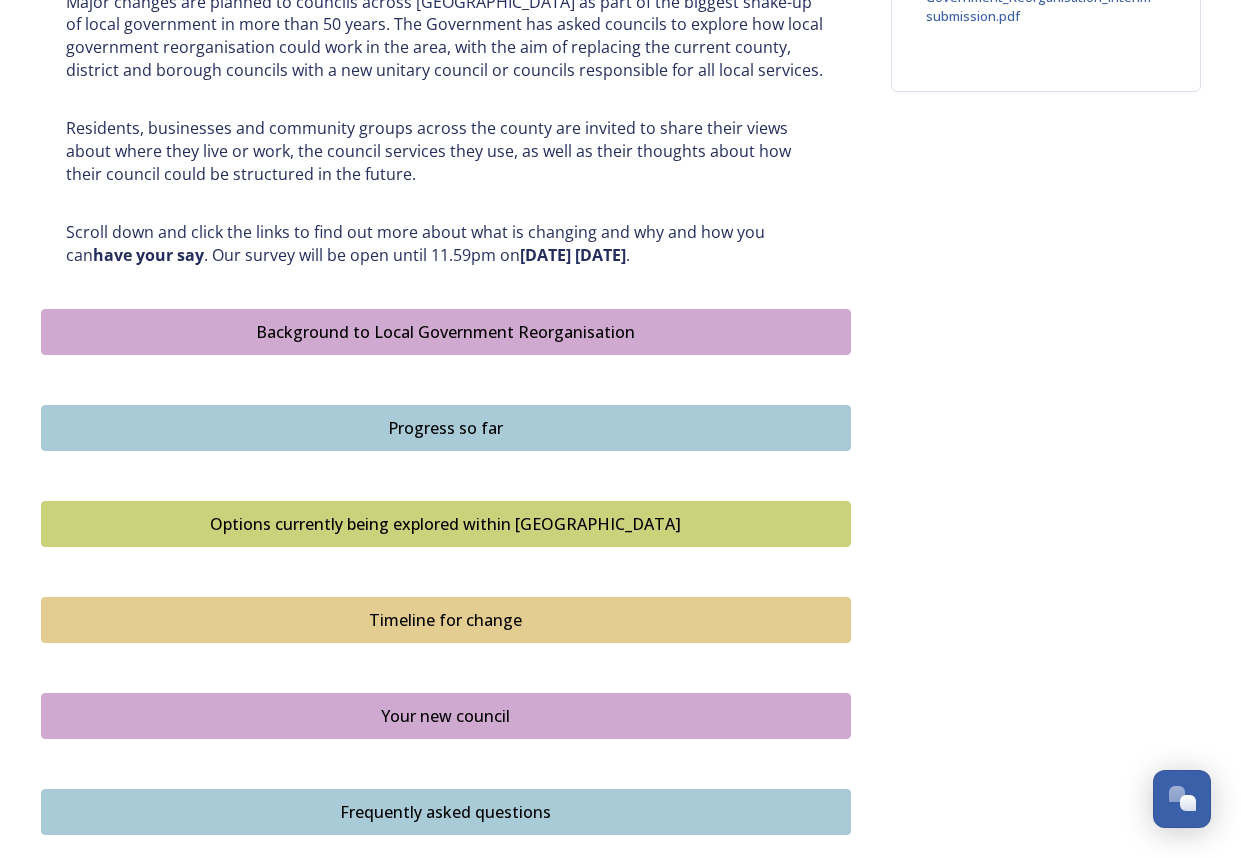 scroll, scrollTop: 900, scrollLeft: 0, axis: vertical 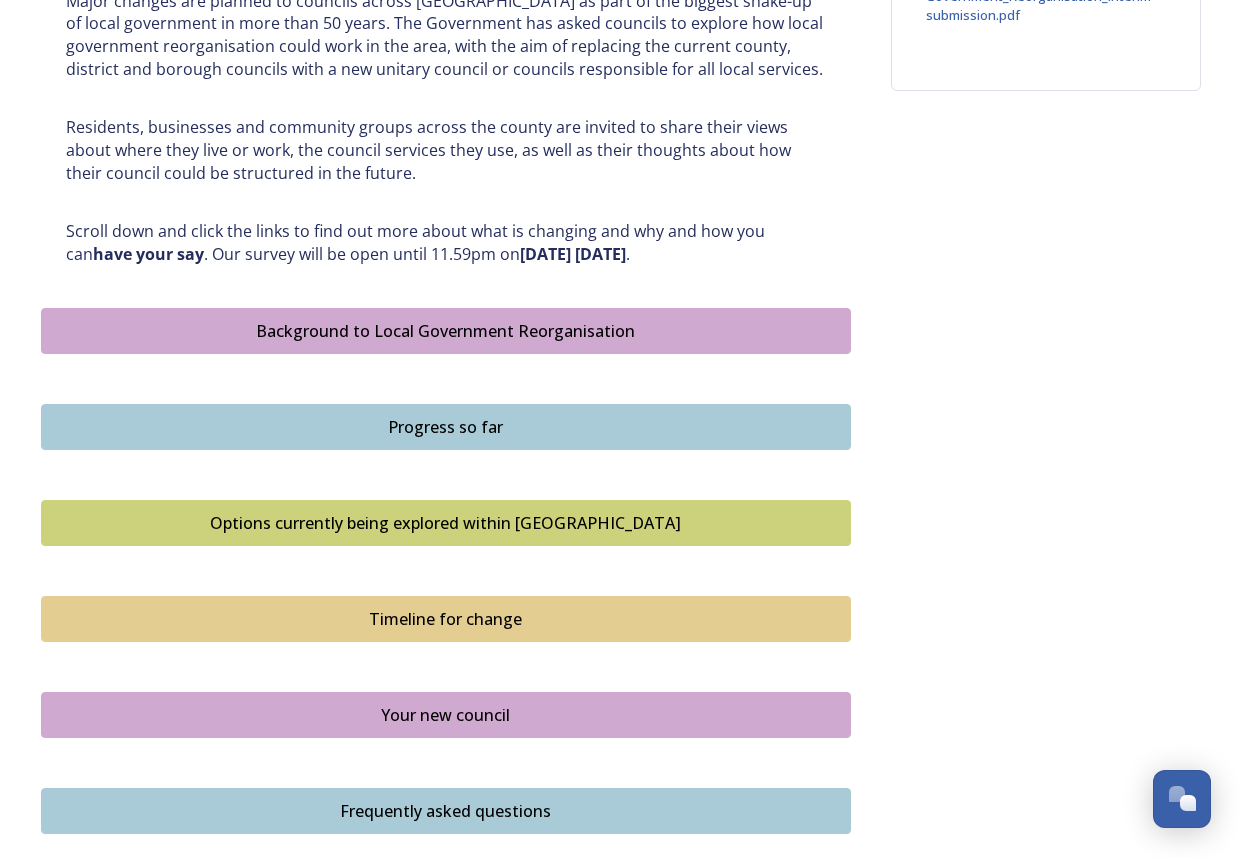 click on "Options currently being explored within [GEOGRAPHIC_DATA]" at bounding box center [446, 523] 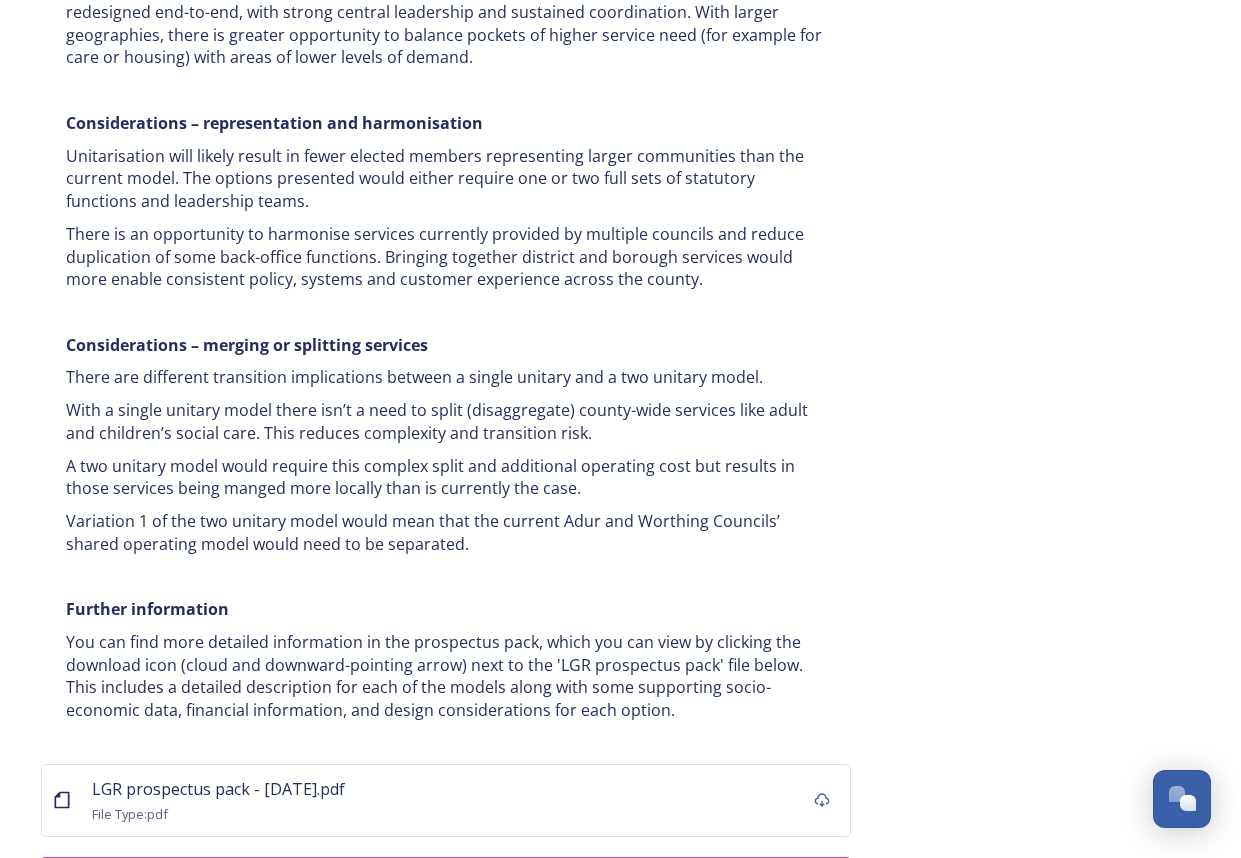 scroll, scrollTop: 3857, scrollLeft: 0, axis: vertical 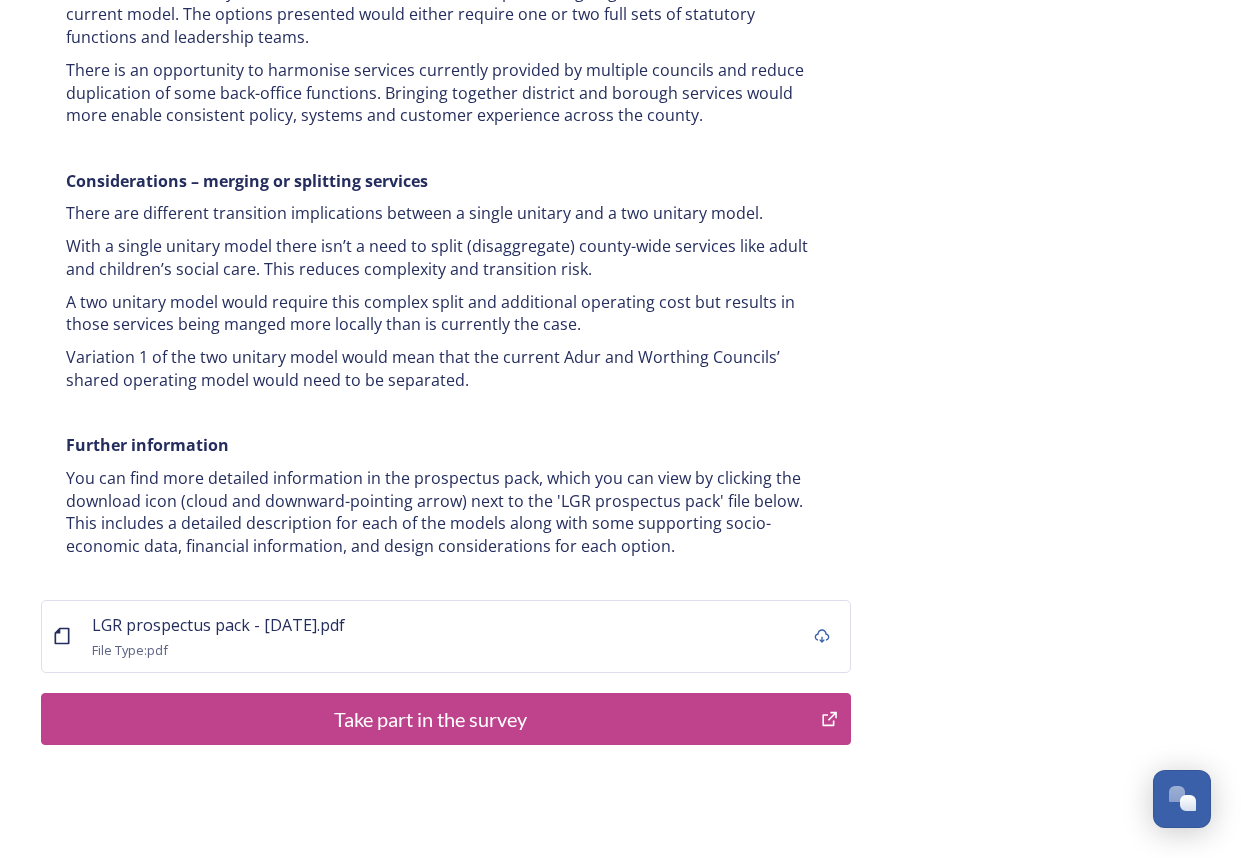 click on "Take part in the survey" at bounding box center [431, 719] 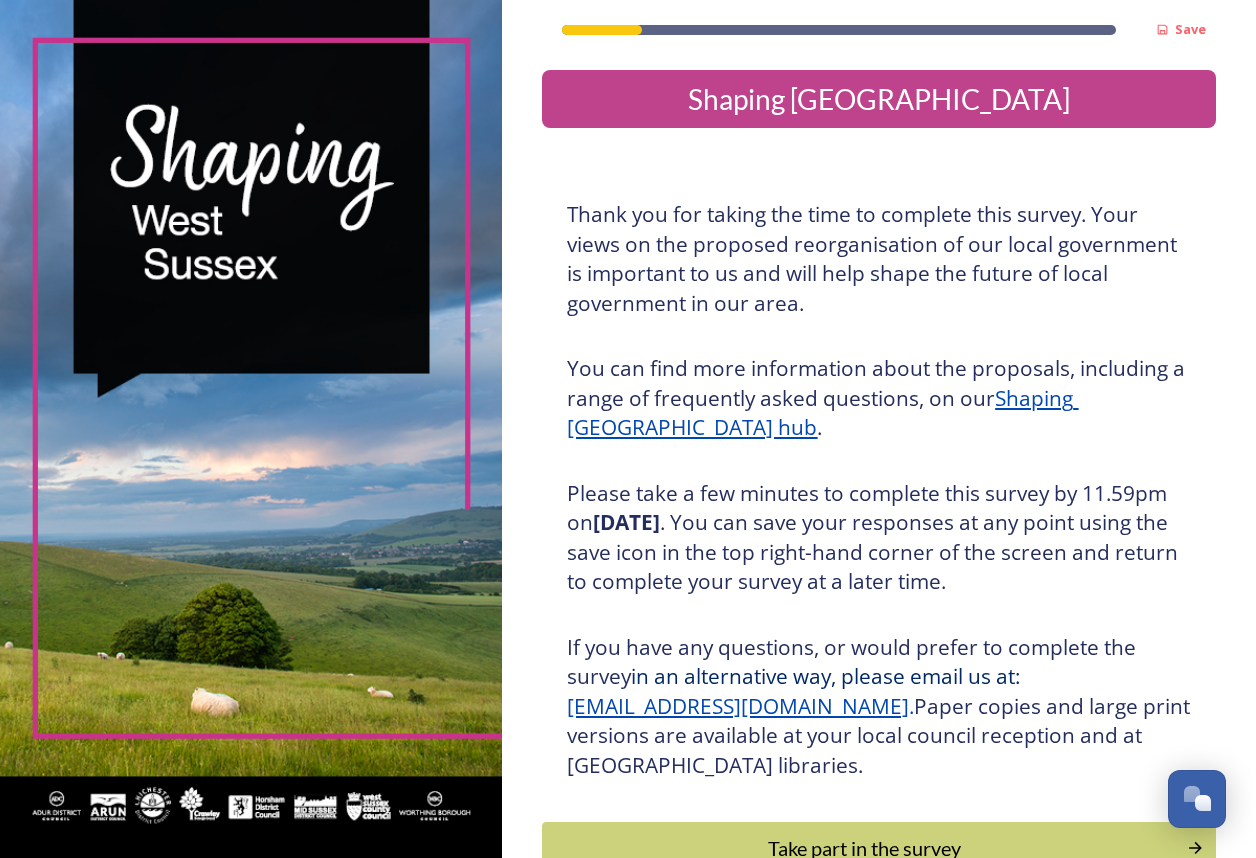 scroll, scrollTop: 0, scrollLeft: 0, axis: both 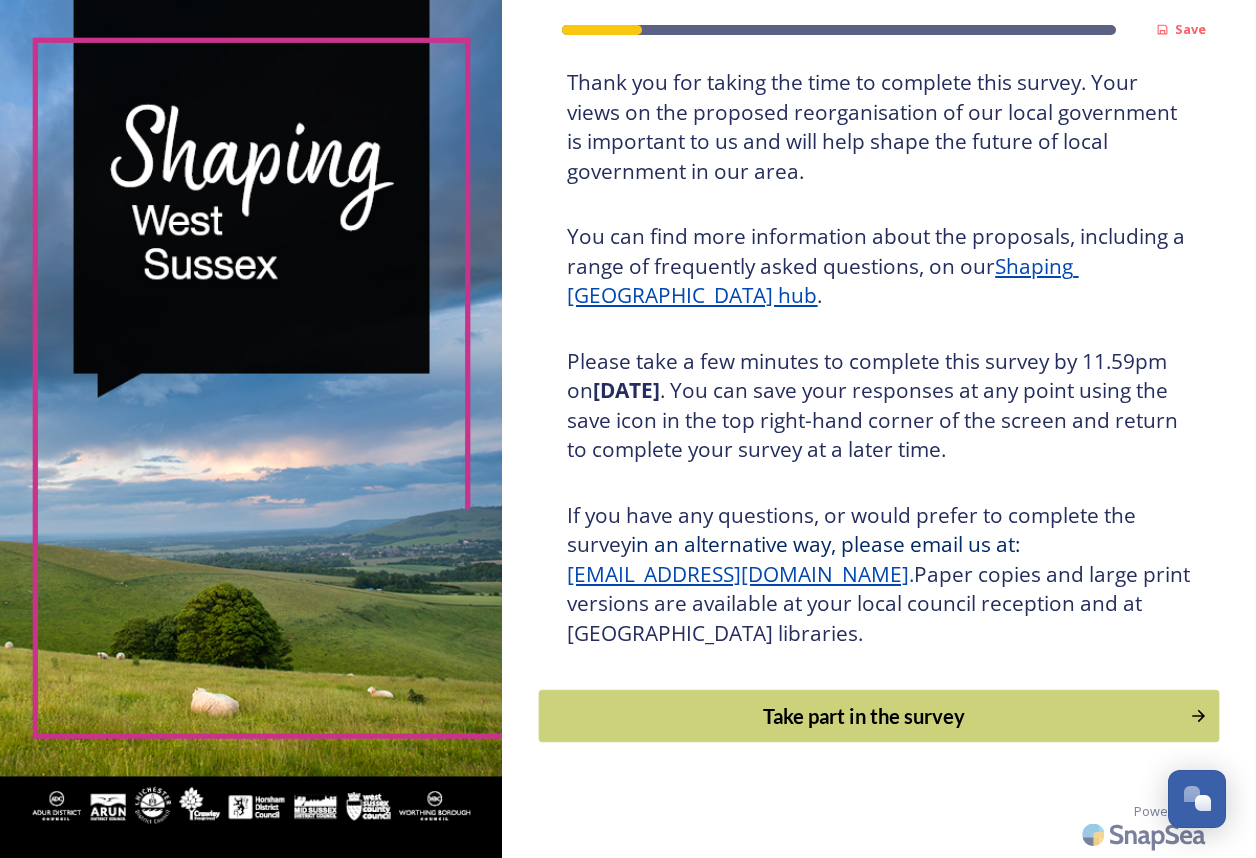 click on "Take part in the survey" at bounding box center [864, 716] 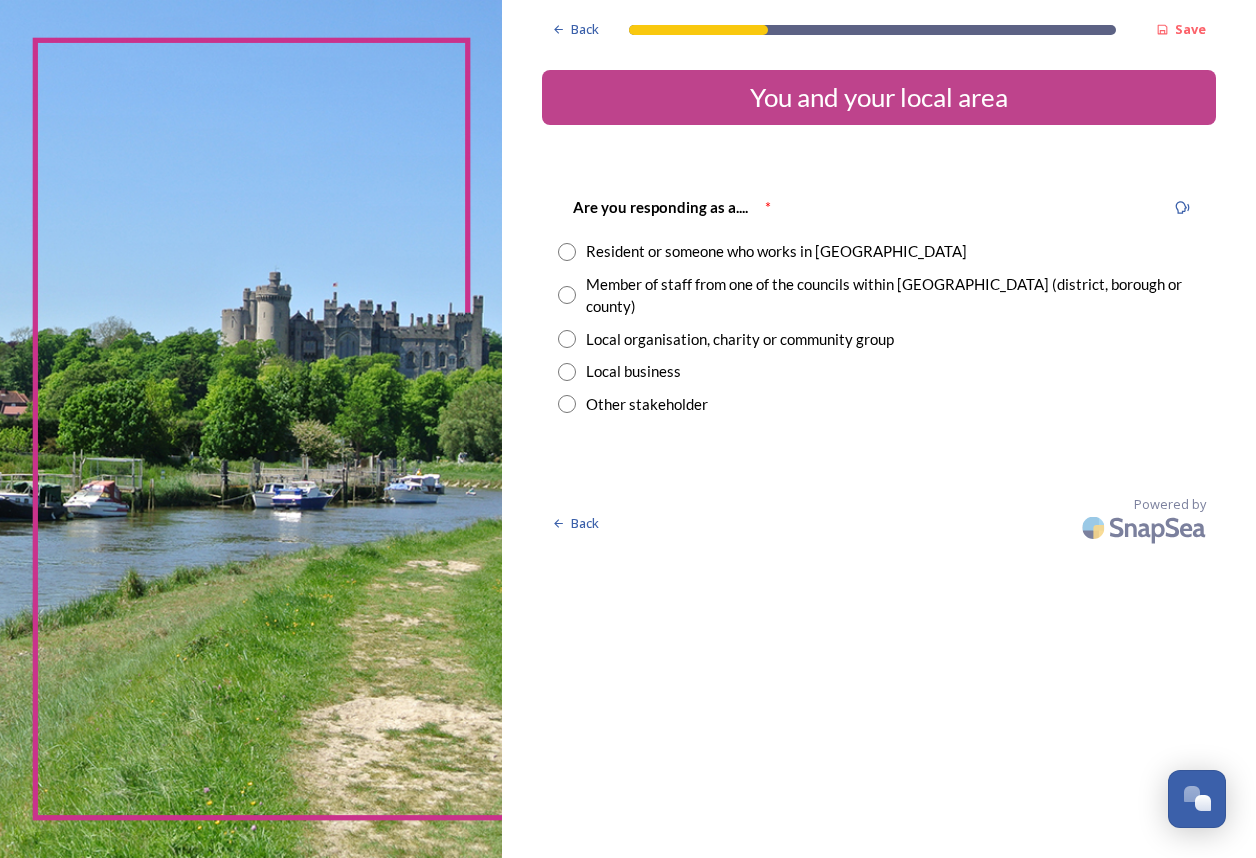 click at bounding box center [567, 252] 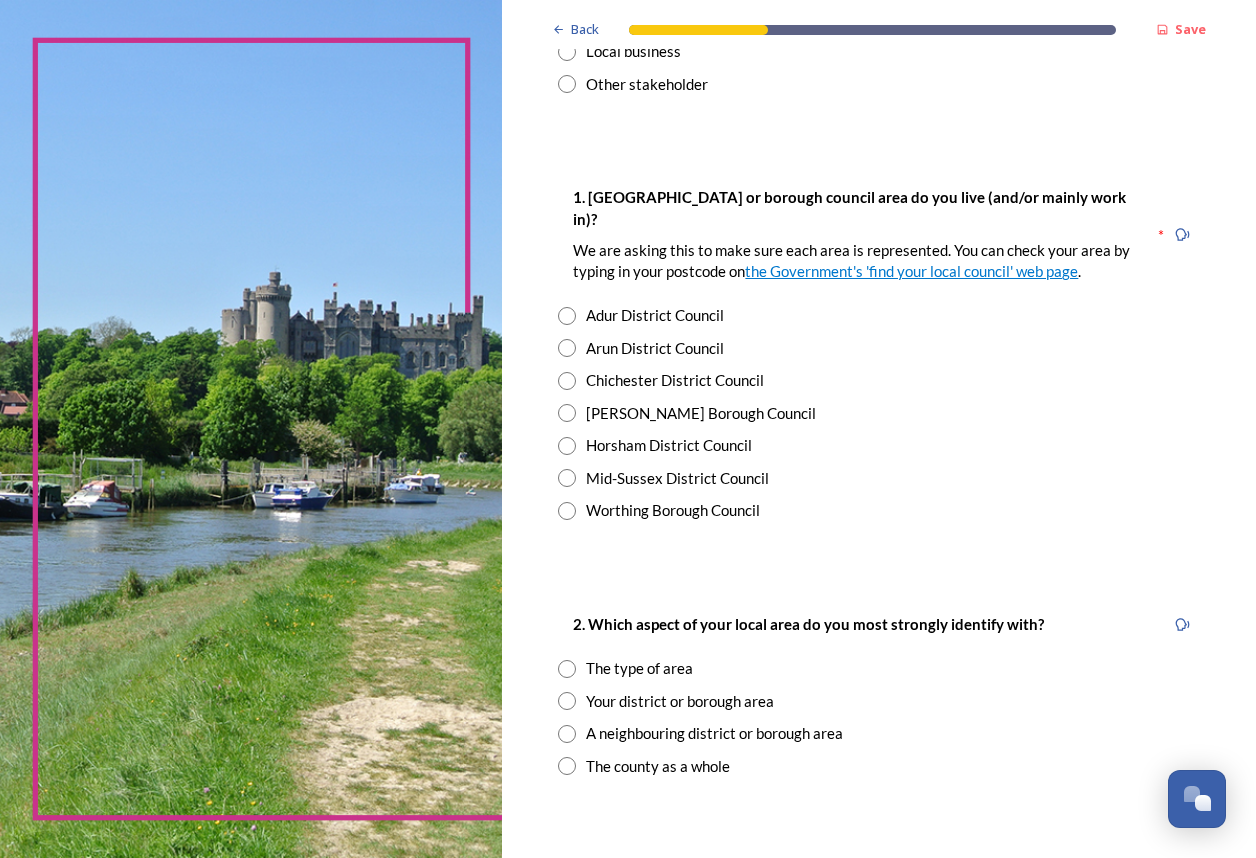 scroll, scrollTop: 400, scrollLeft: 0, axis: vertical 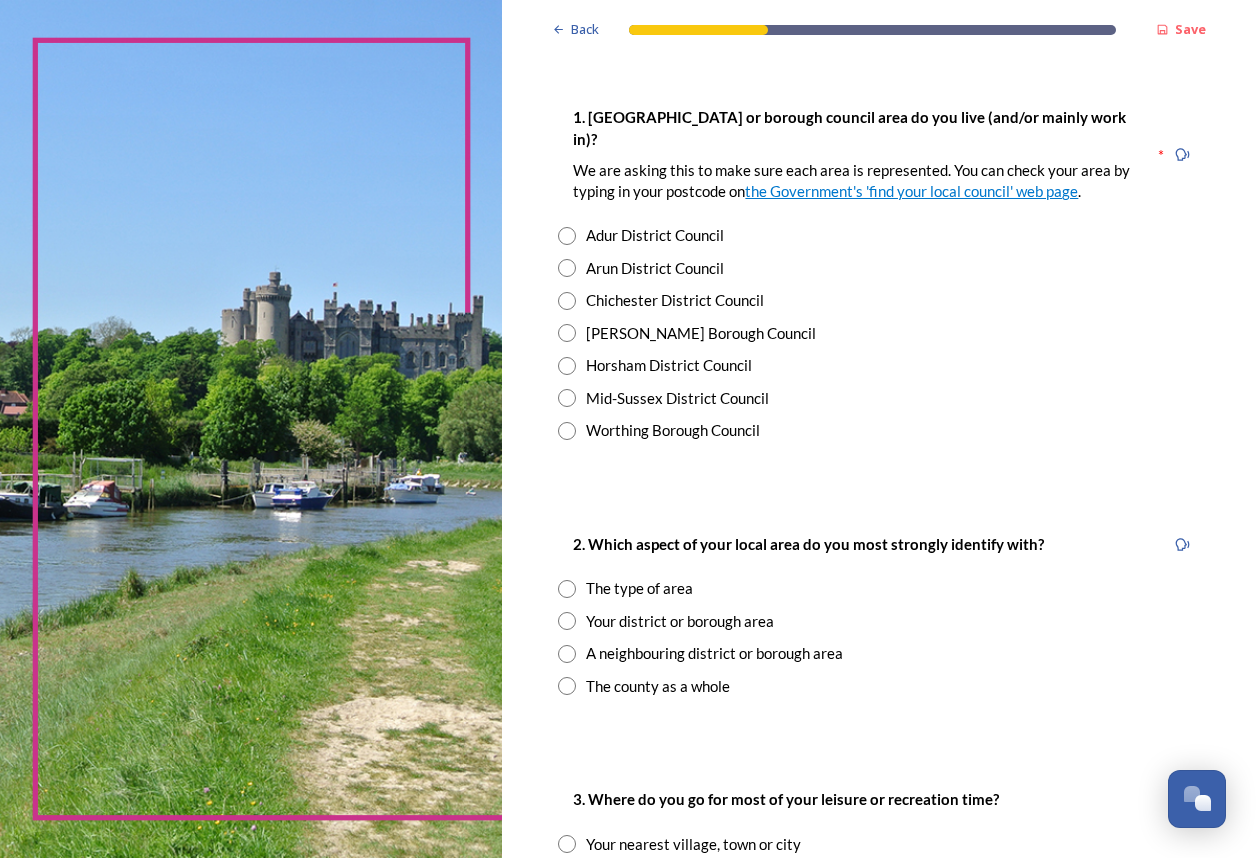 click at bounding box center (567, 268) 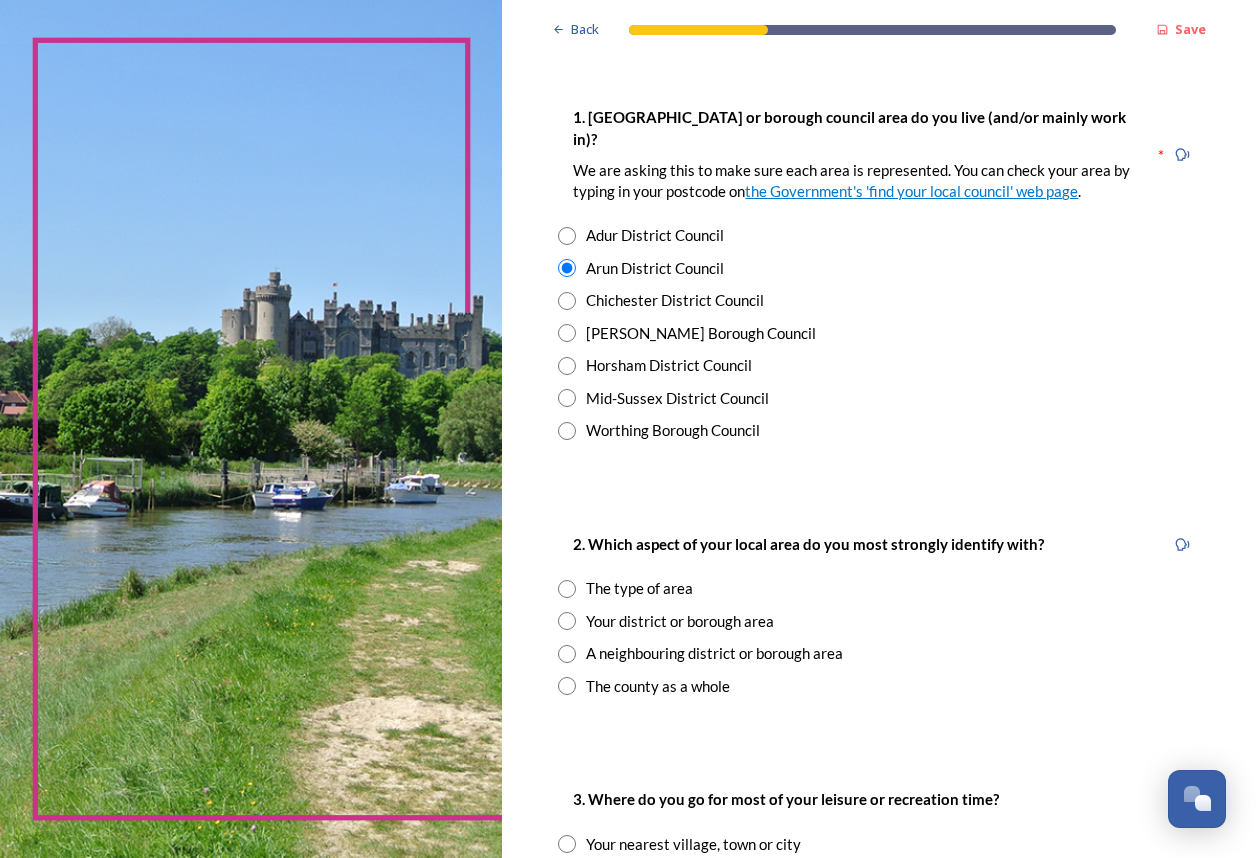 scroll, scrollTop: 500, scrollLeft: 0, axis: vertical 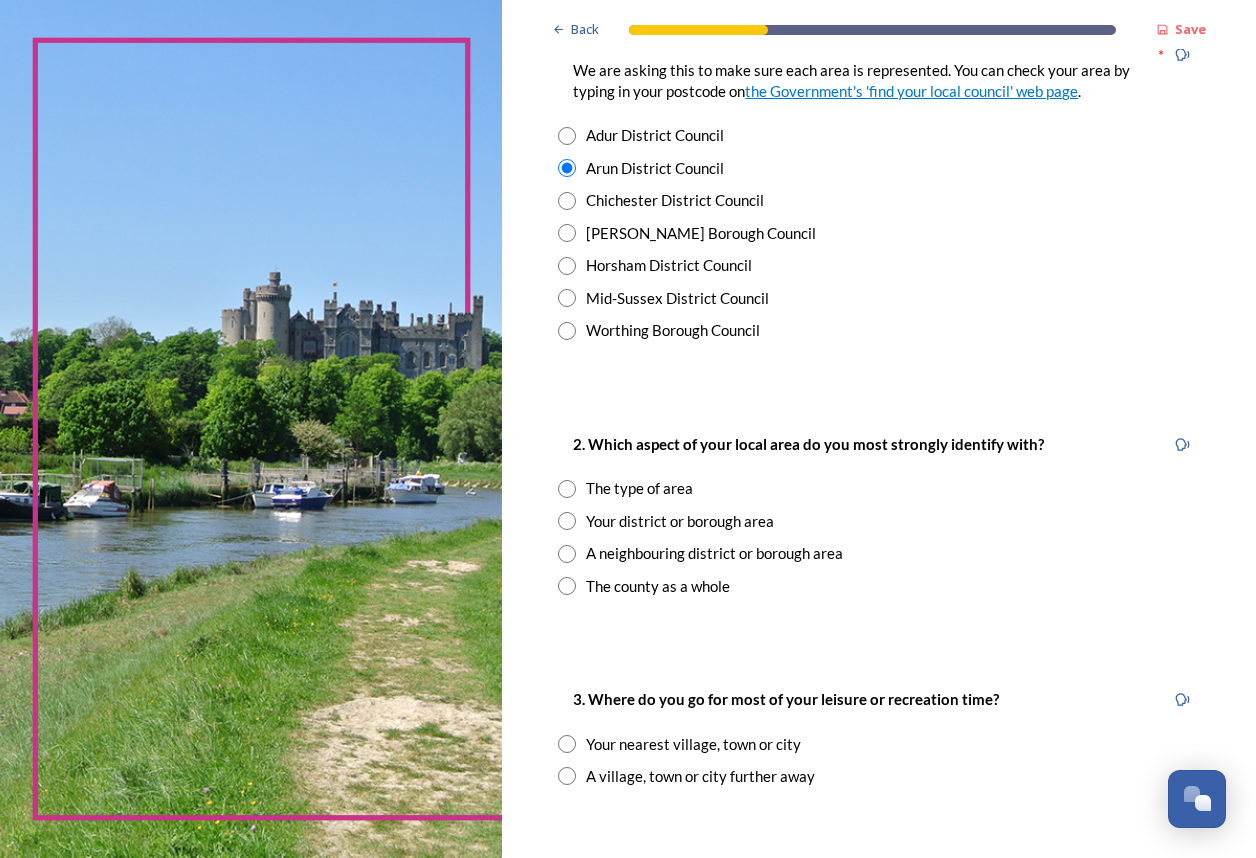 click at bounding box center [567, 521] 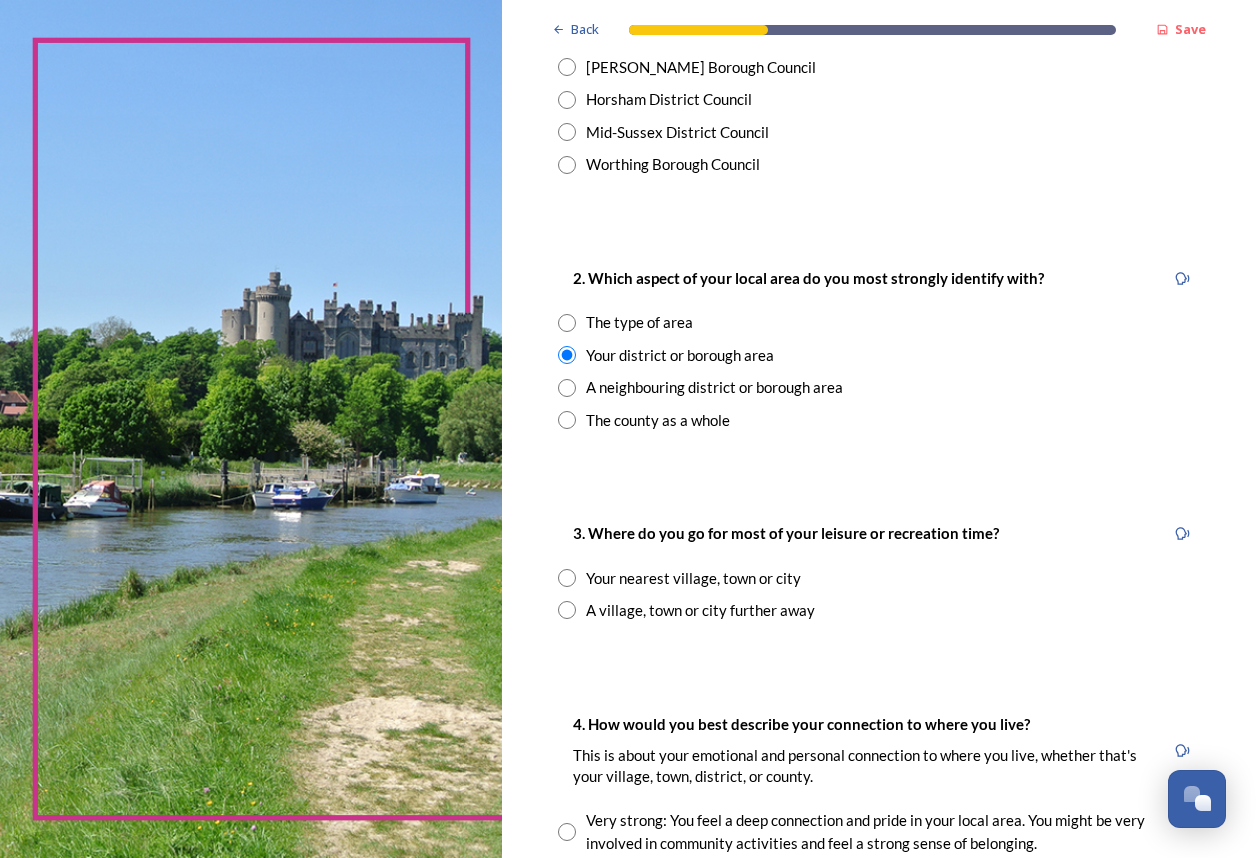 scroll, scrollTop: 700, scrollLeft: 0, axis: vertical 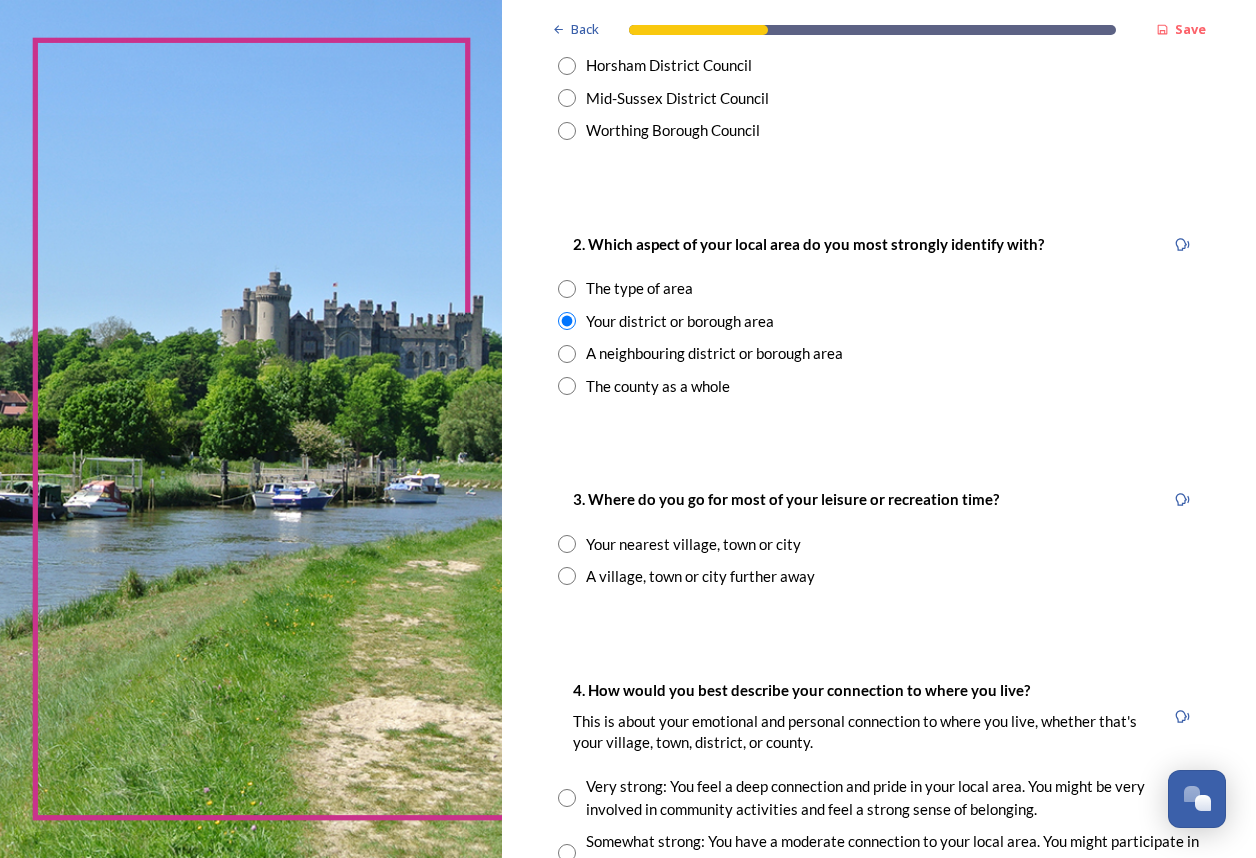 drag, startPoint x: 571, startPoint y: 503, endPoint x: 616, endPoint y: 566, distance: 77.42093 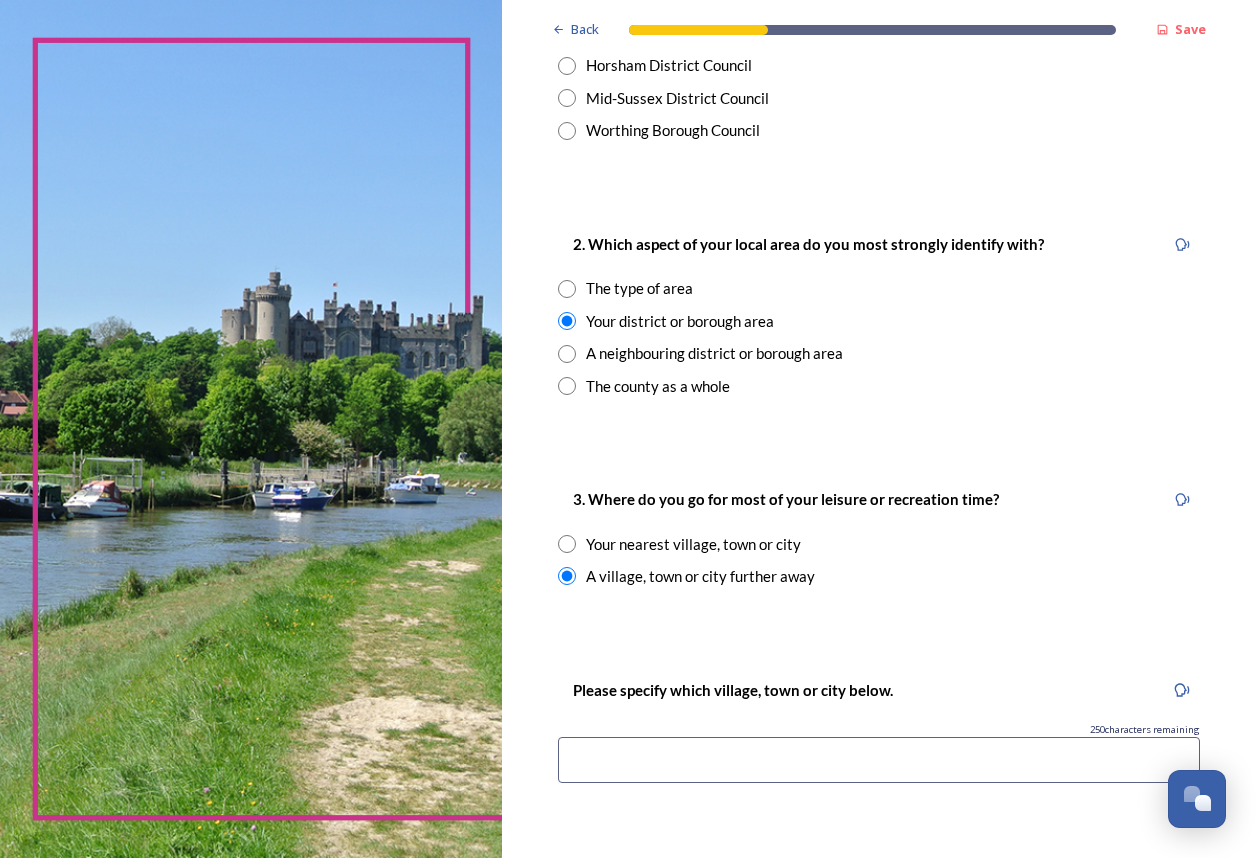 click at bounding box center [567, 544] 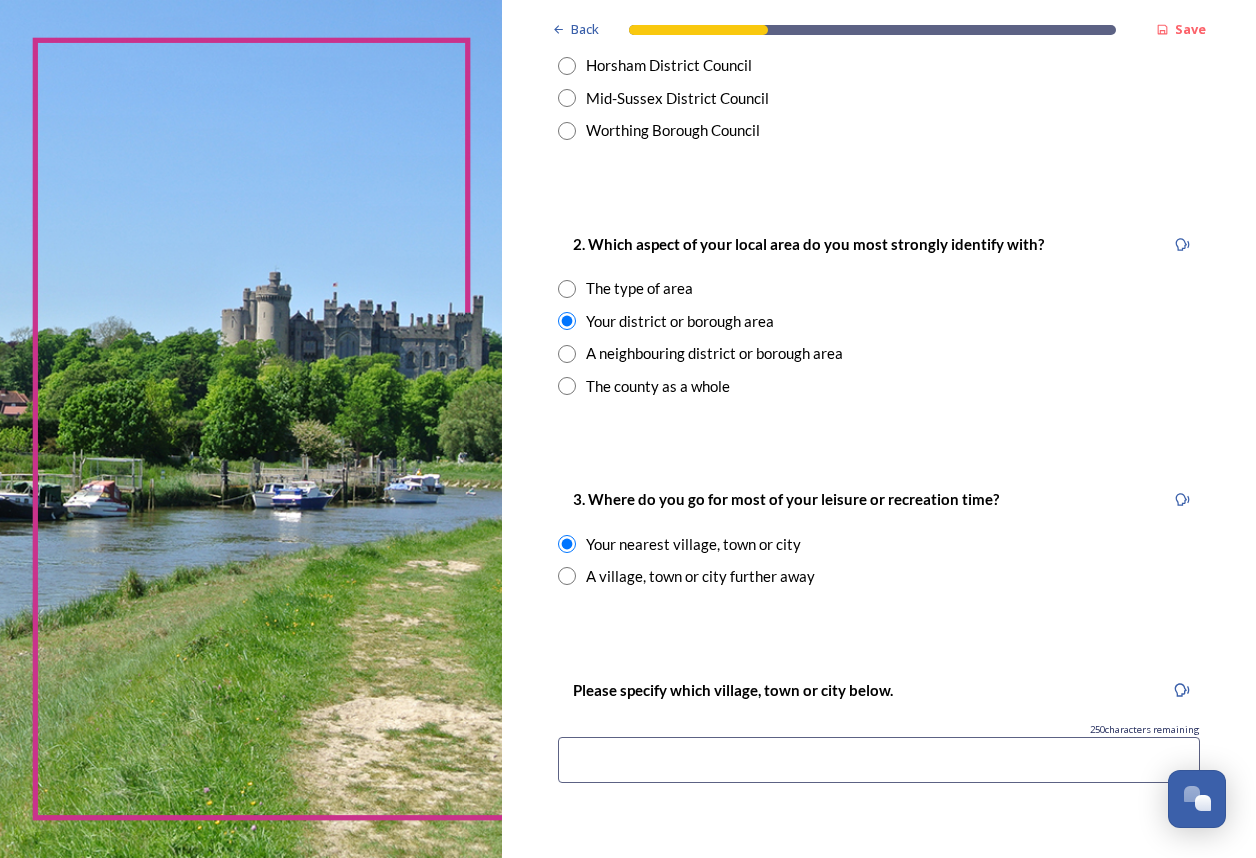 click at bounding box center (879, 760) 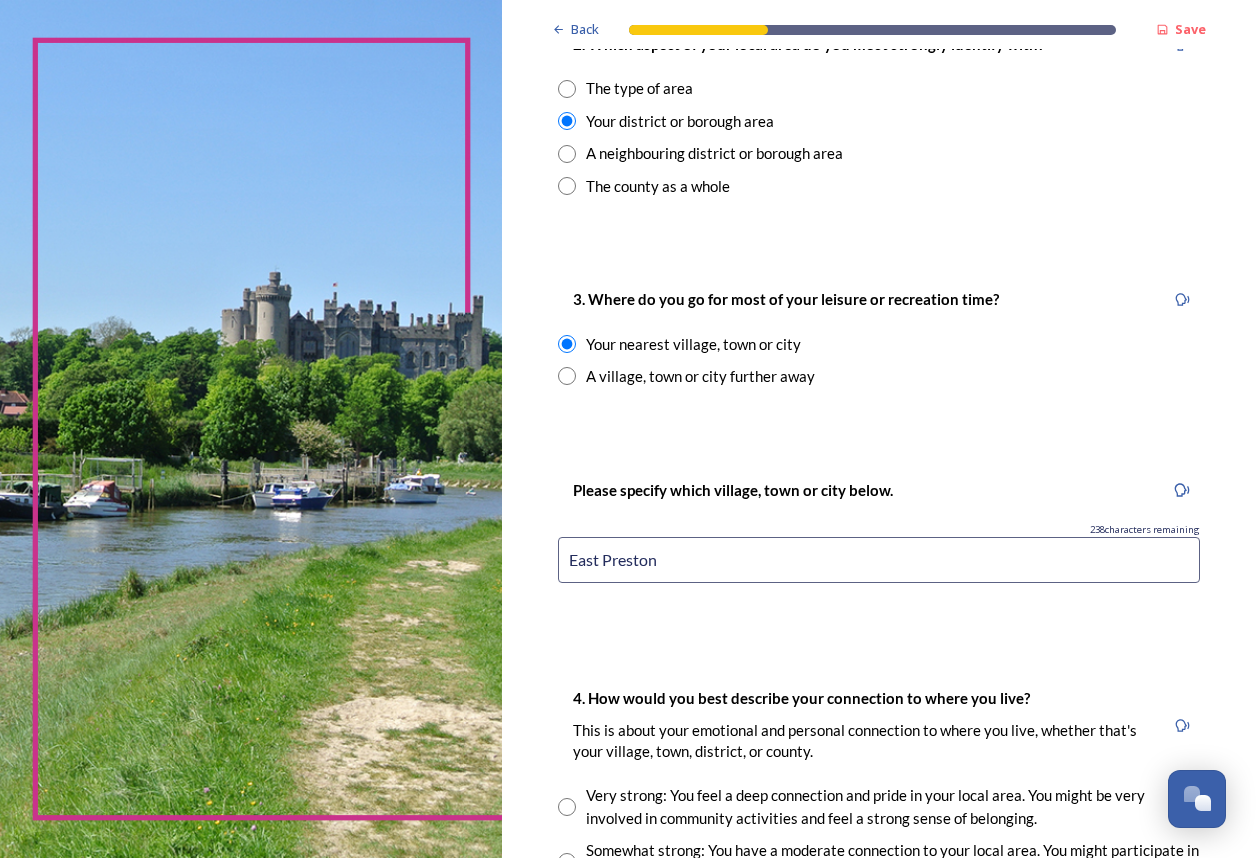scroll, scrollTop: 1200, scrollLeft: 0, axis: vertical 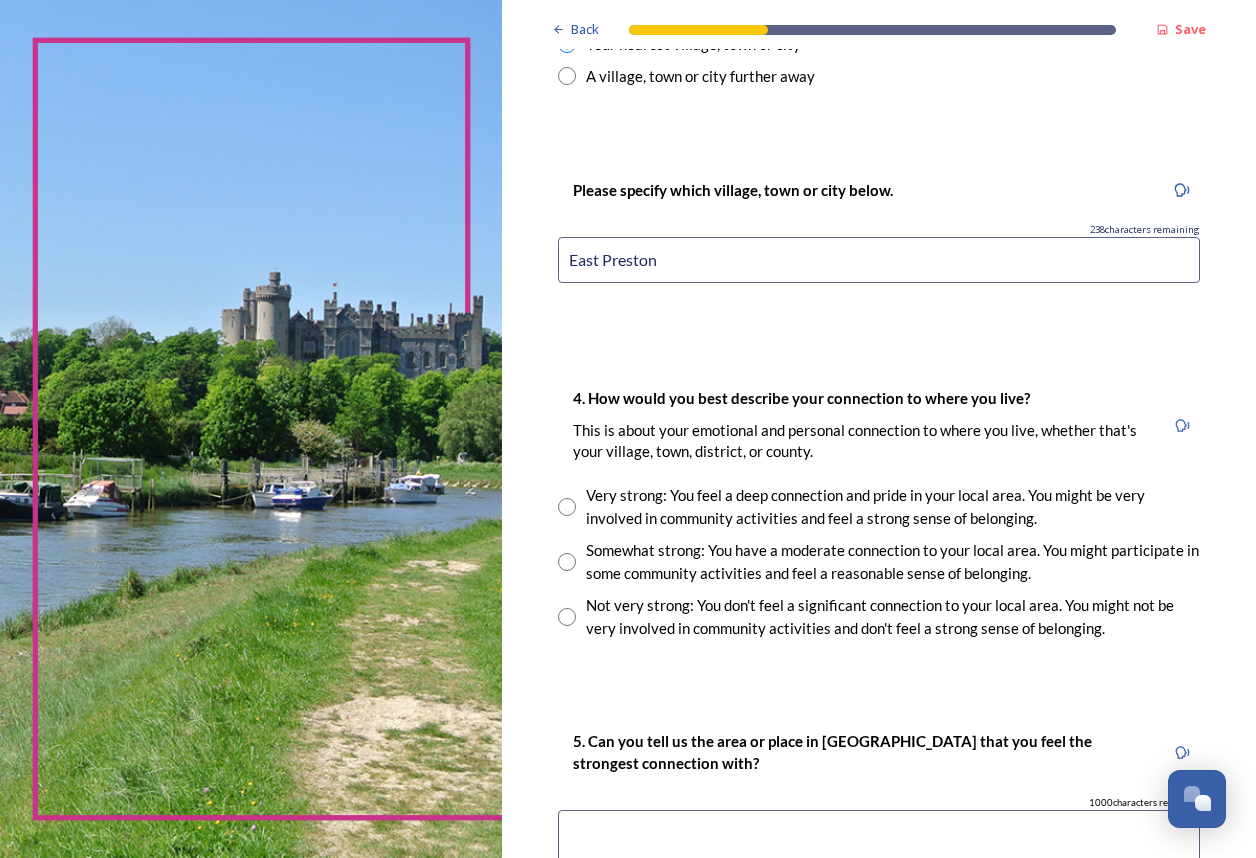 type on "East Preston" 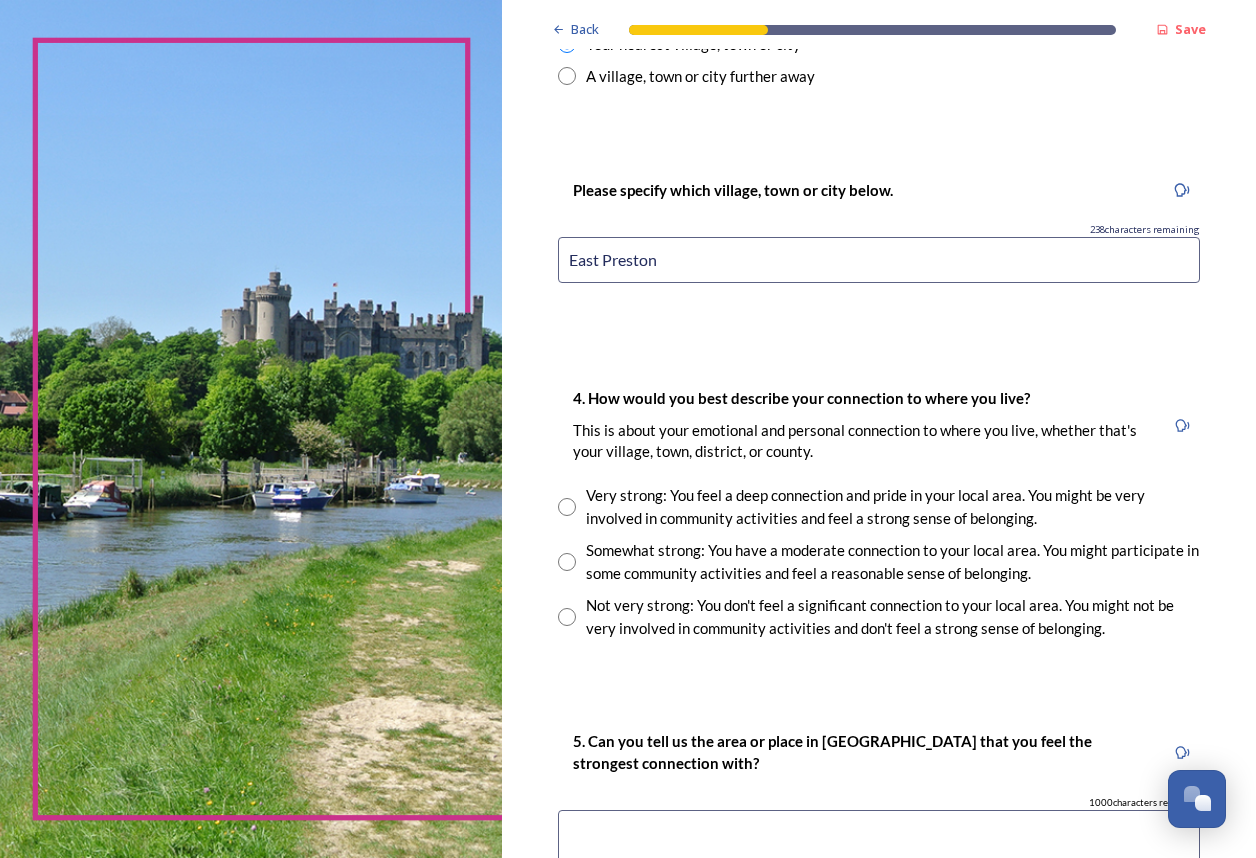 radio on "true" 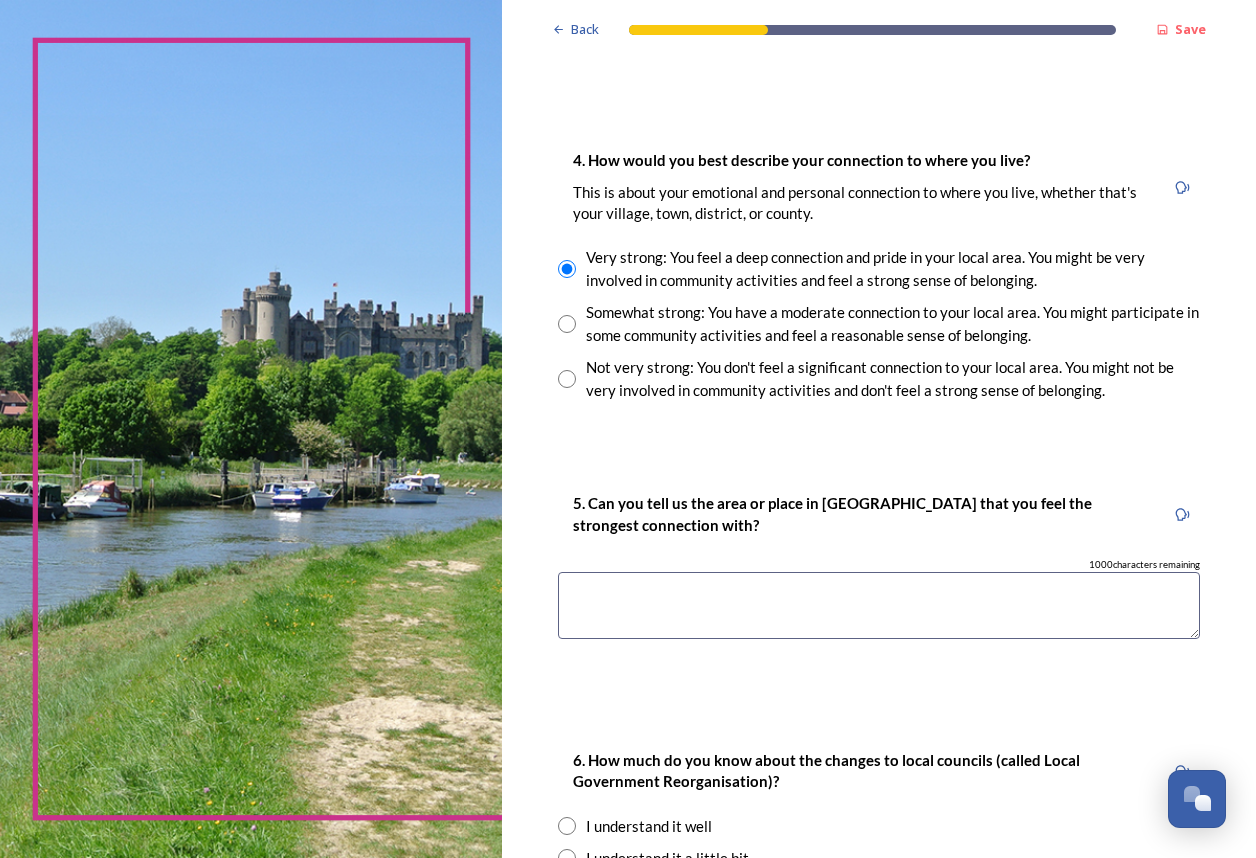 scroll, scrollTop: 1500, scrollLeft: 0, axis: vertical 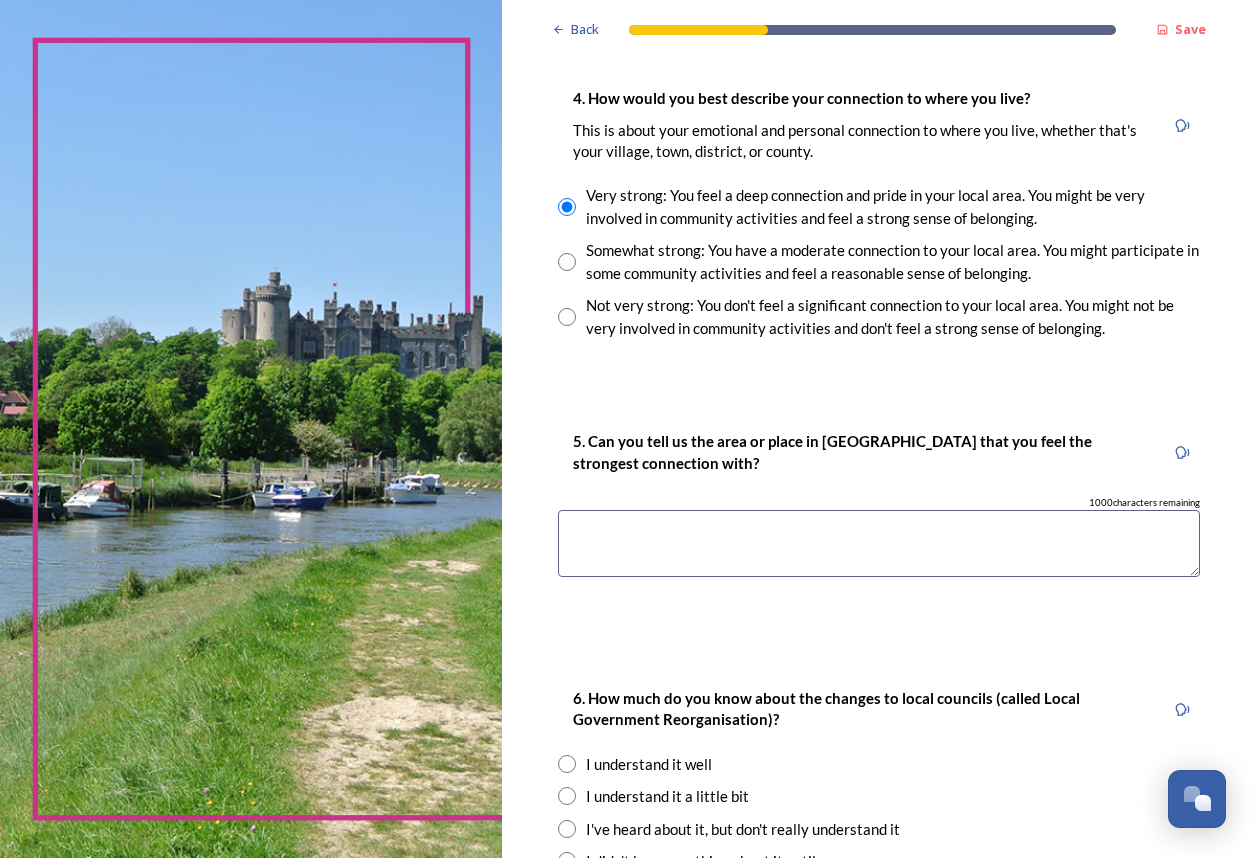 click at bounding box center (879, 543) 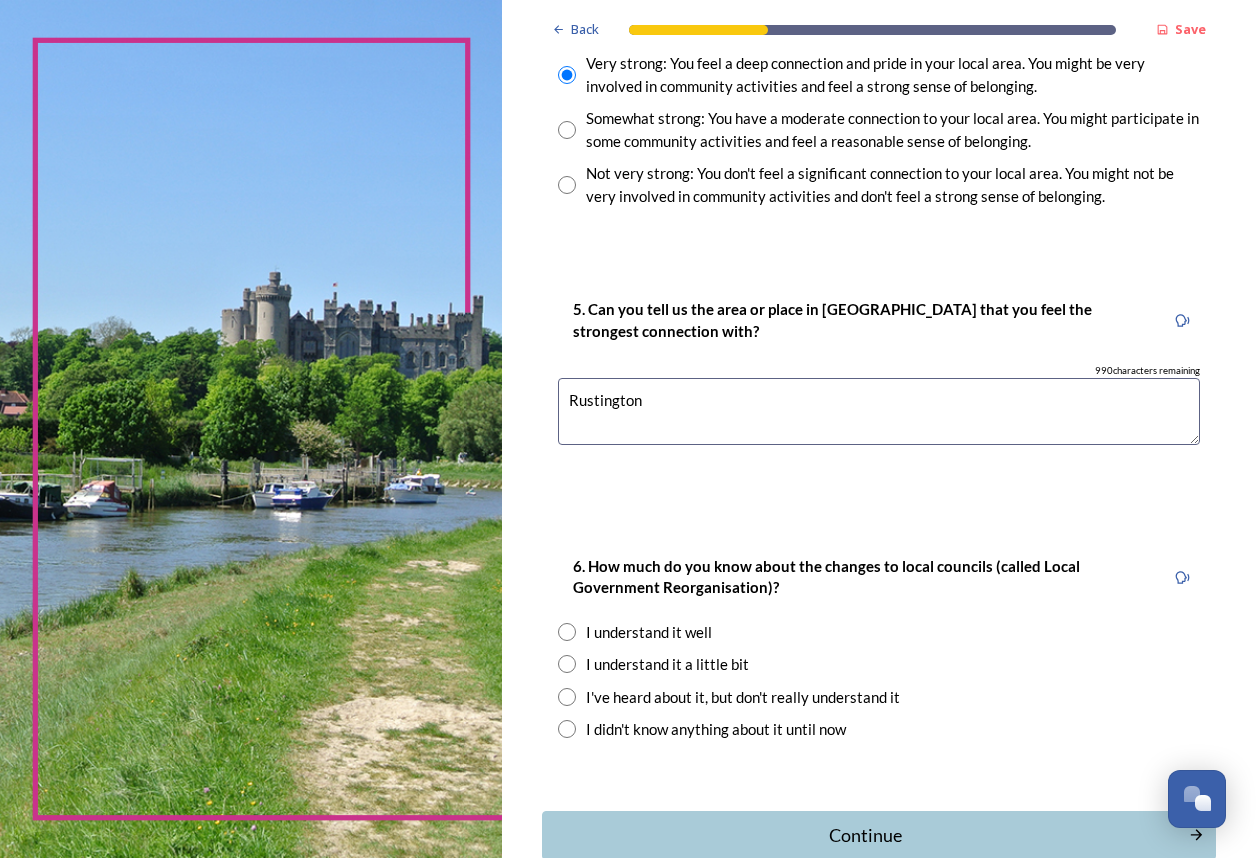 scroll, scrollTop: 1706, scrollLeft: 0, axis: vertical 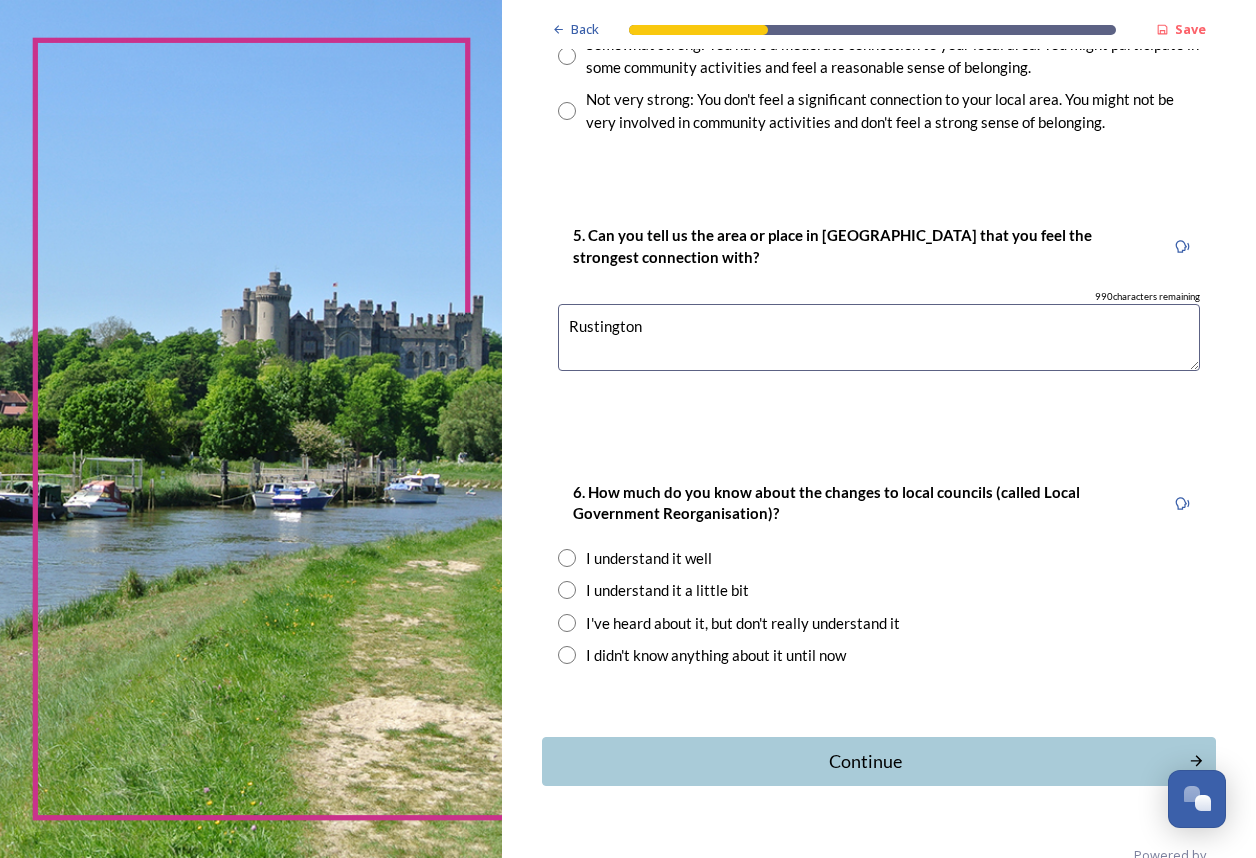 type on "Rustington" 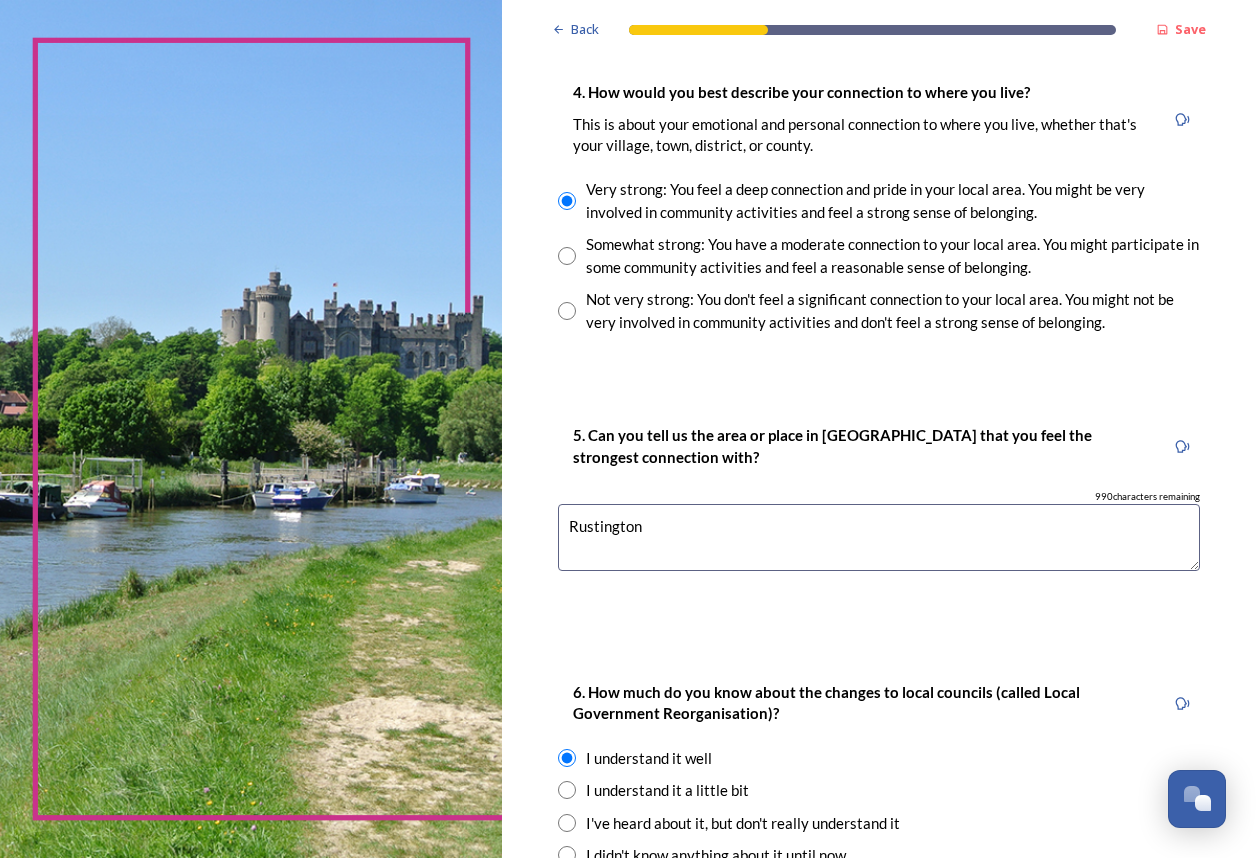 scroll, scrollTop: 1706, scrollLeft: 0, axis: vertical 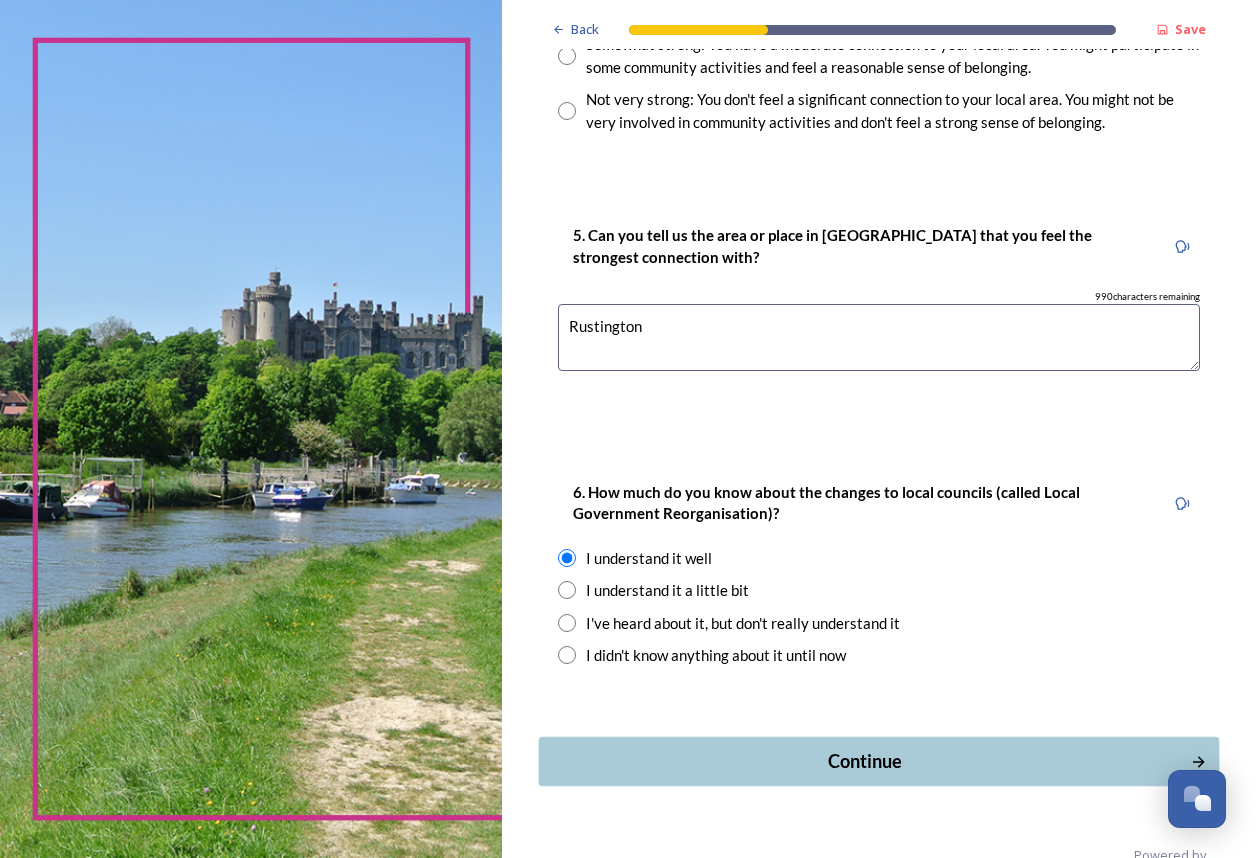 click on "Continue" at bounding box center [865, 760] 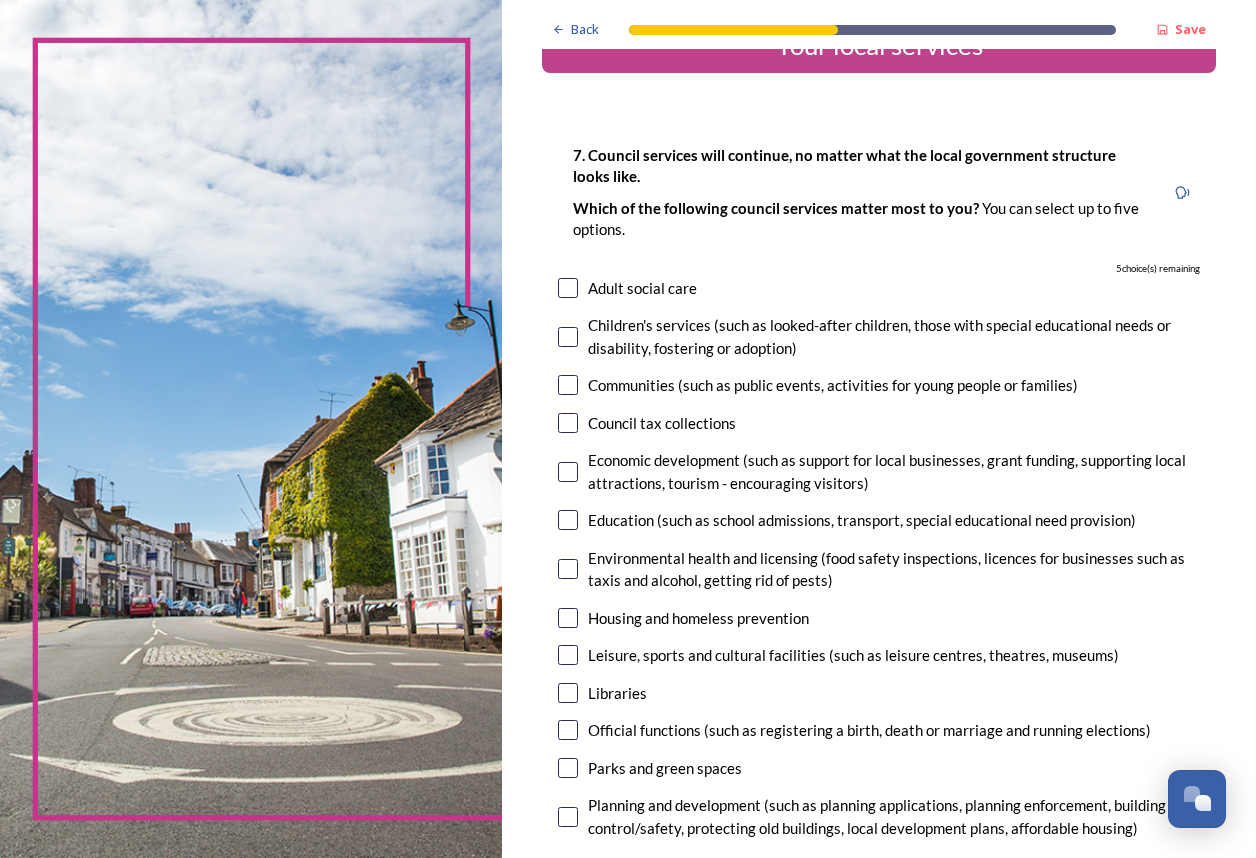 scroll, scrollTop: 100, scrollLeft: 0, axis: vertical 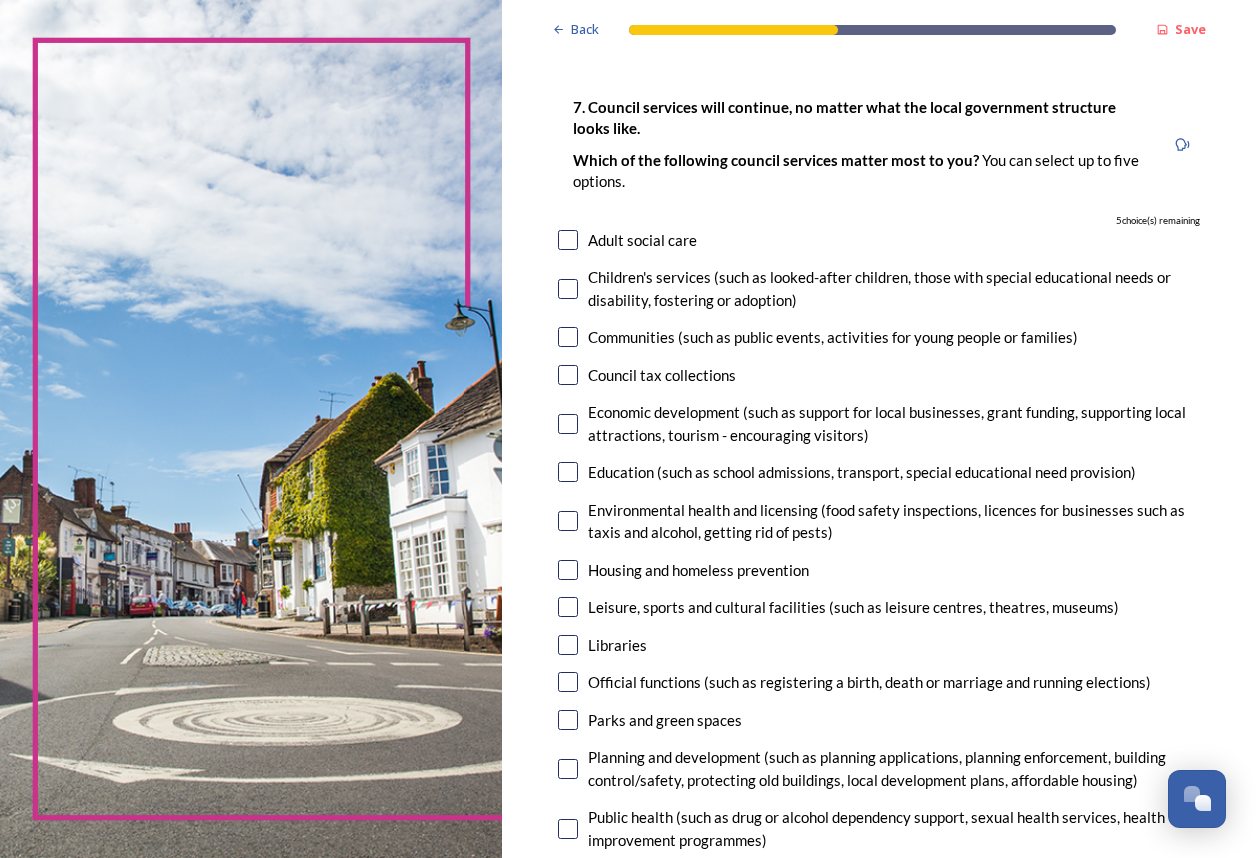 click at bounding box center [568, 720] 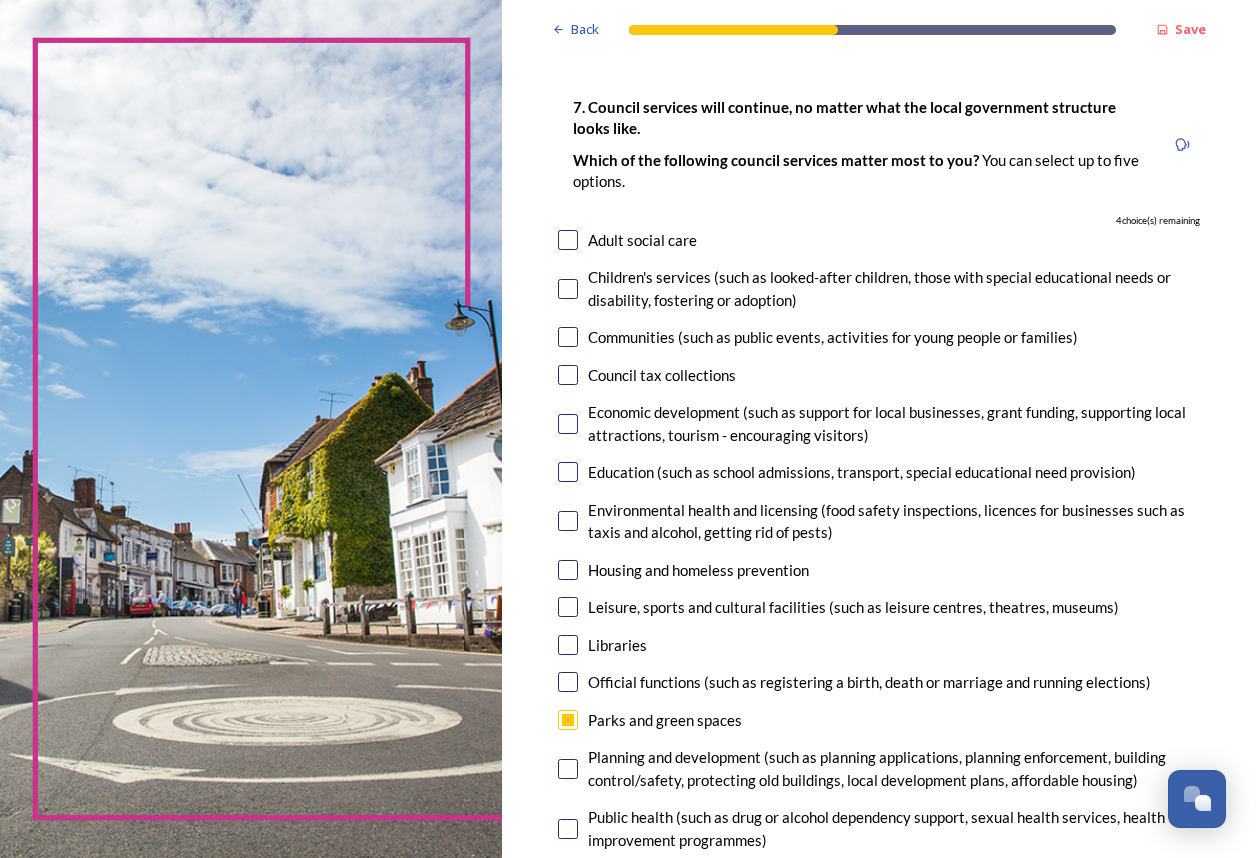 drag, startPoint x: 572, startPoint y: 638, endPoint x: 571, endPoint y: 618, distance: 20.024984 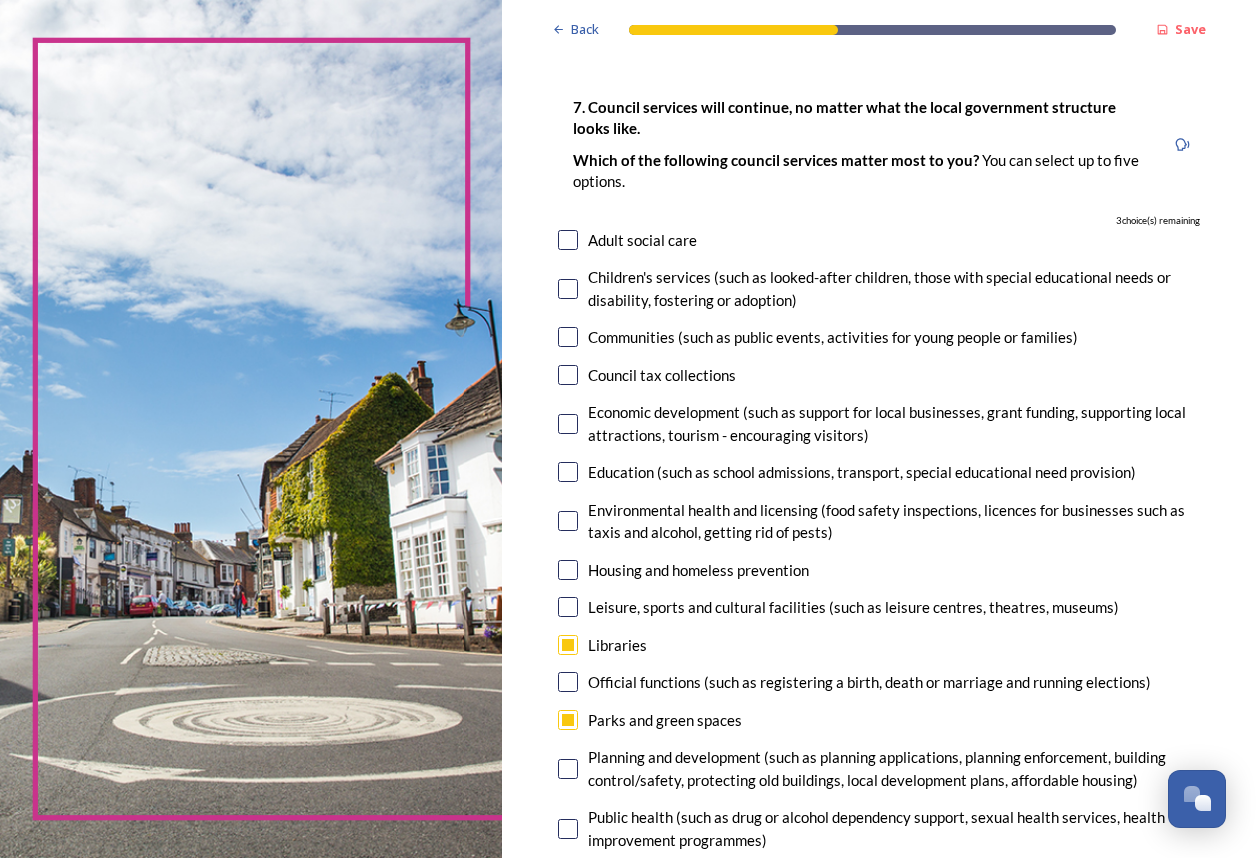 click at bounding box center (568, 607) 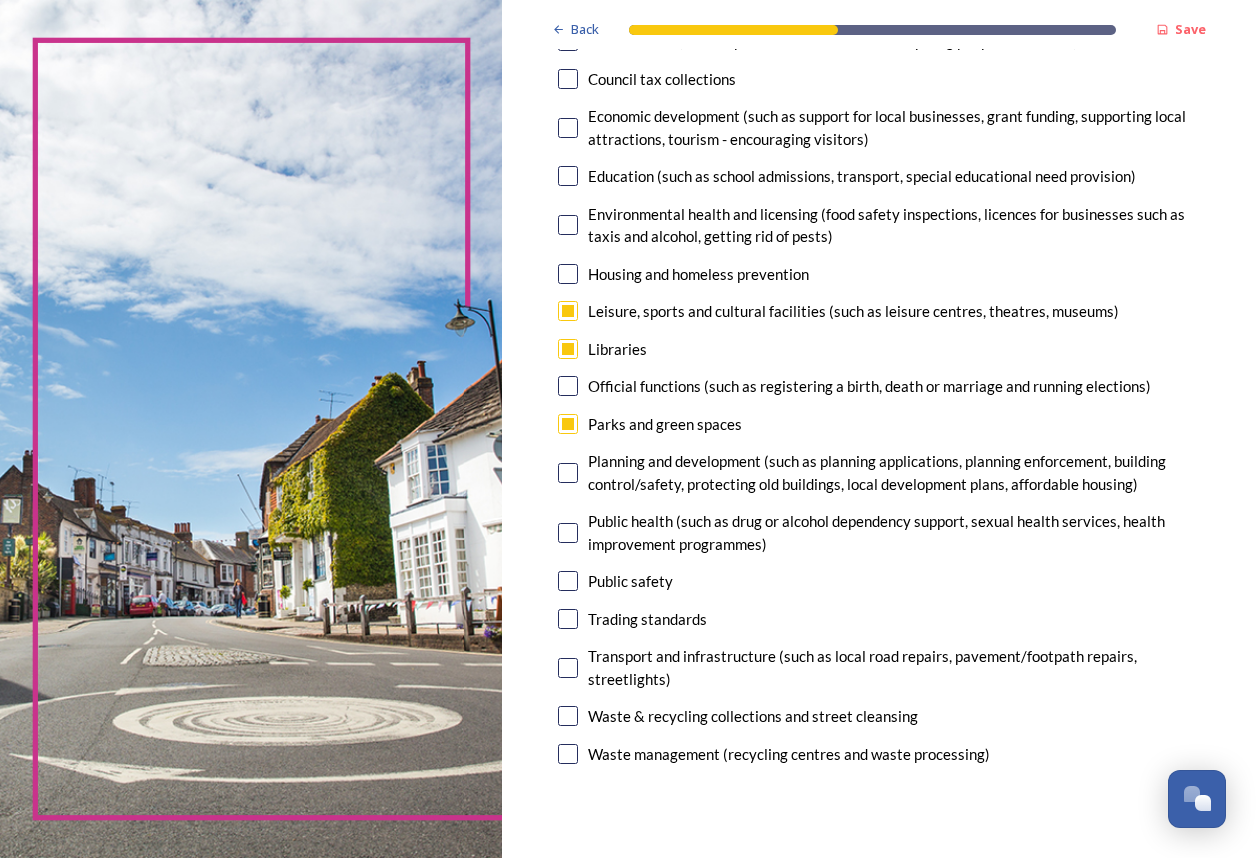 scroll, scrollTop: 400, scrollLeft: 0, axis: vertical 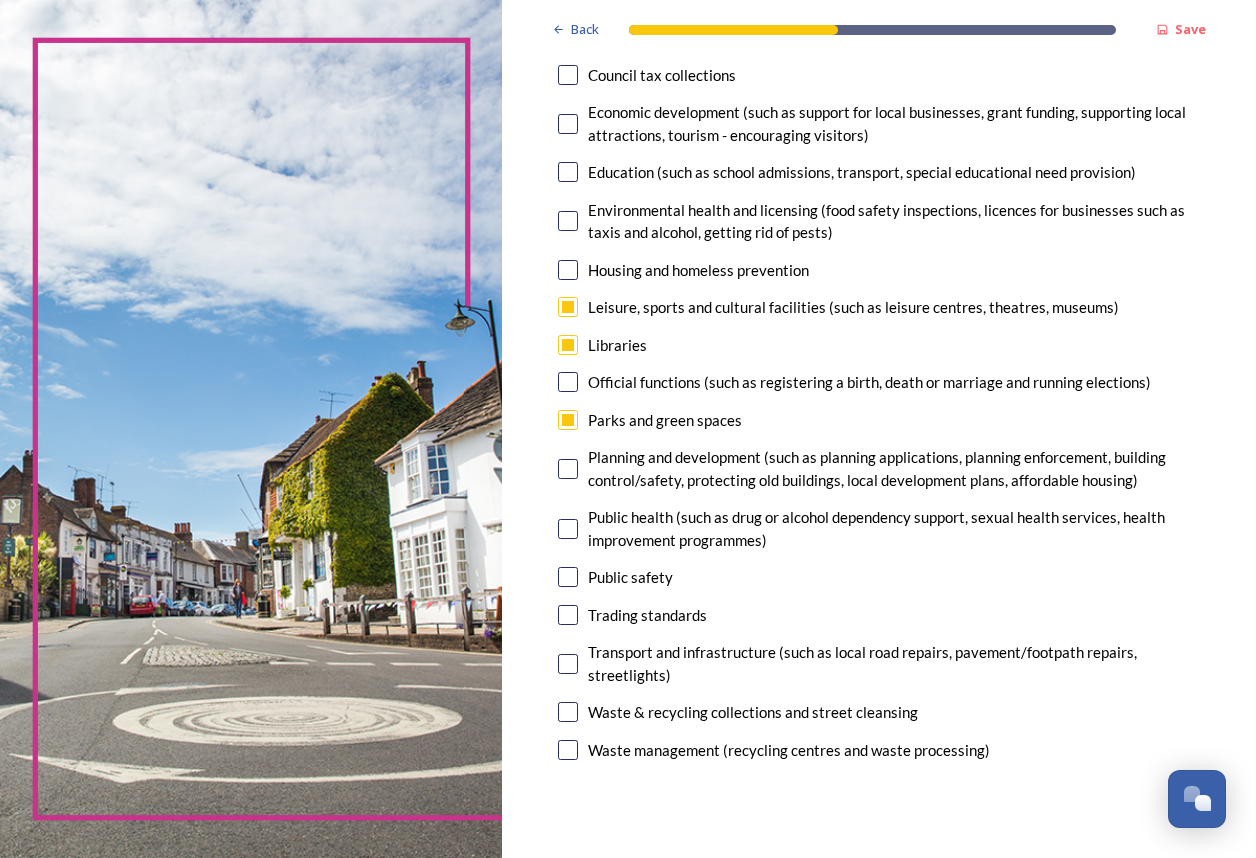 click at bounding box center [568, 664] 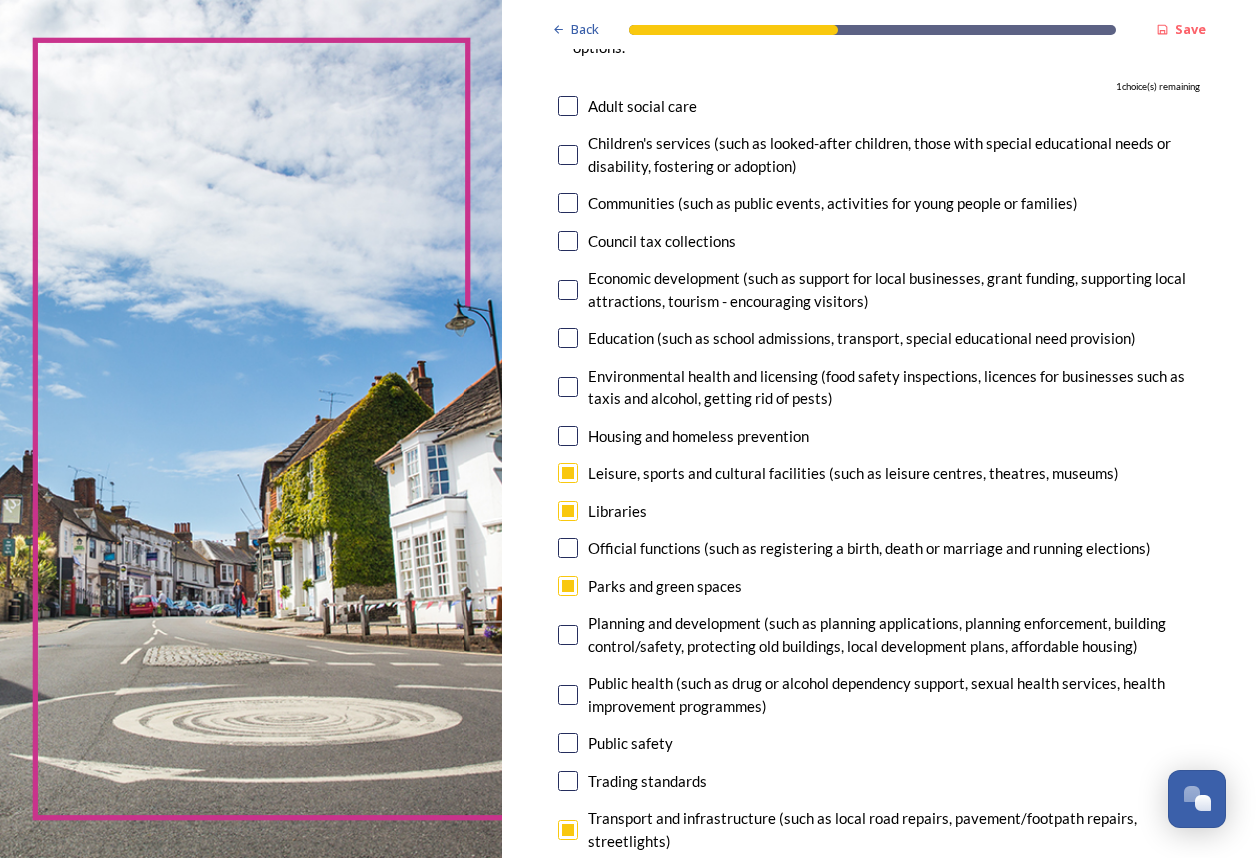 scroll, scrollTop: 200, scrollLeft: 0, axis: vertical 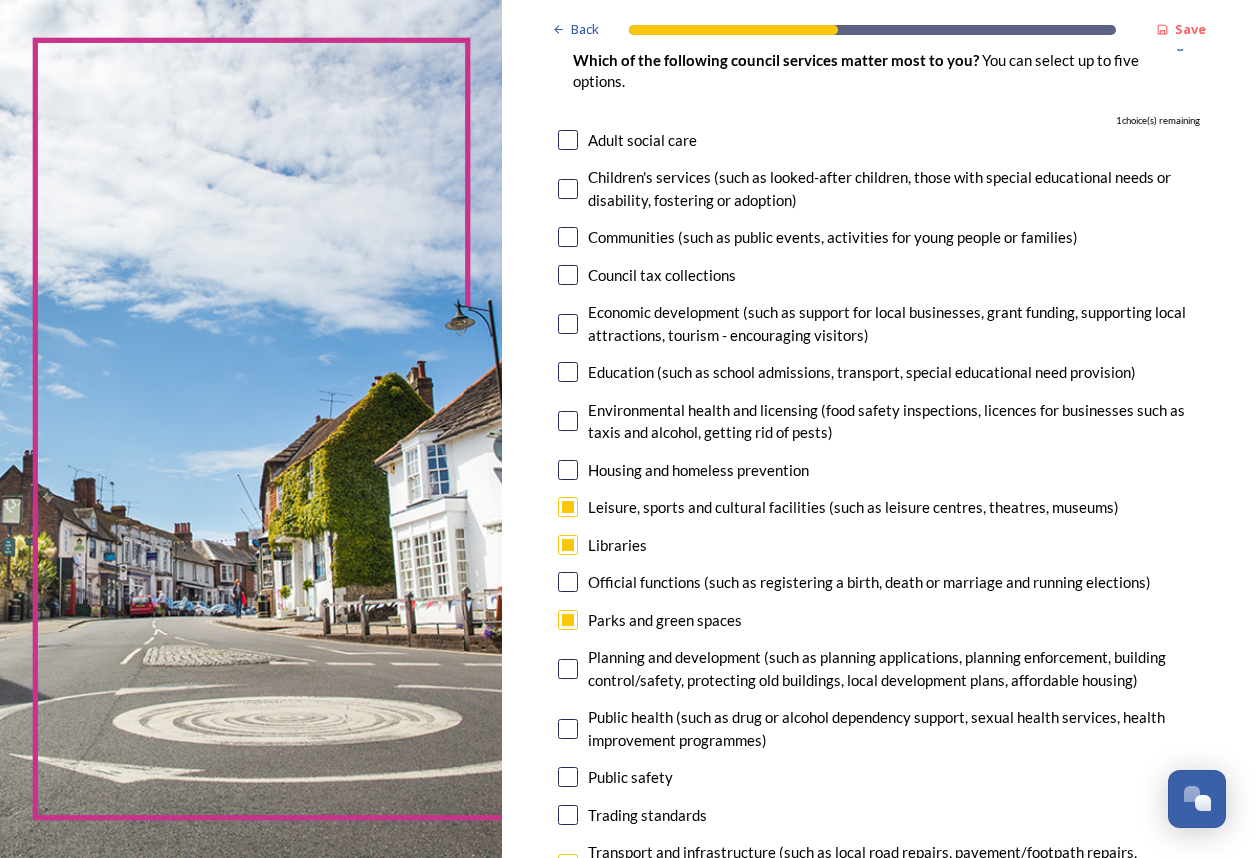 click on "Adult social care" at bounding box center (879, 140) 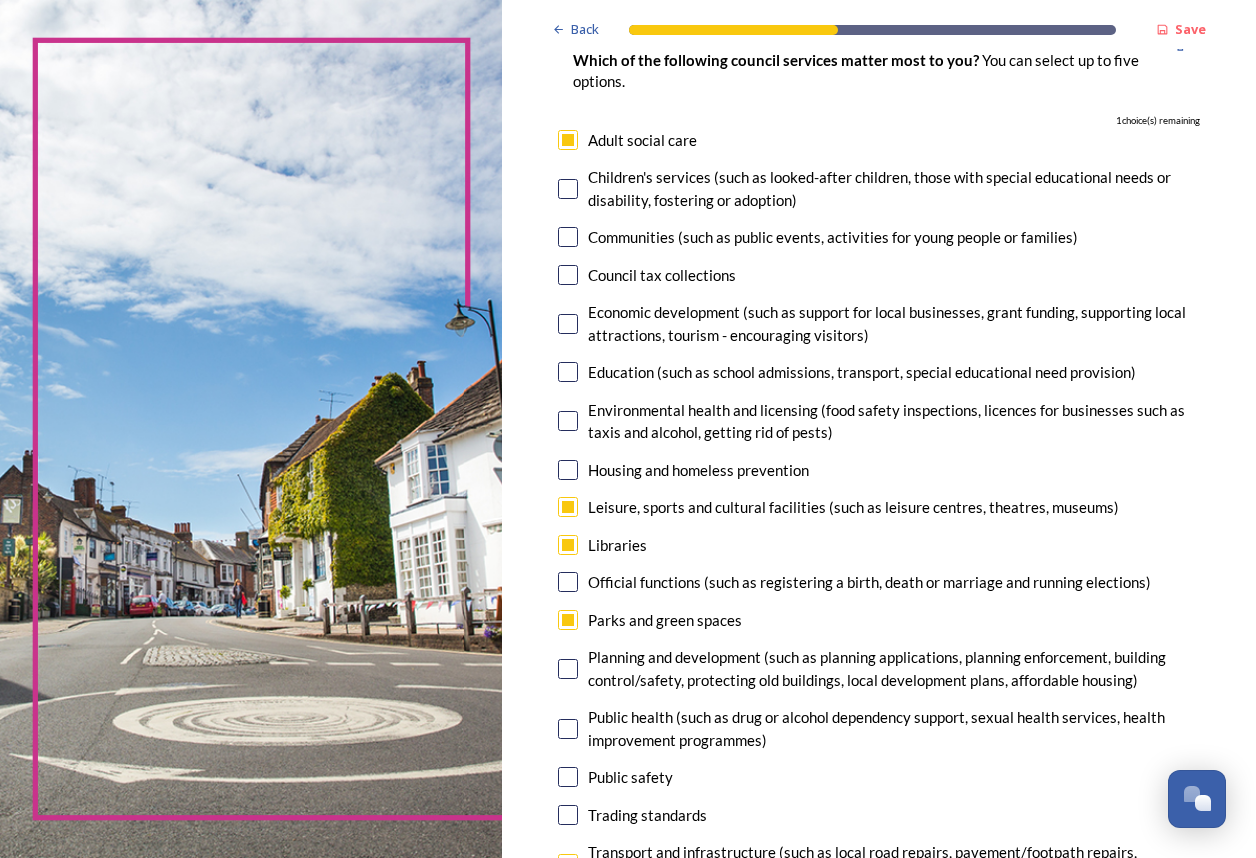 checkbox on "true" 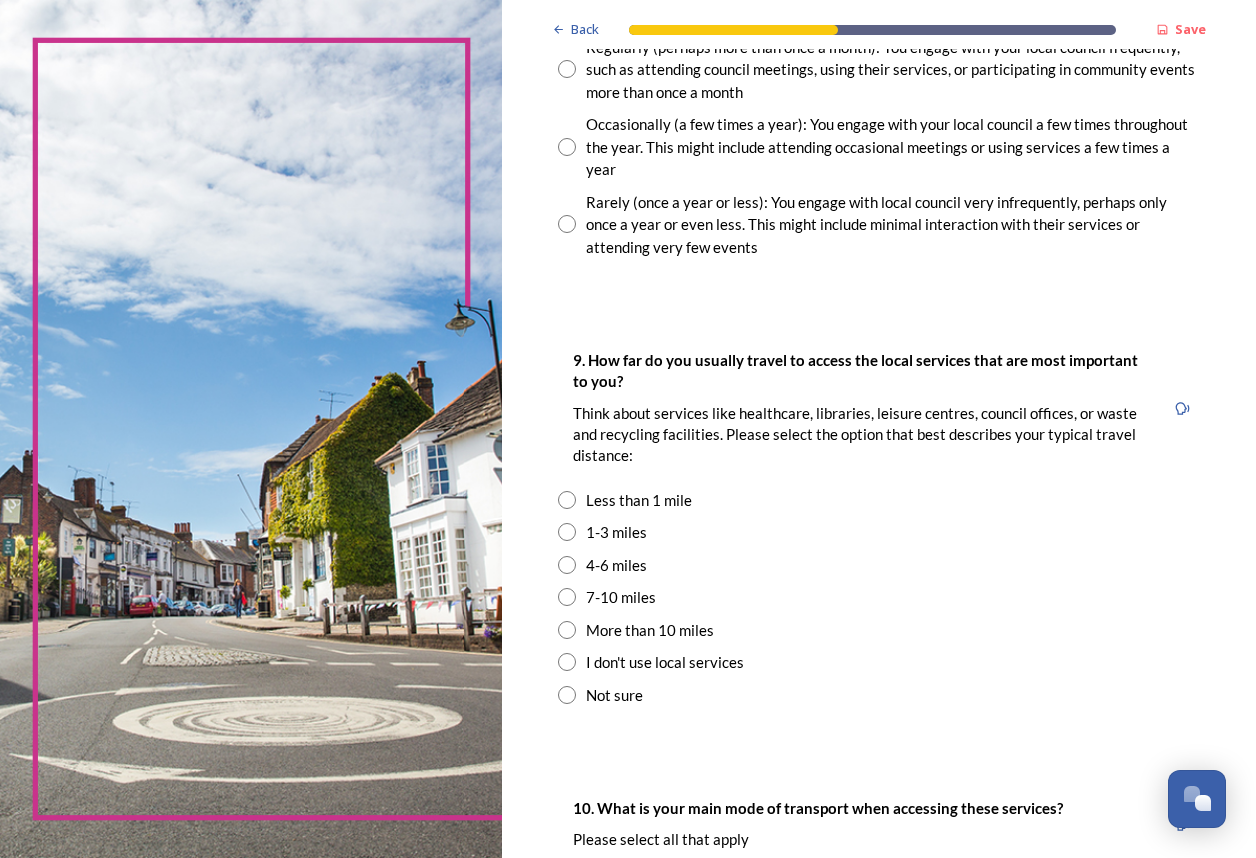 scroll, scrollTop: 1300, scrollLeft: 0, axis: vertical 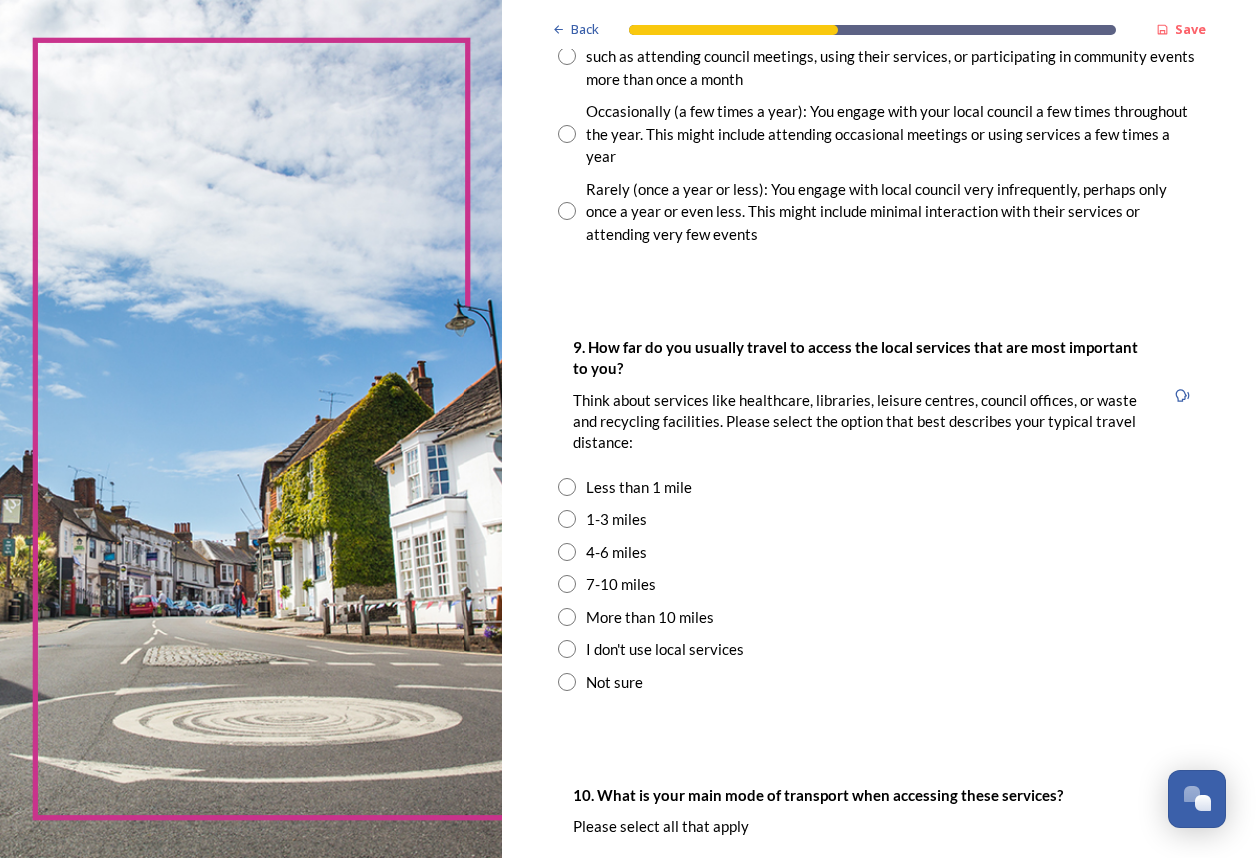 click at bounding box center (567, 519) 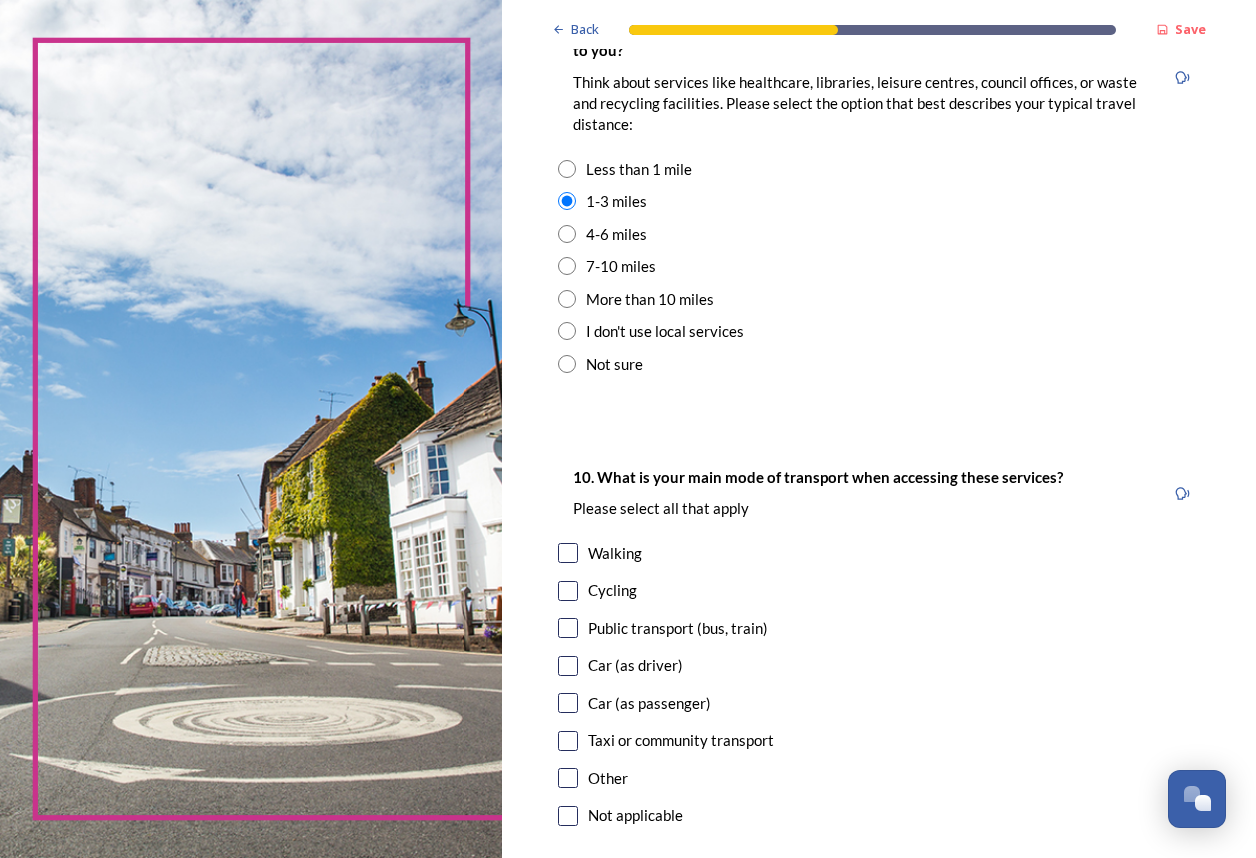 scroll, scrollTop: 1700, scrollLeft: 0, axis: vertical 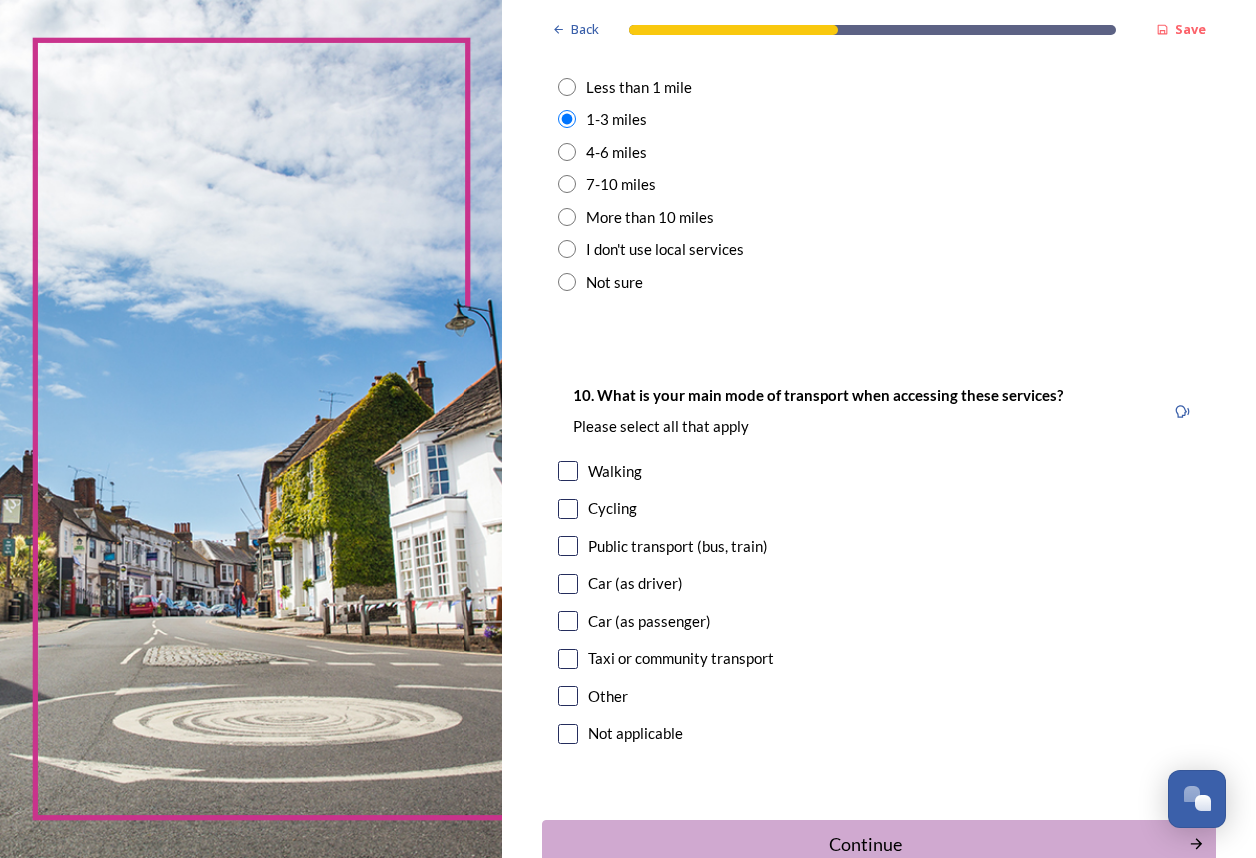click at bounding box center (568, 471) 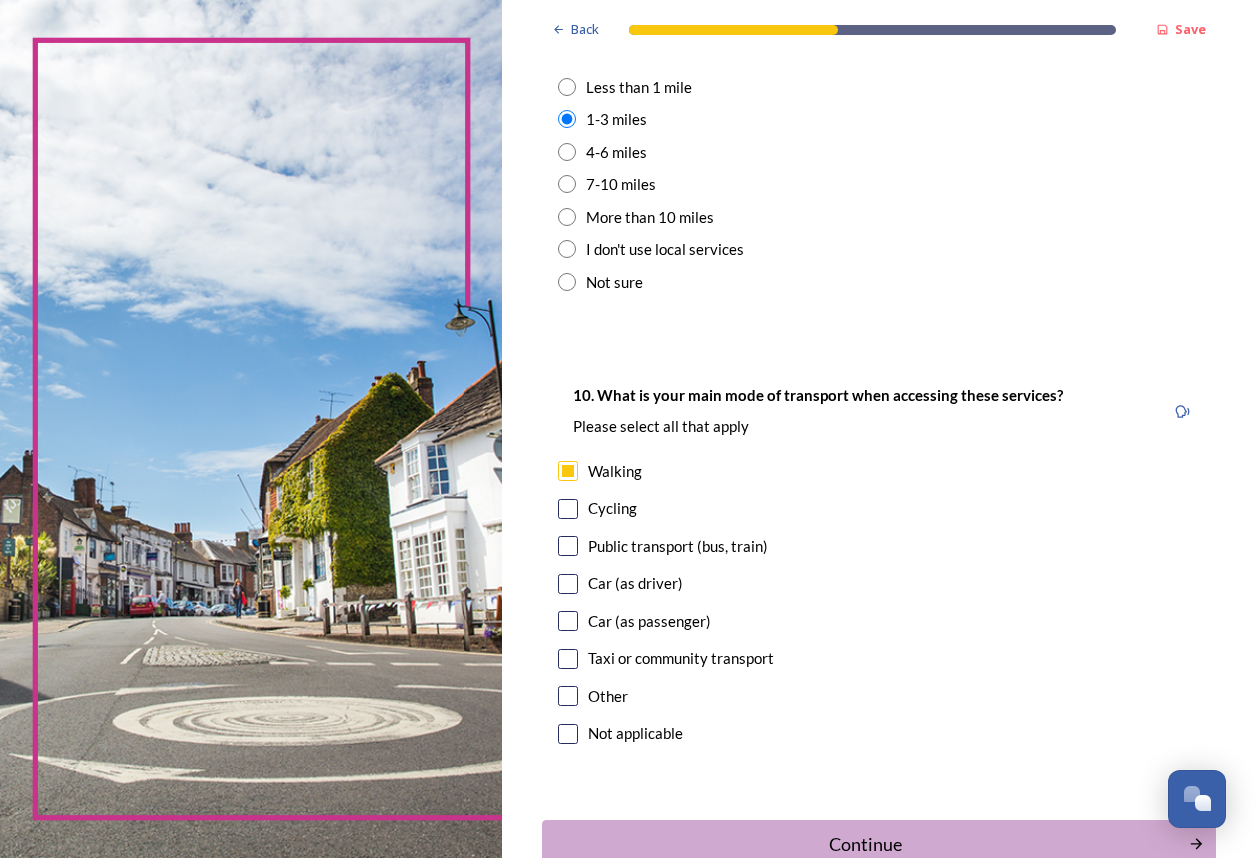 click at bounding box center [568, 509] 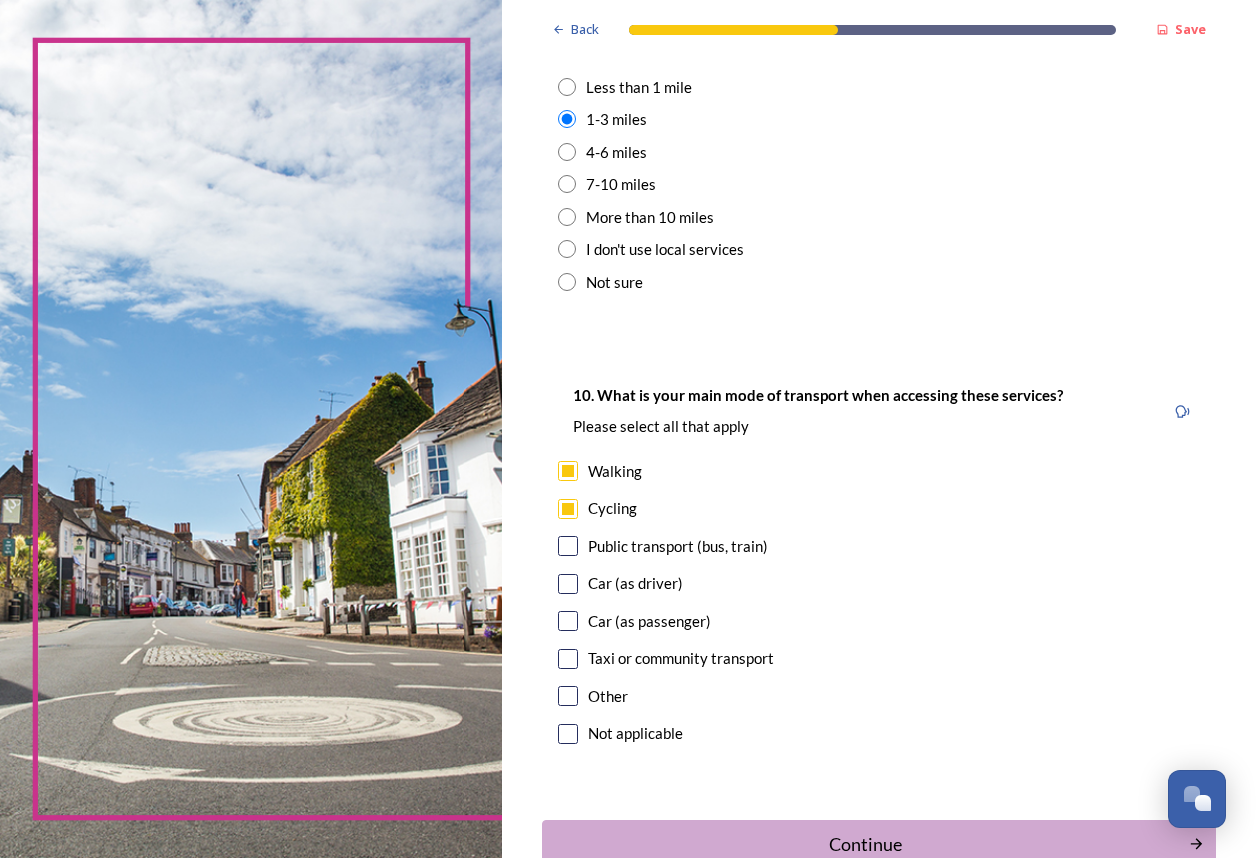click at bounding box center (568, 546) 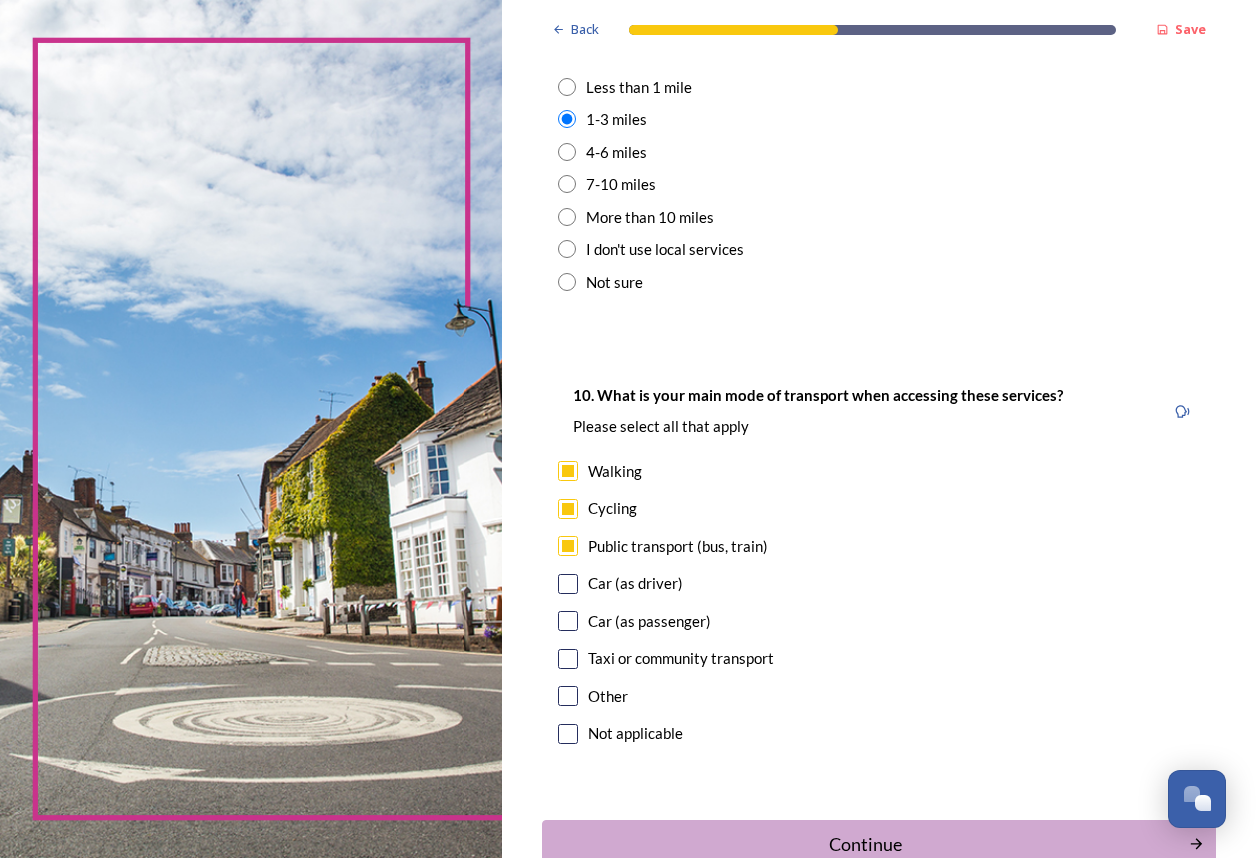 click at bounding box center [568, 584] 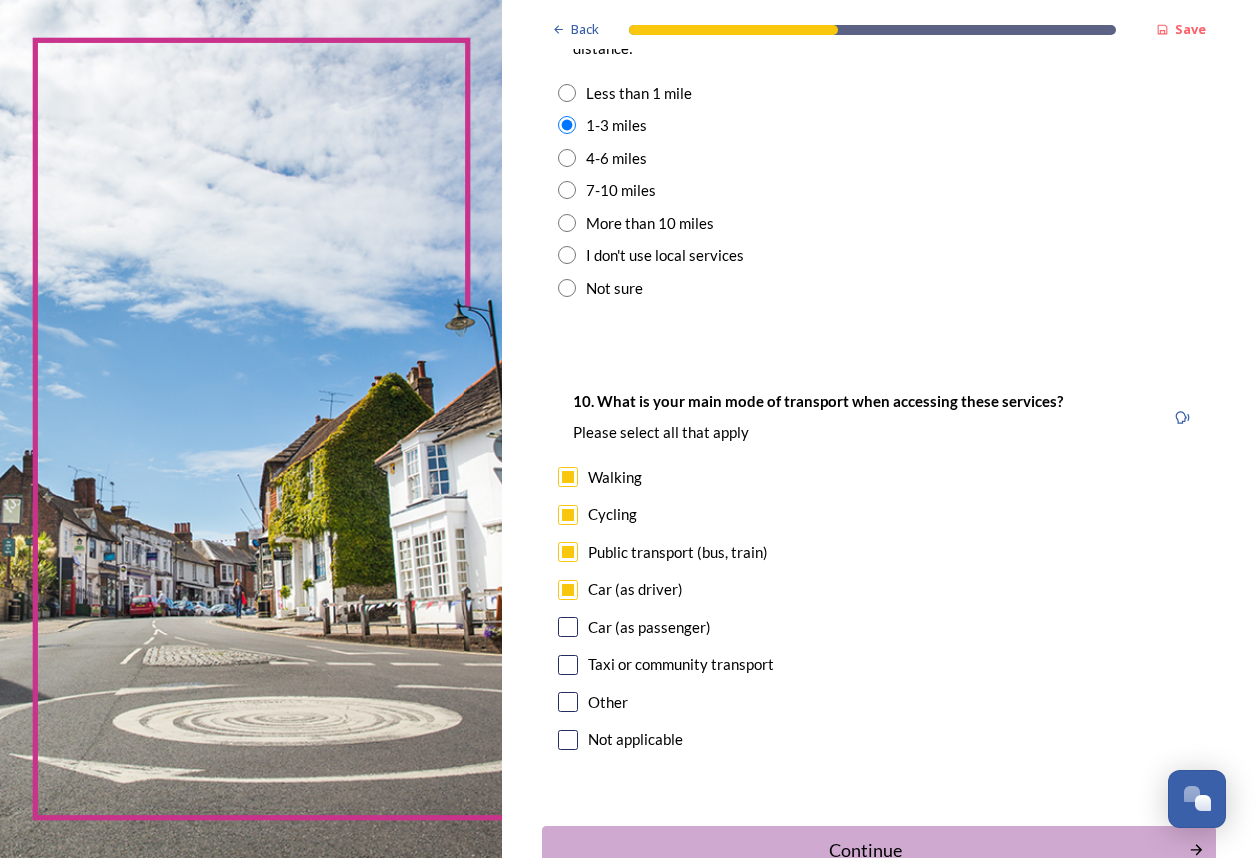 scroll, scrollTop: 1700, scrollLeft: 0, axis: vertical 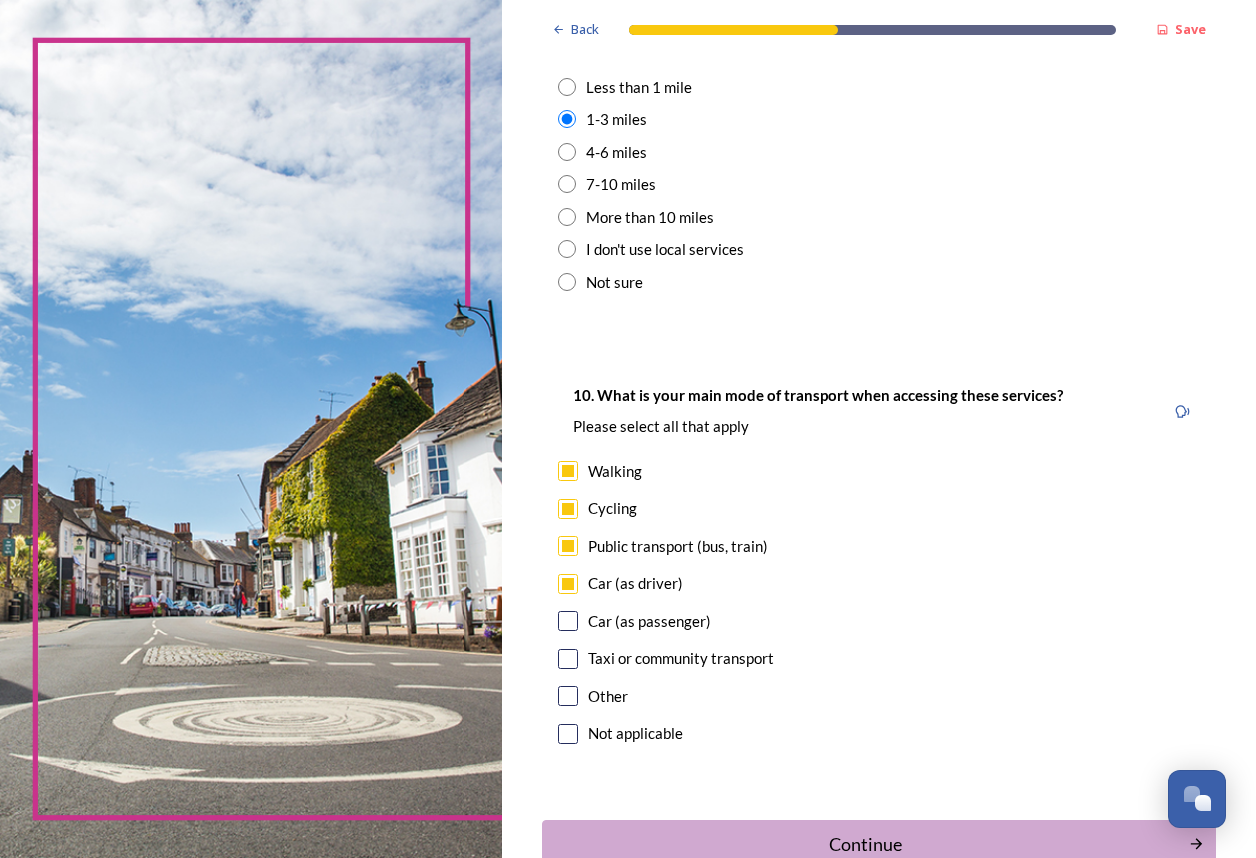 click at bounding box center (568, 546) 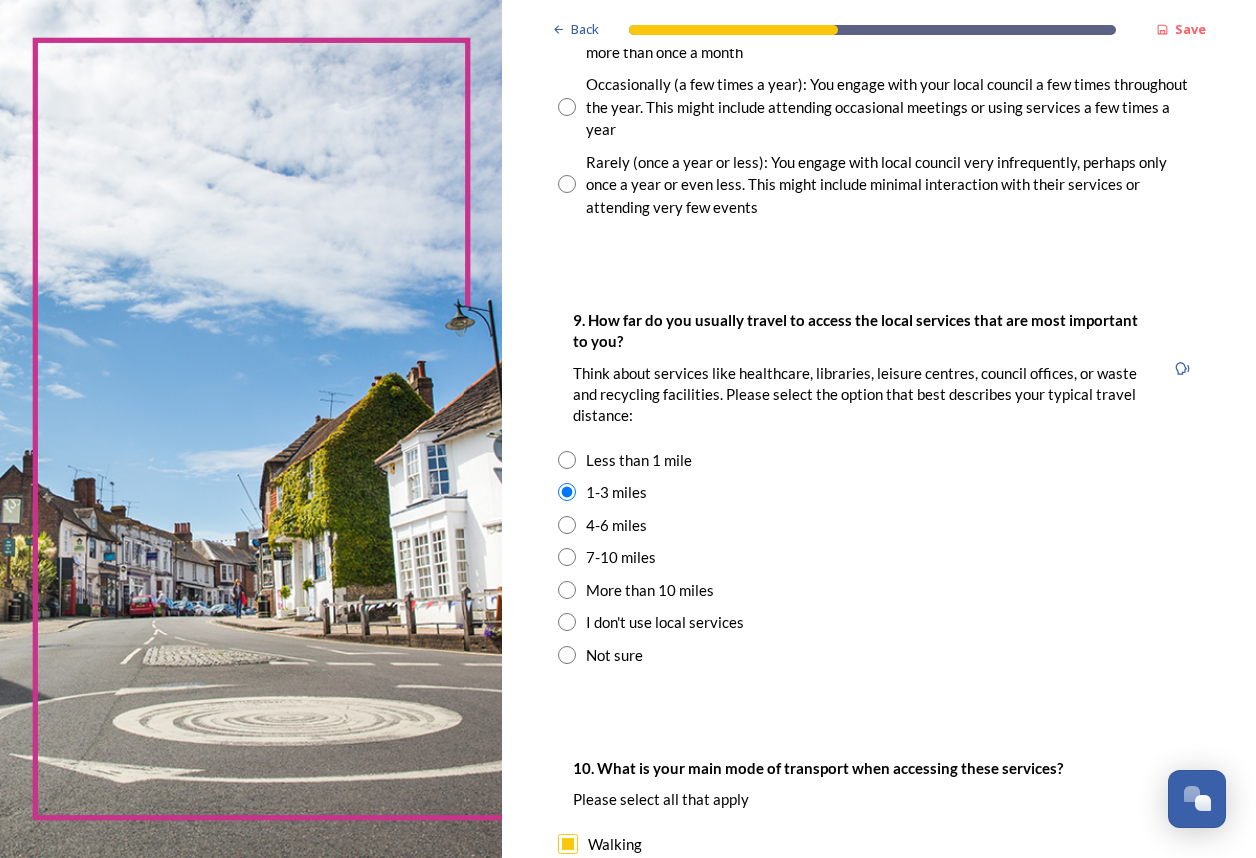 scroll, scrollTop: 827, scrollLeft: 0, axis: vertical 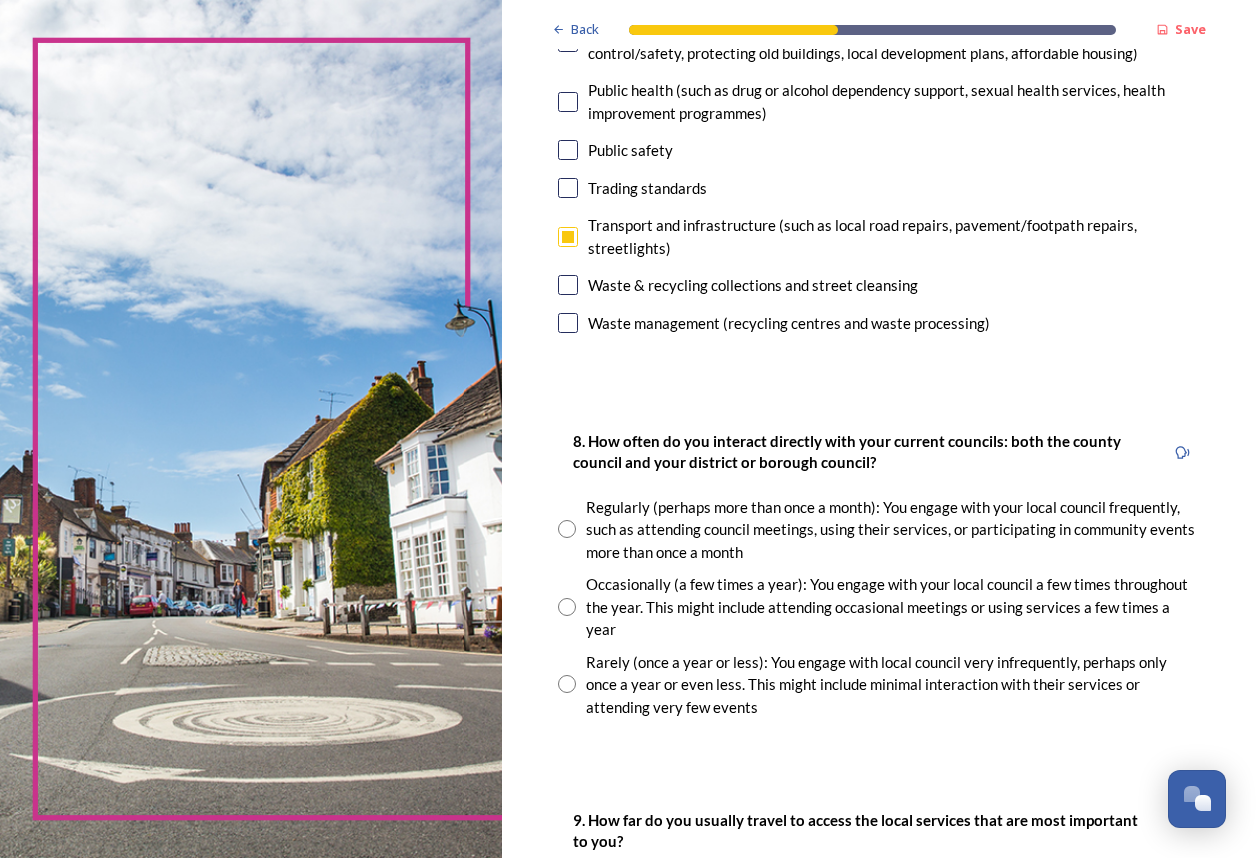 click at bounding box center (567, 607) 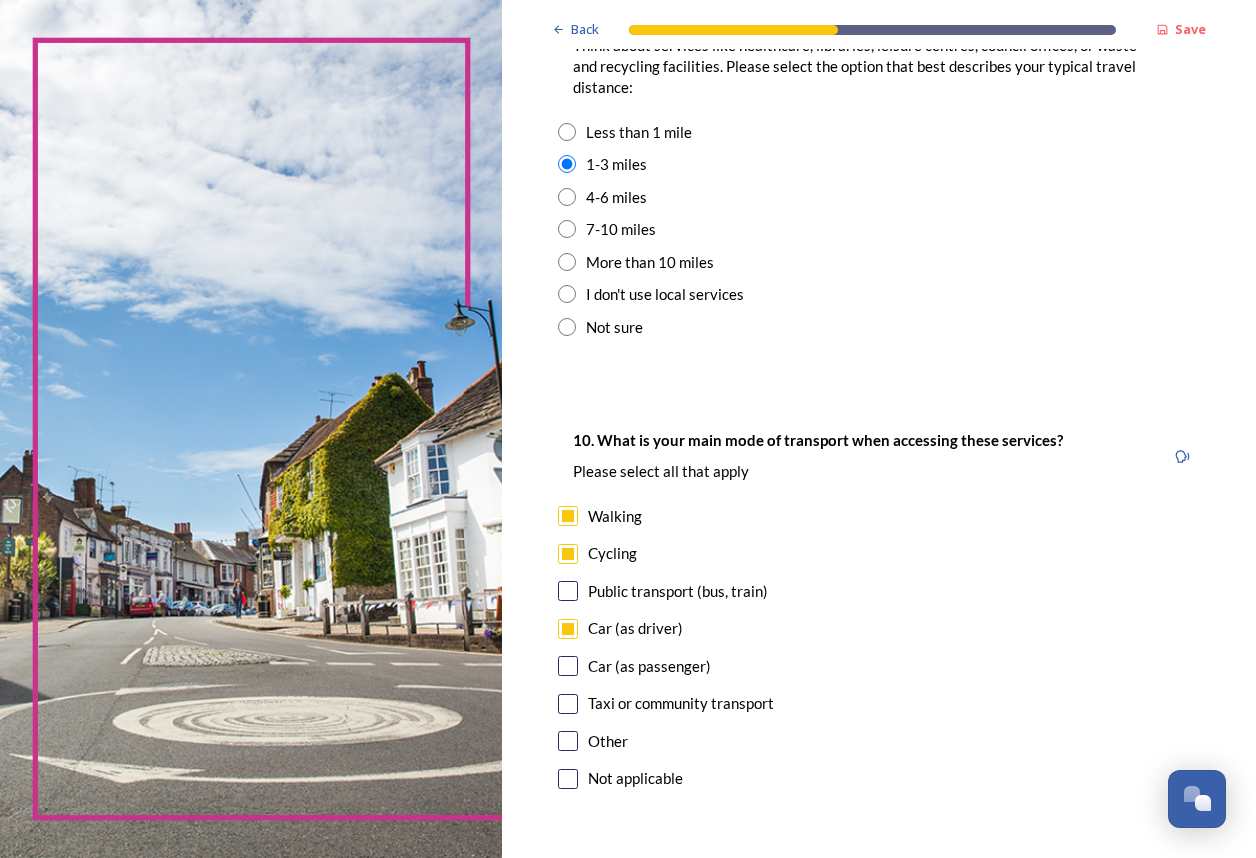 scroll, scrollTop: 1827, scrollLeft: 0, axis: vertical 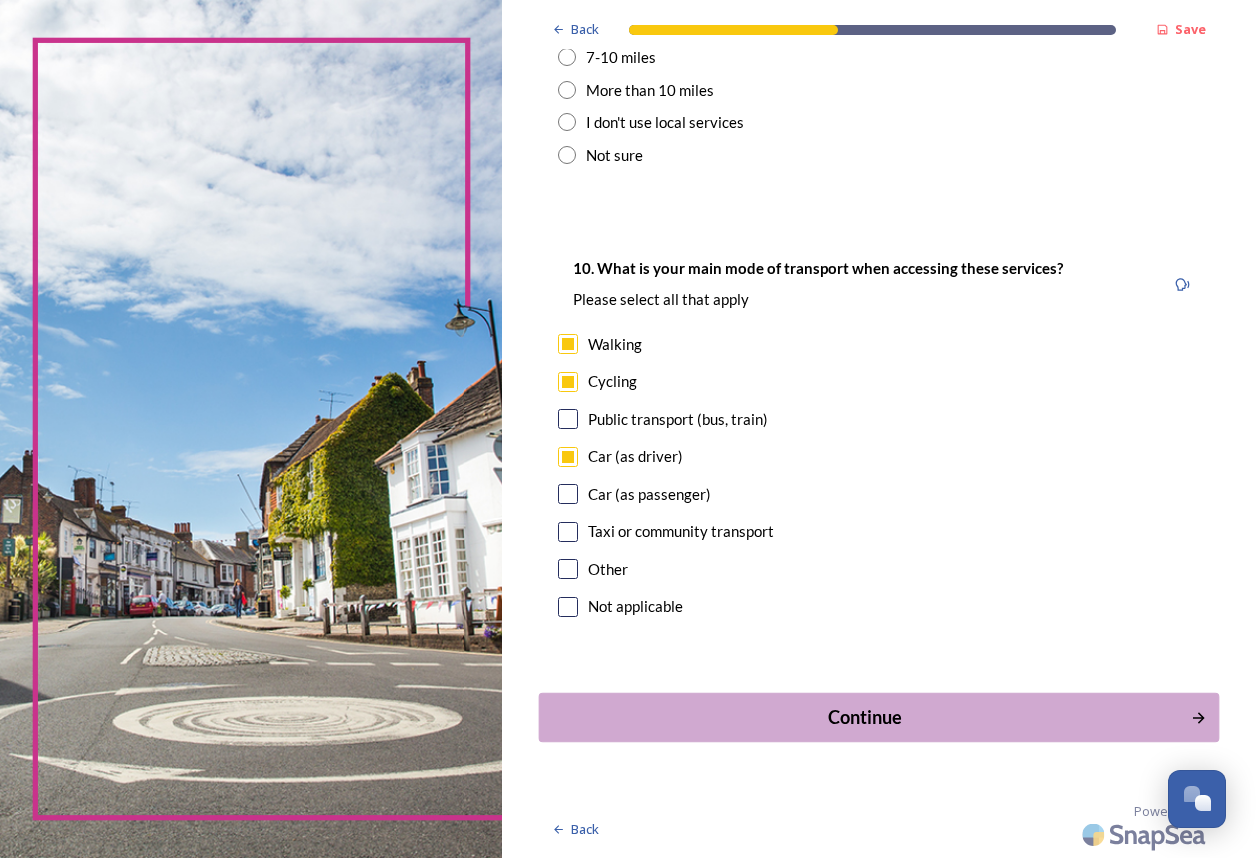click on "Continue" at bounding box center (865, 717) 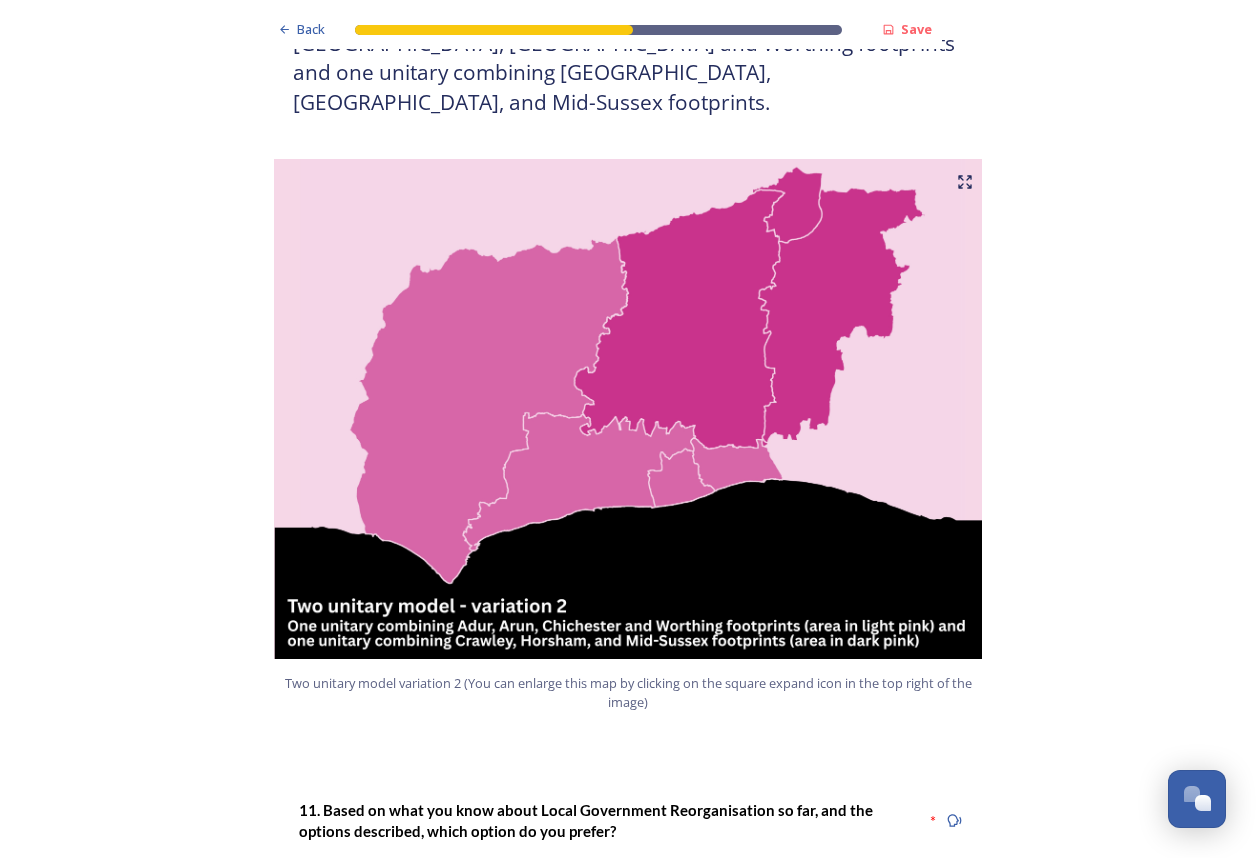 scroll, scrollTop: 2500, scrollLeft: 0, axis: vertical 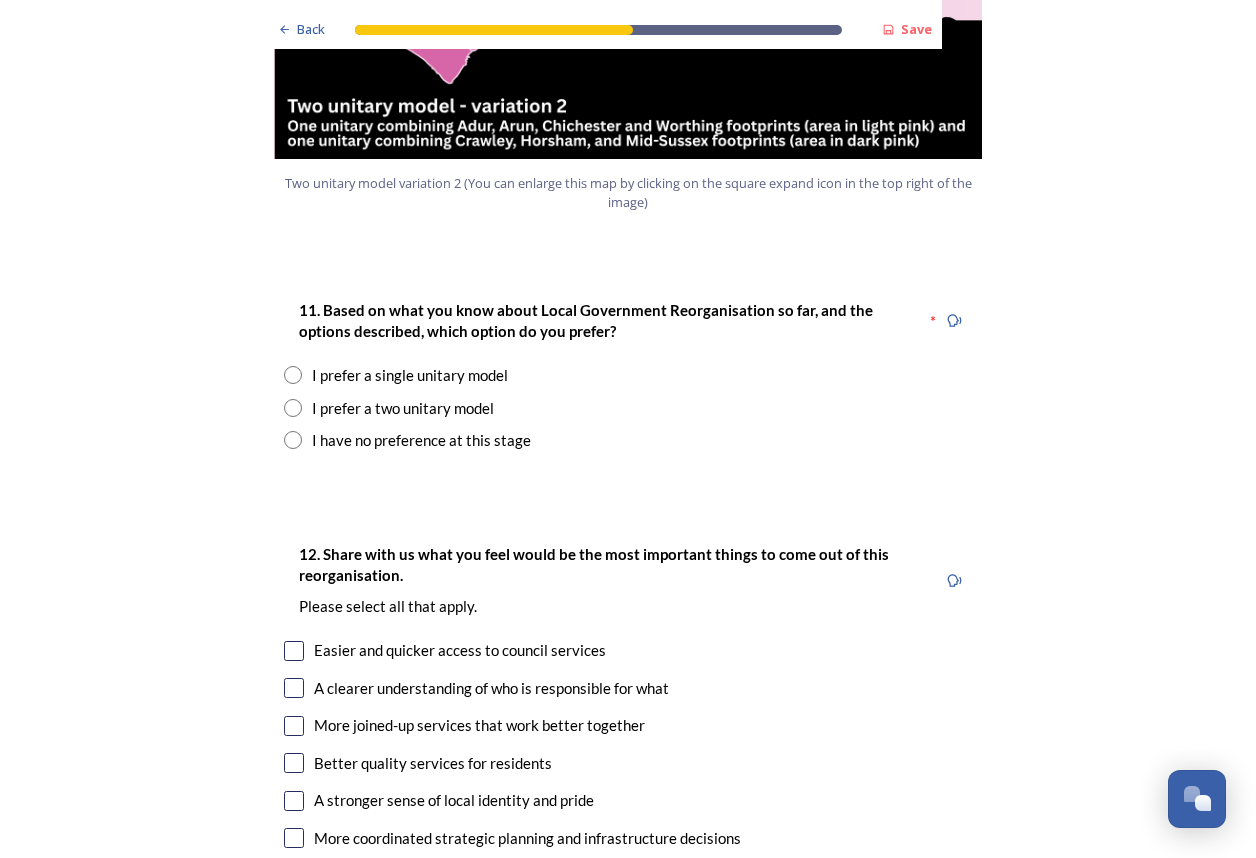 click at bounding box center [293, 408] 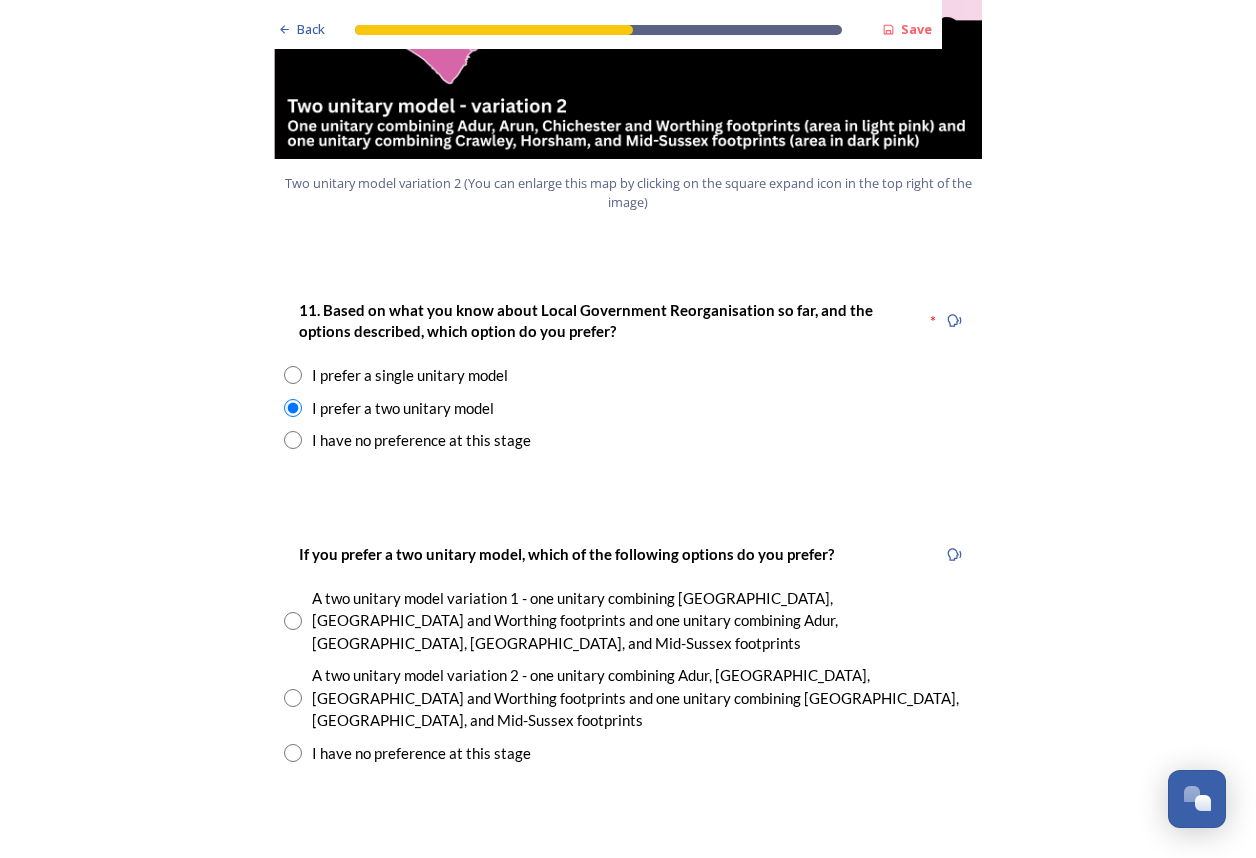 click at bounding box center [293, 621] 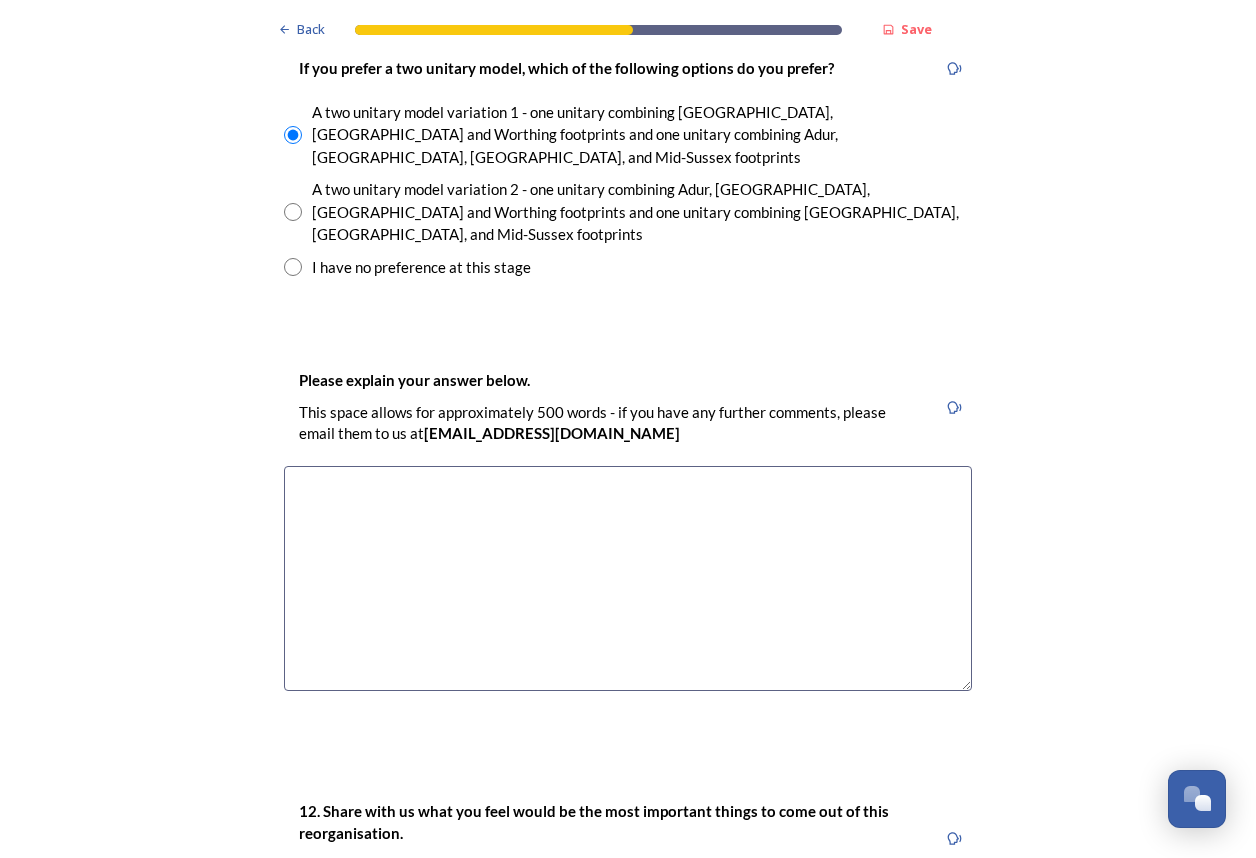 scroll, scrollTop: 3000, scrollLeft: 0, axis: vertical 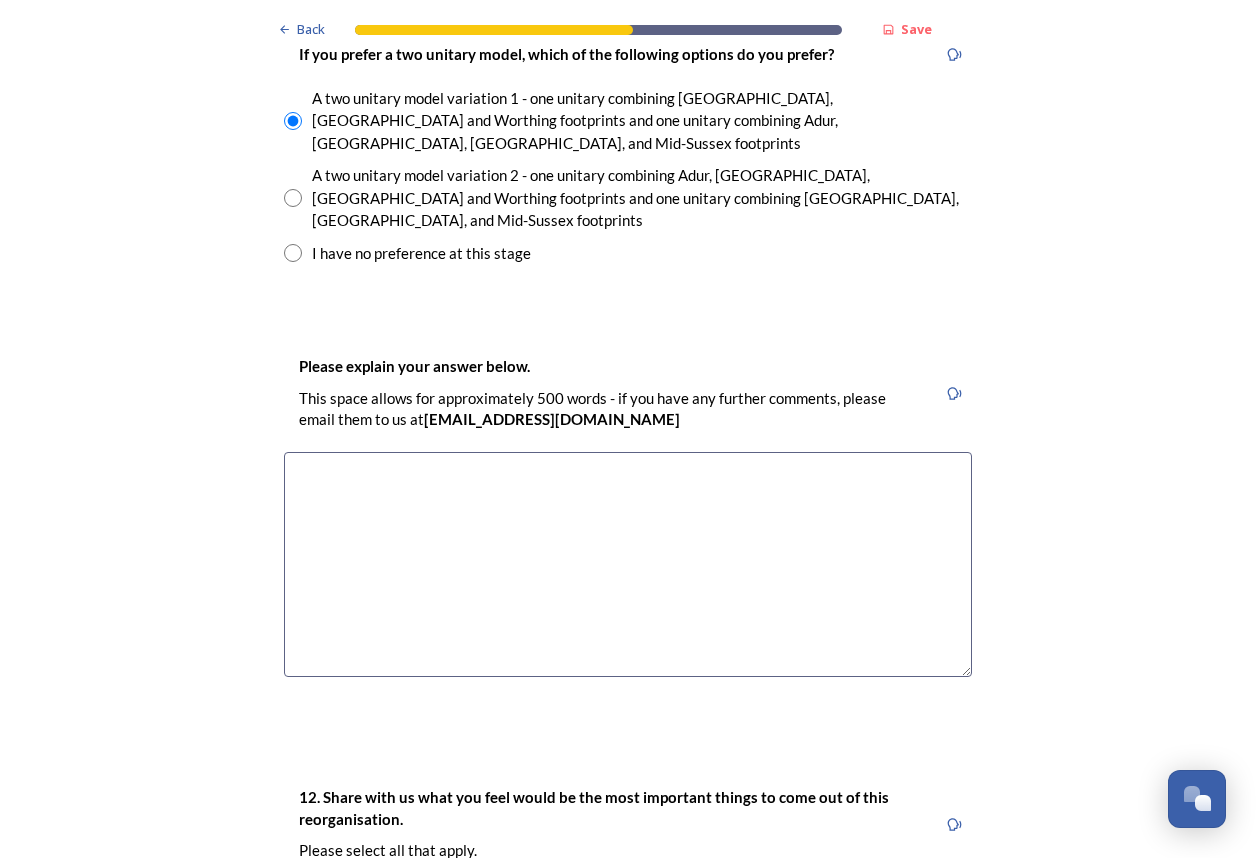 click at bounding box center (628, 564) 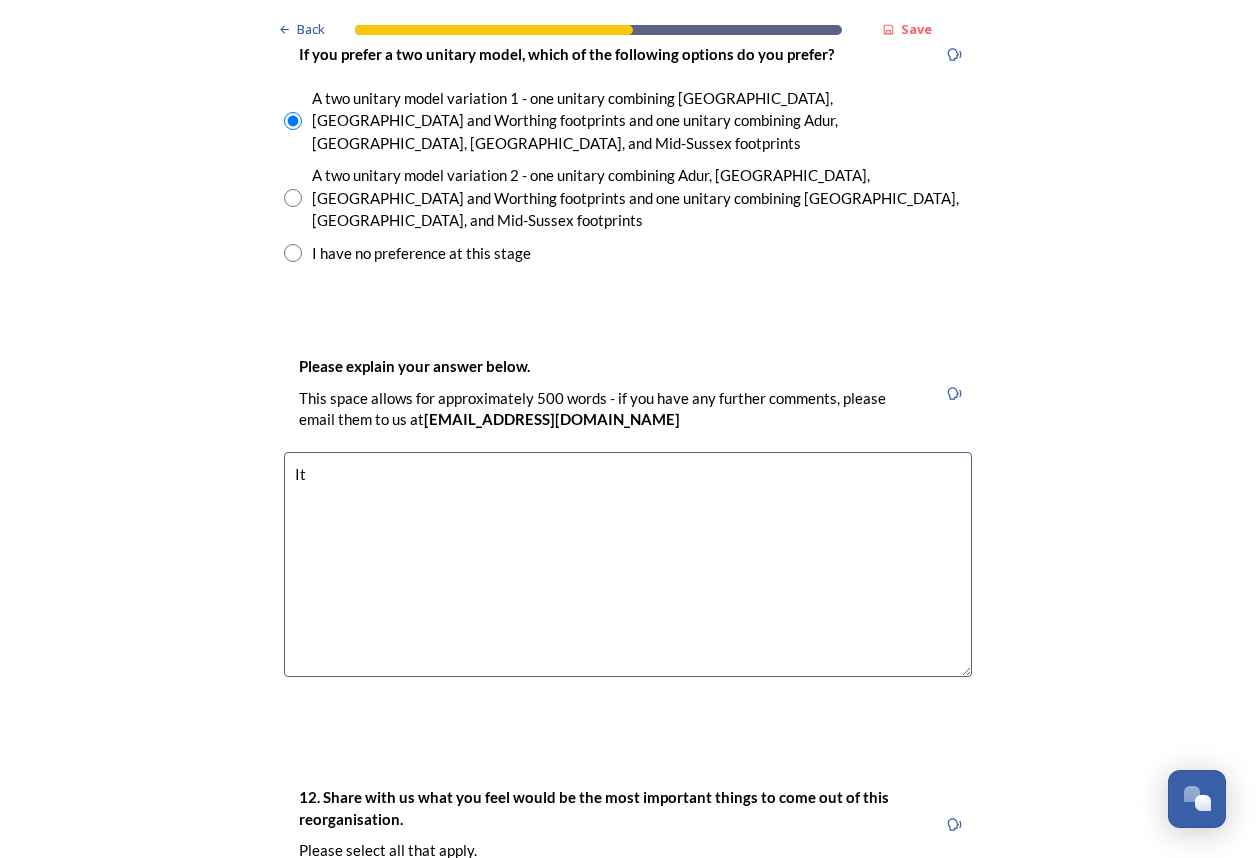 type on "I" 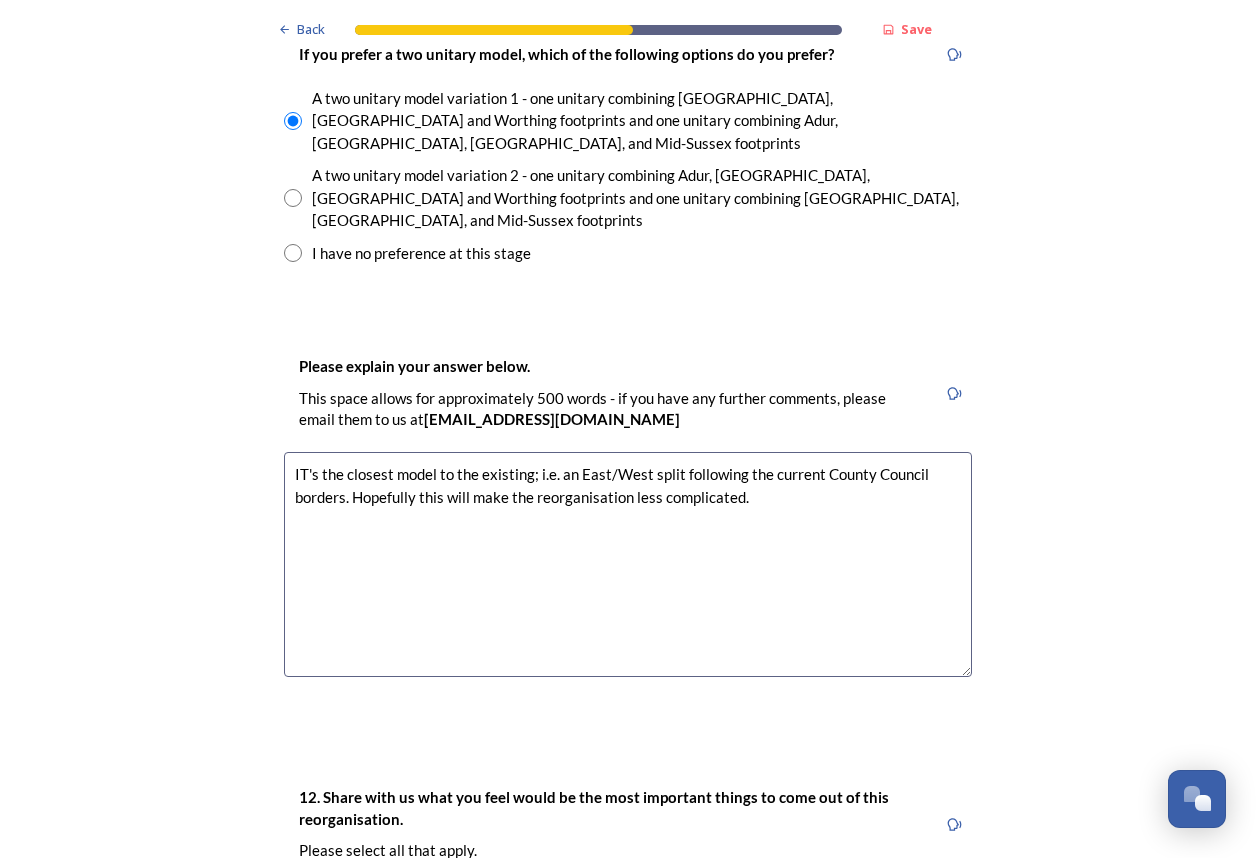 click on "IT's the closest model to the existing; i.e. an East/West split following the current County Council borders. Hopefully this will make the reorganisation less complicated." at bounding box center (628, 564) 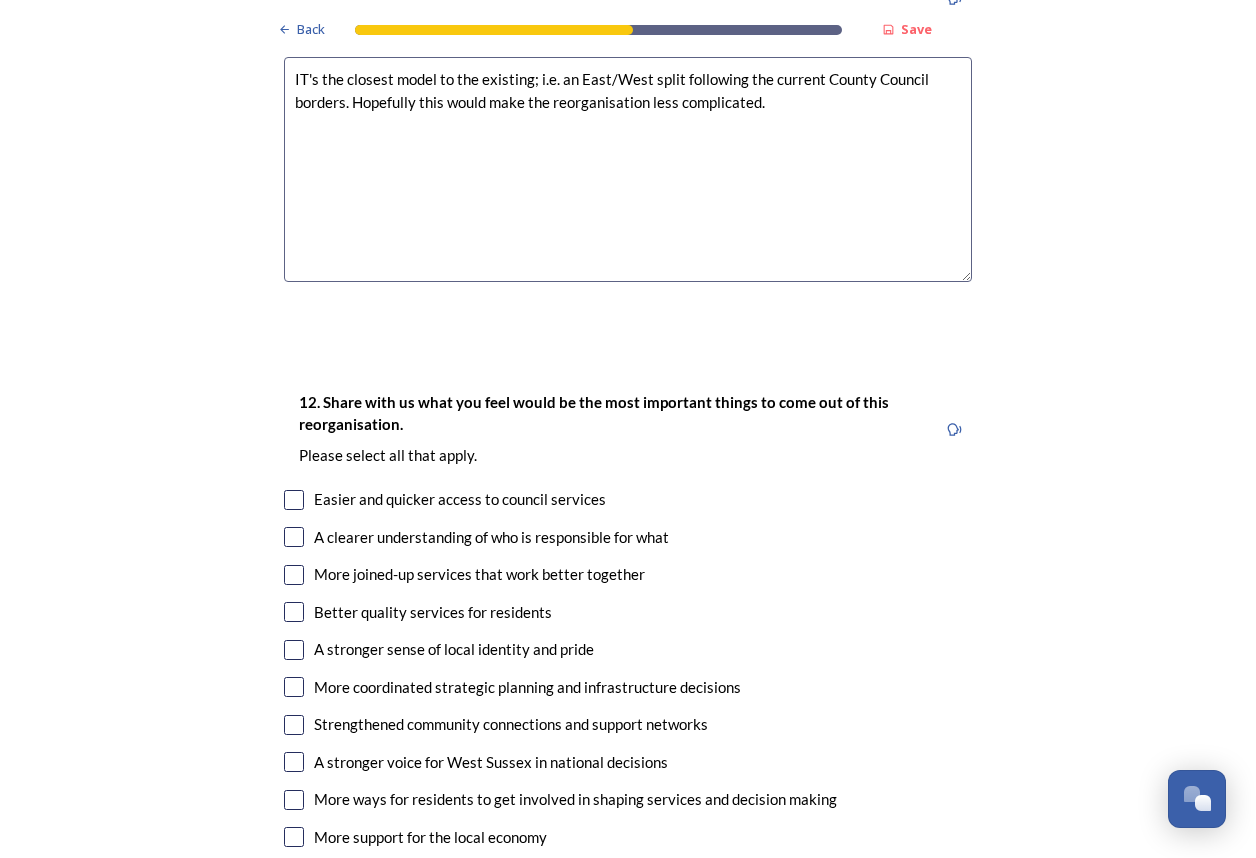 scroll, scrollTop: 3400, scrollLeft: 0, axis: vertical 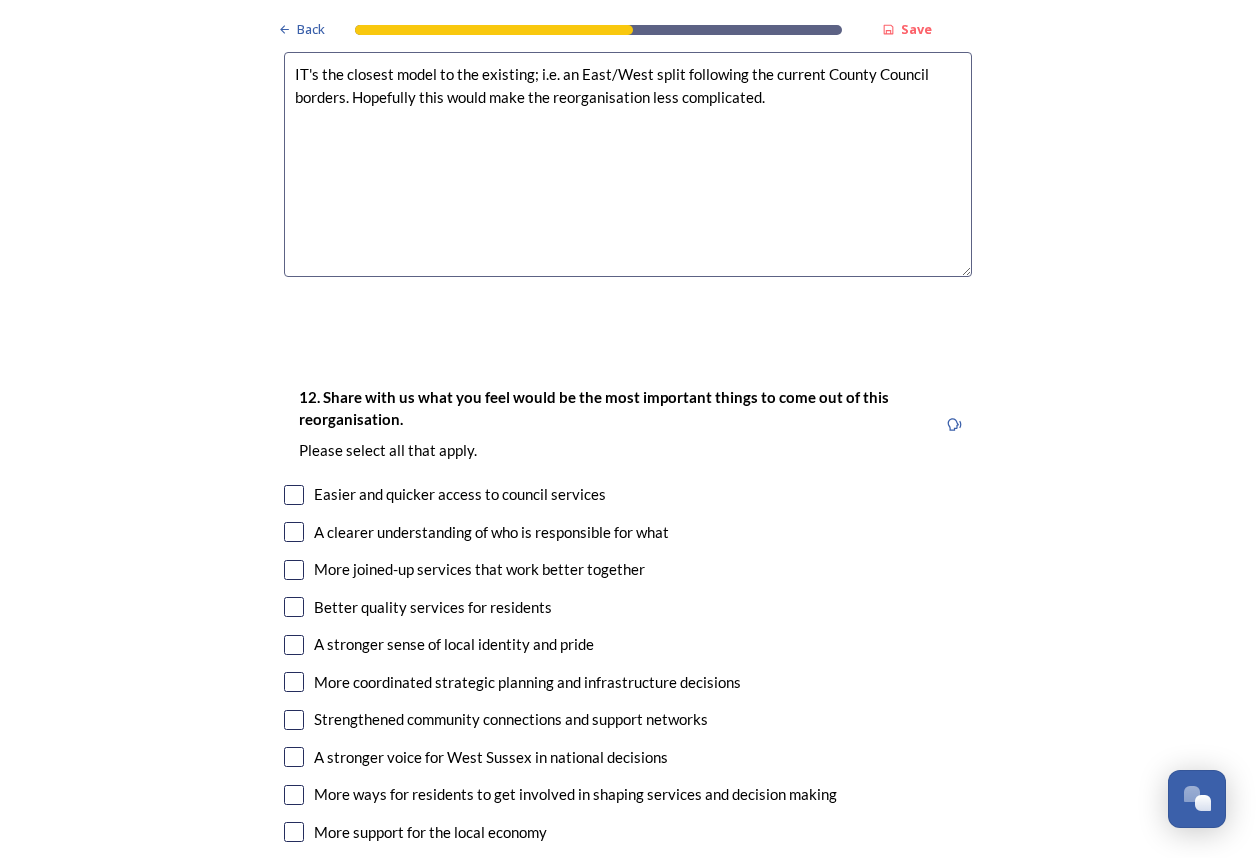 type on "IT's the closest model to the existing; i.e. an East/West split following the current County Council borders. Hopefully this would make the reorganisation less complicated." 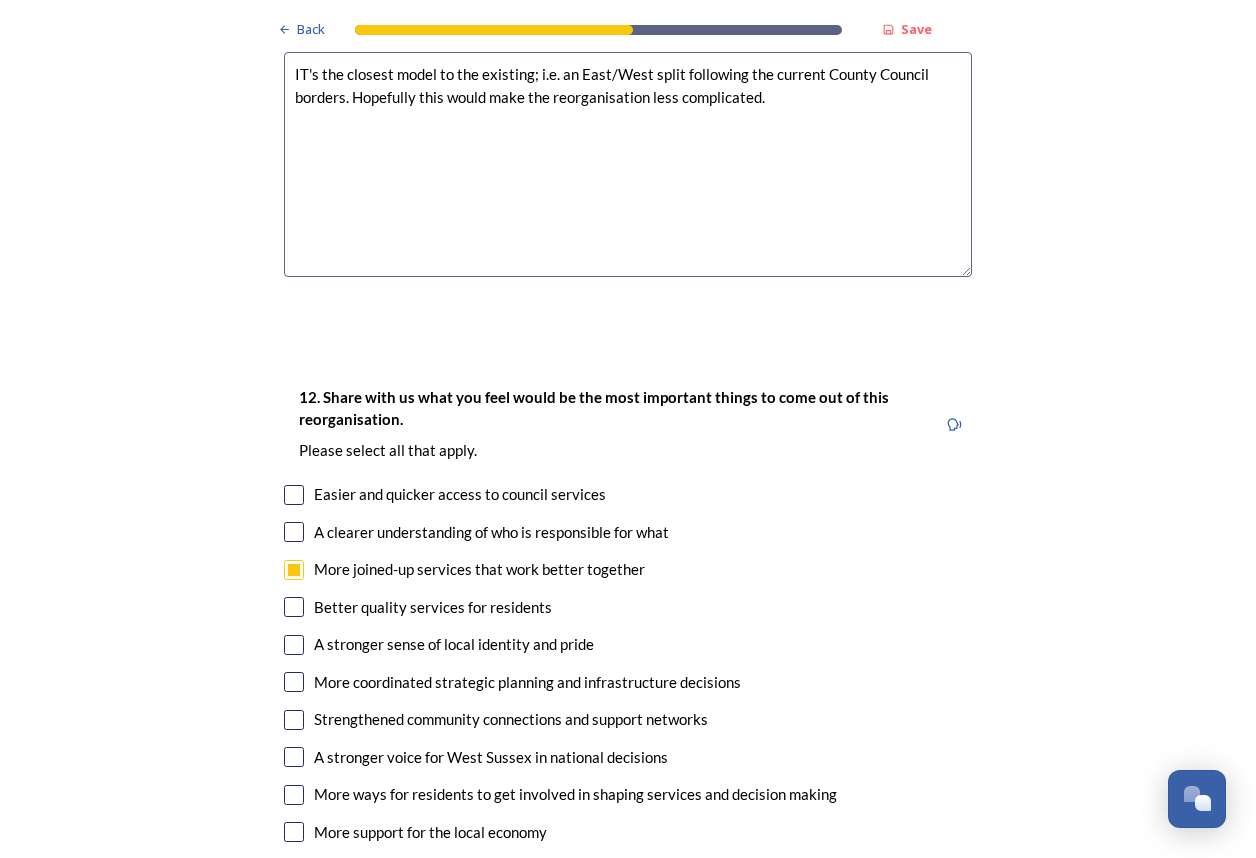 click at bounding box center (294, 645) 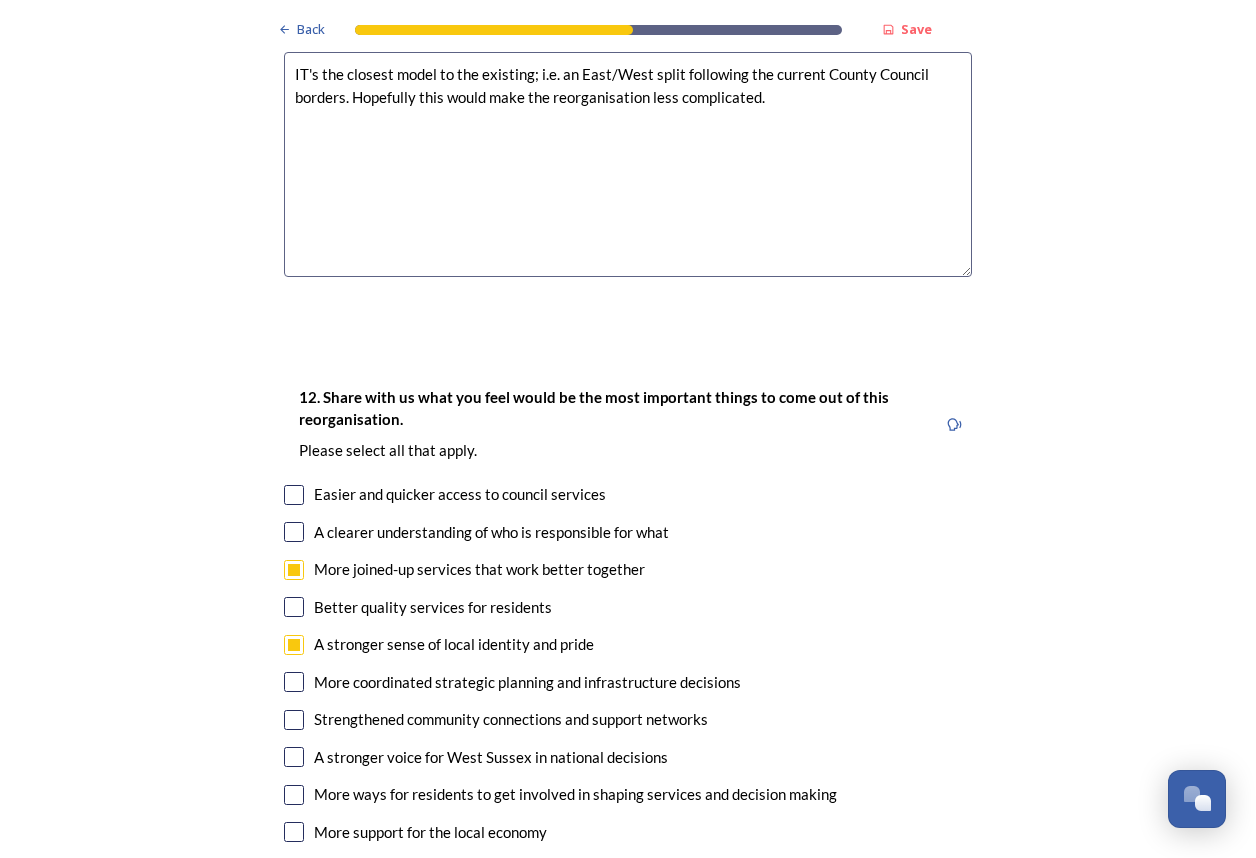click at bounding box center [294, 720] 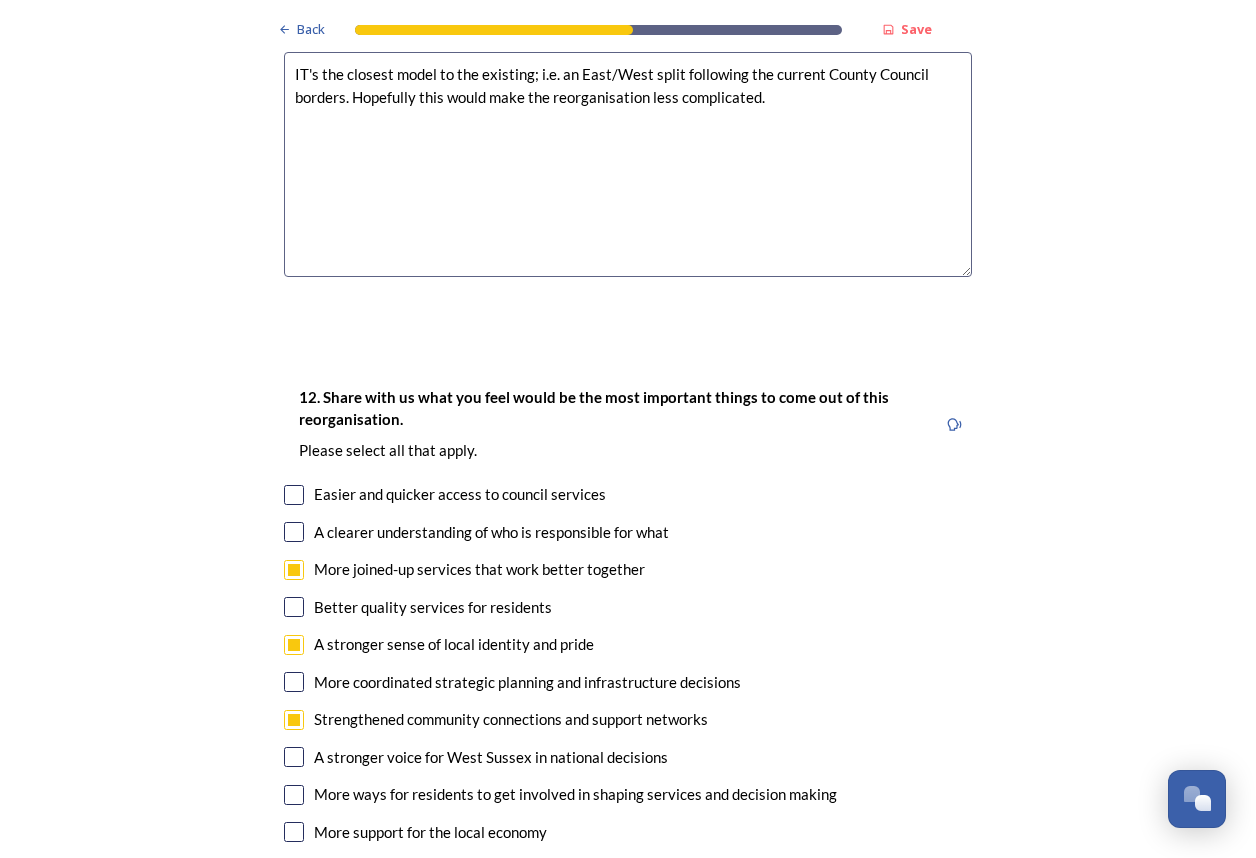 click at bounding box center [294, 795] 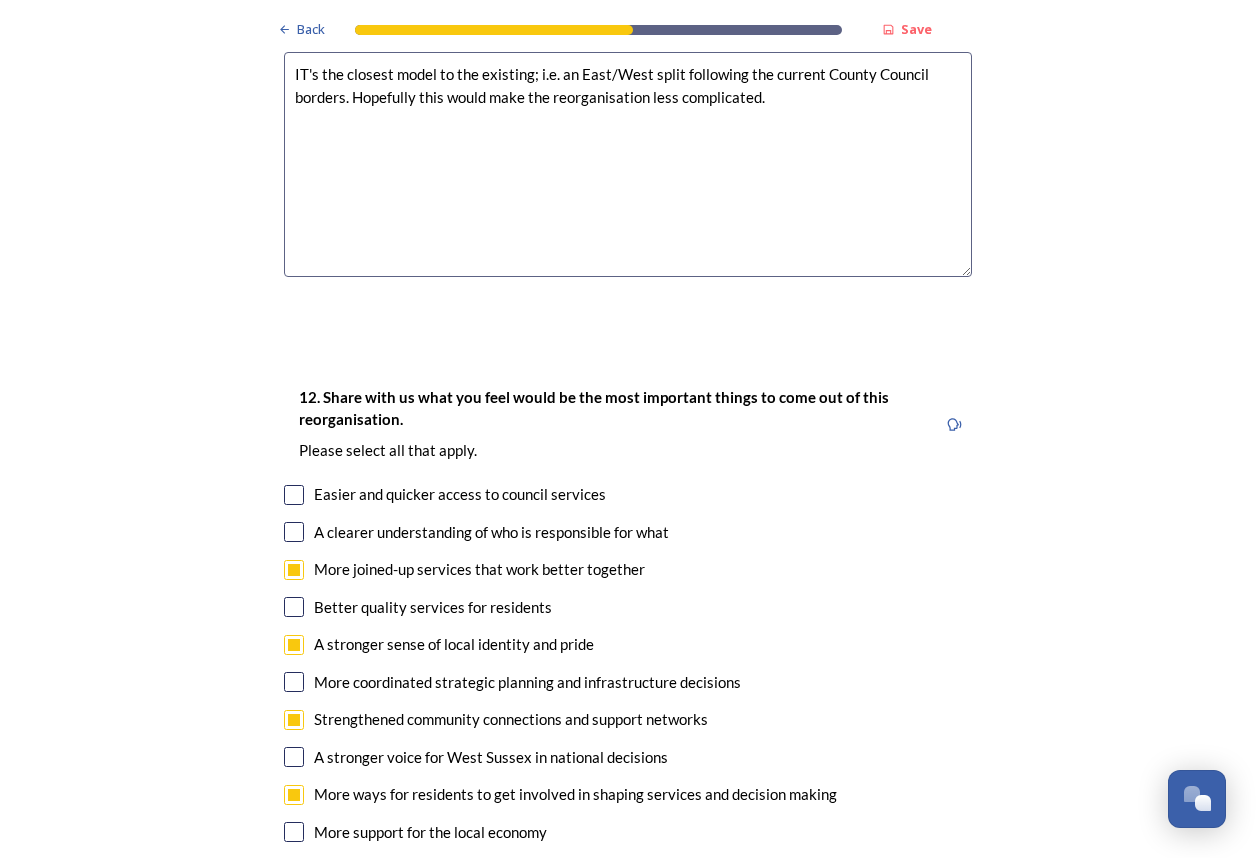 click at bounding box center (294, 832) 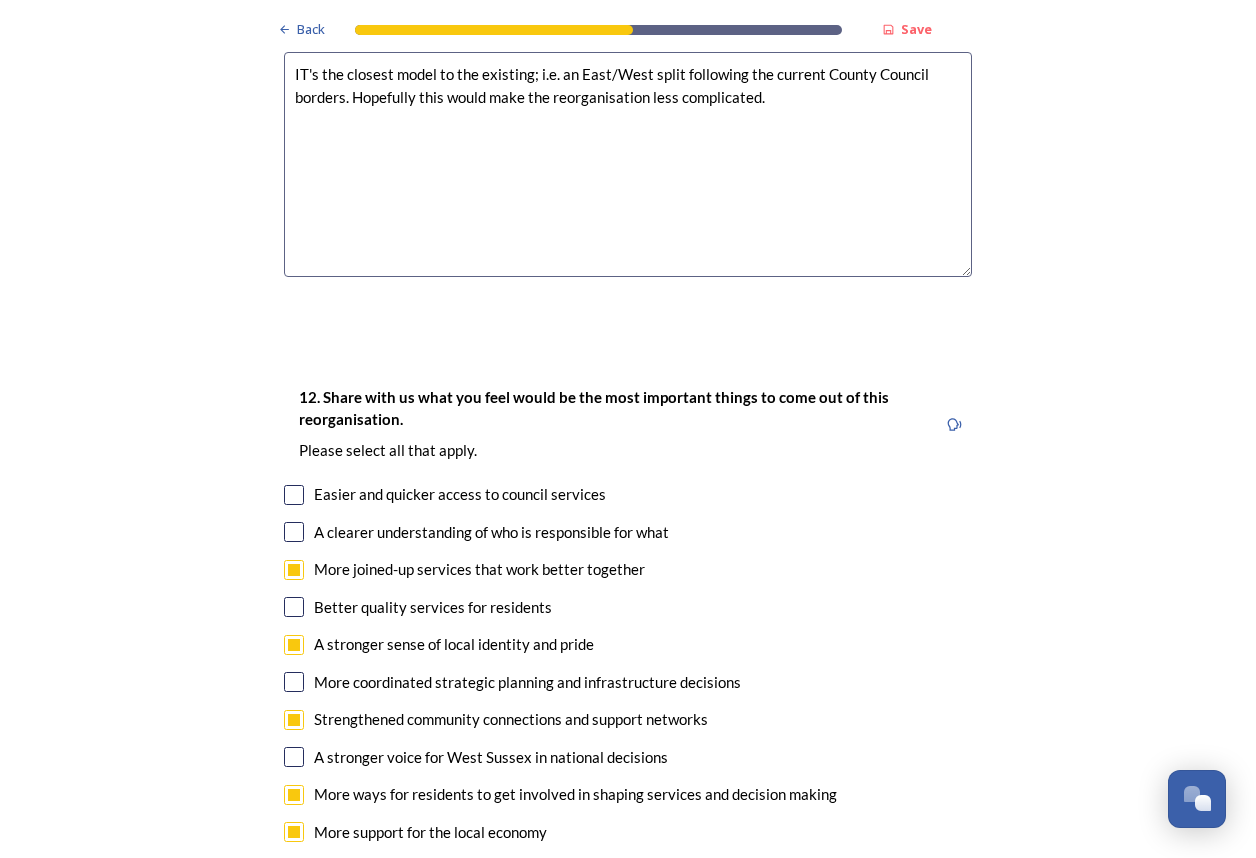 click at bounding box center [294, 607] 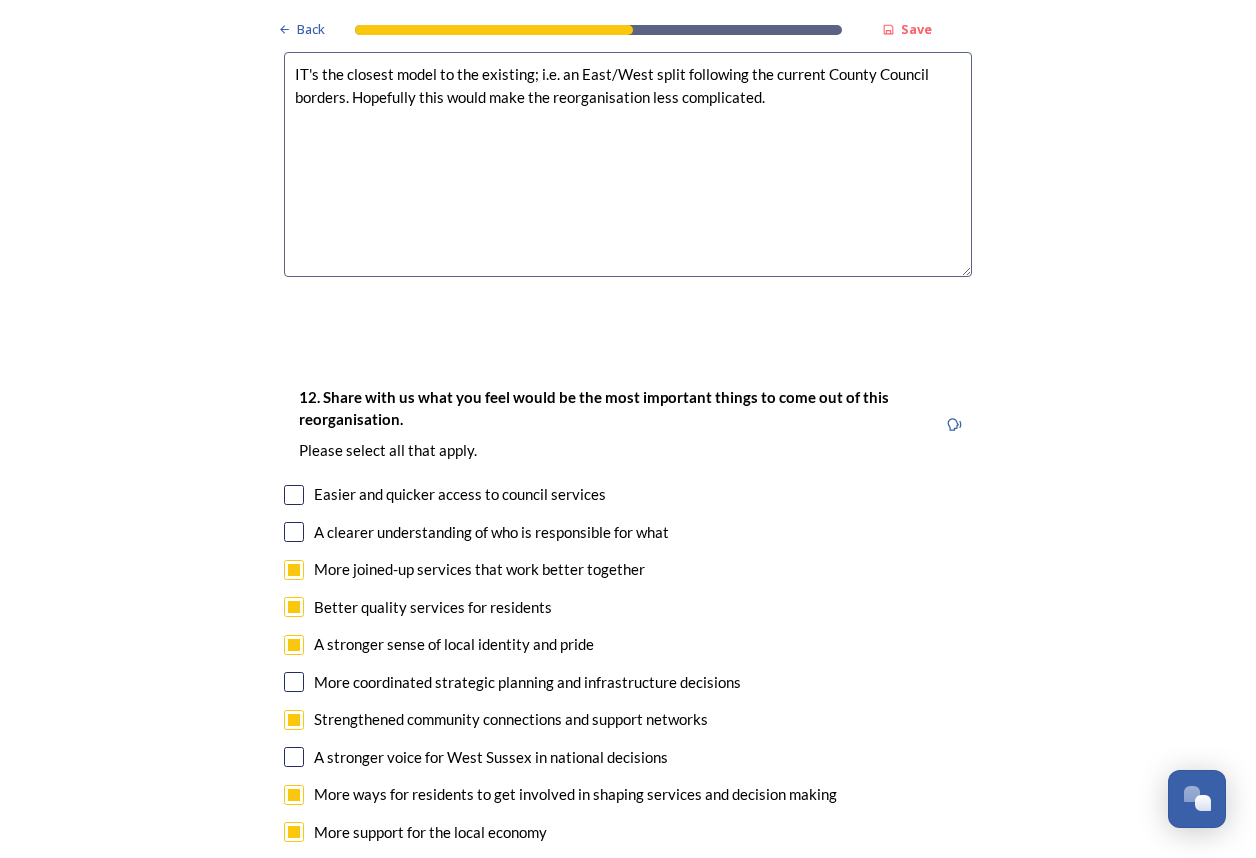 drag, startPoint x: 290, startPoint y: 581, endPoint x: 298, endPoint y: 647, distance: 66.48308 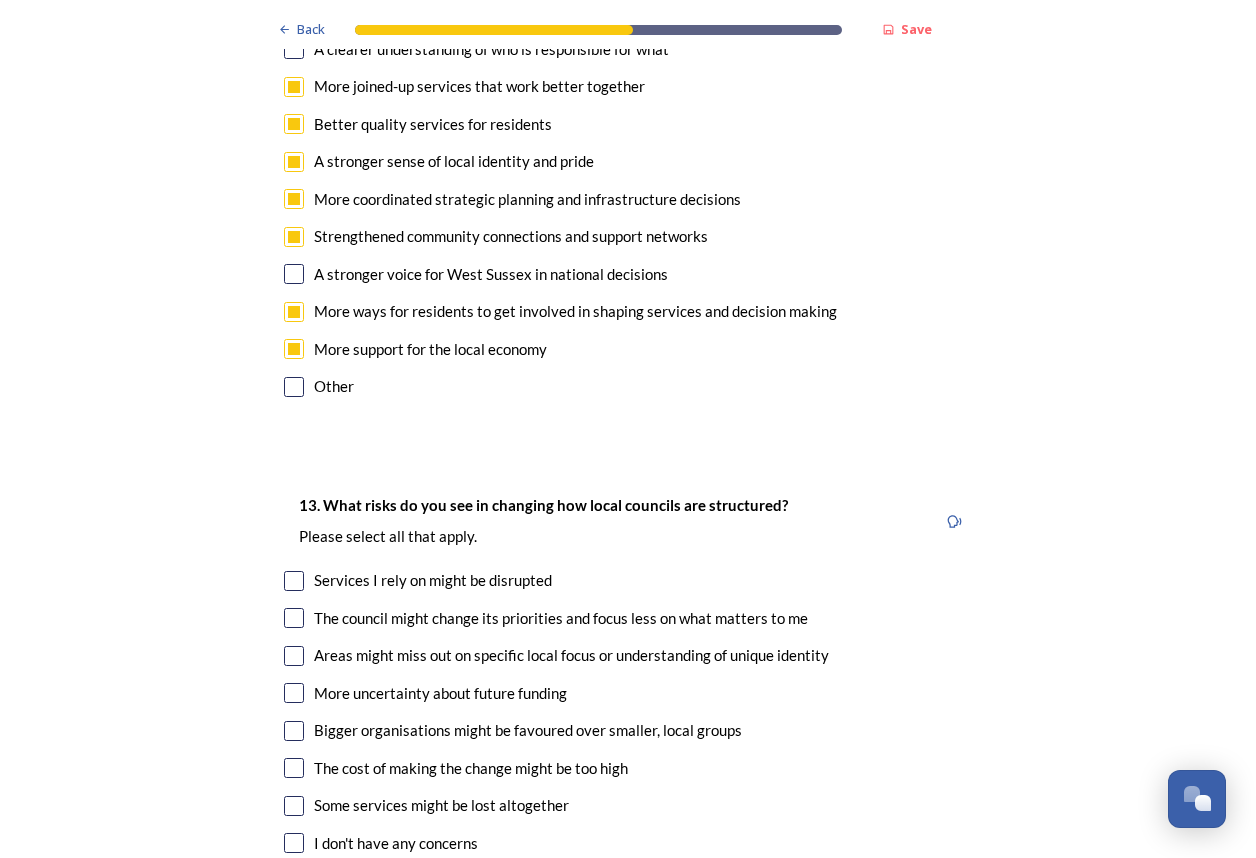 scroll, scrollTop: 3900, scrollLeft: 0, axis: vertical 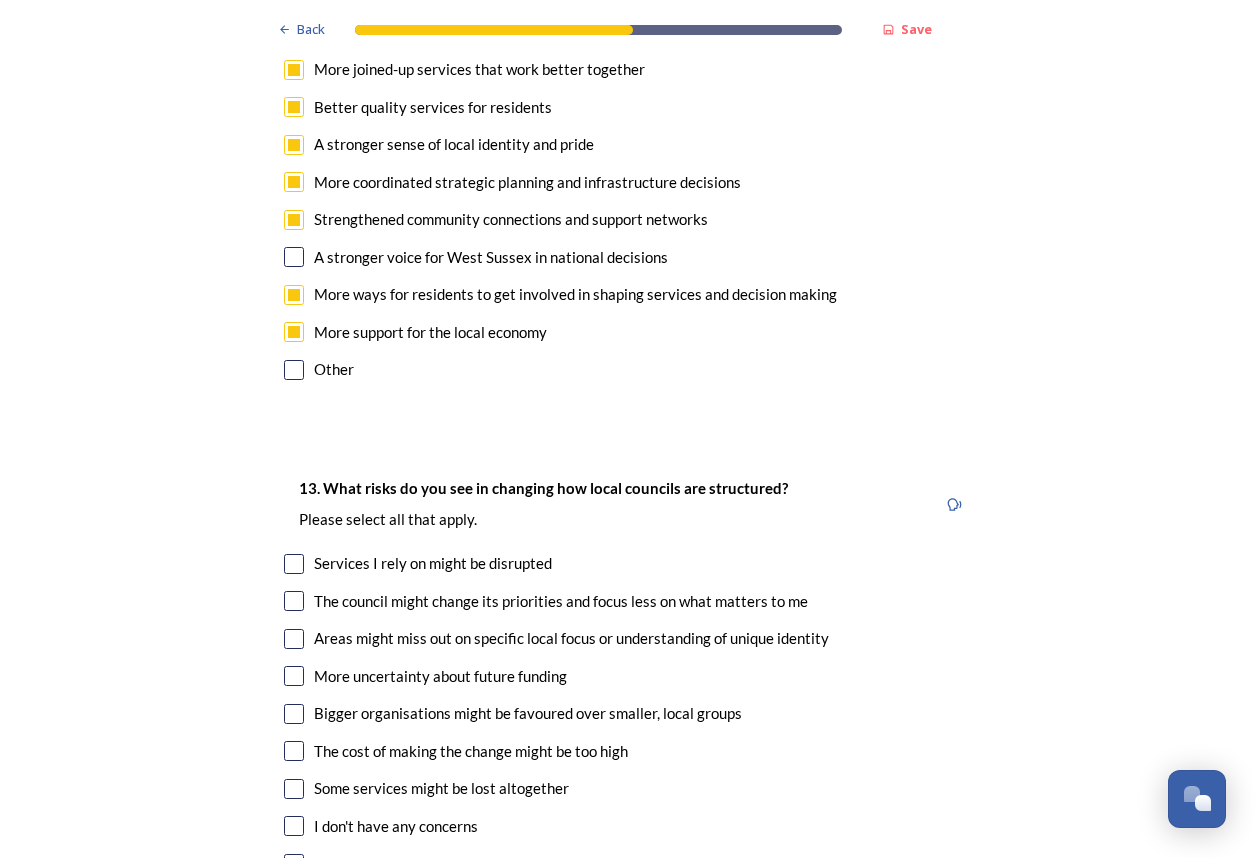 click at bounding box center (294, 564) 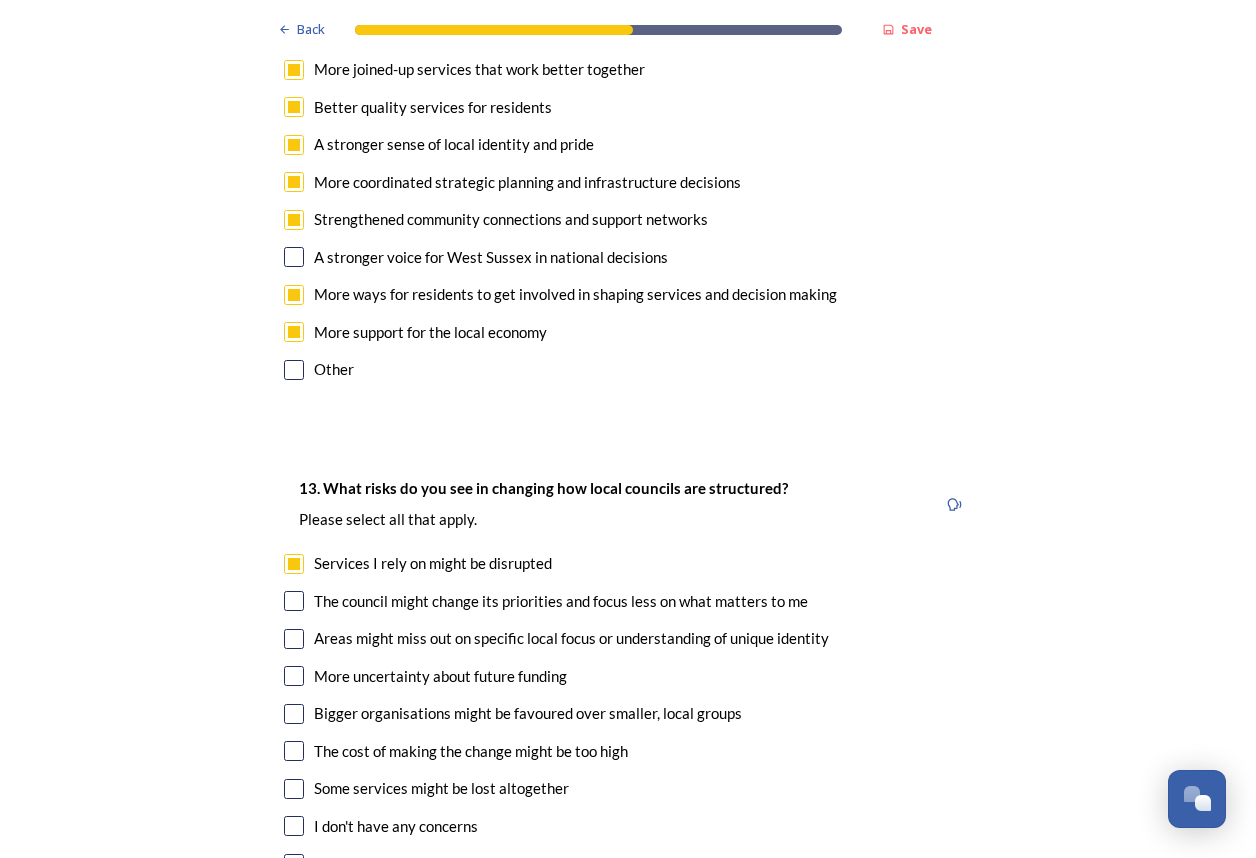 click on "13. What risks do you see in changing how local councils are structured? ﻿Please select all that apply. Services I rely on might be disrupted The council might change its priorities and focus less on what matters to me Areas might miss out on specific local focus or understanding of unique identity More uncertainty about future funding Bigger organisations might be favoured over smaller, local groups The cost of making the change might be too high Some services might be lost altogether I don't have any concerns Other" at bounding box center (628, 678) 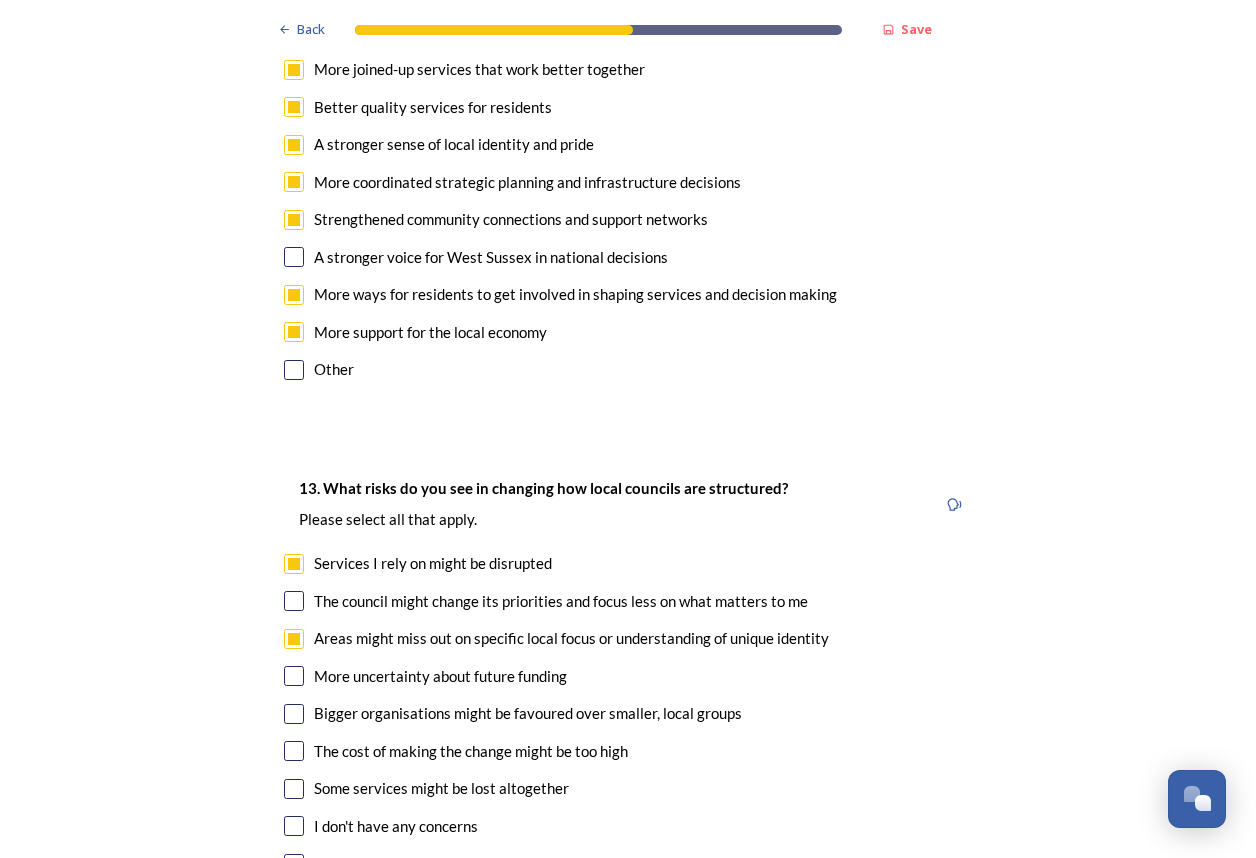 click at bounding box center (294, 714) 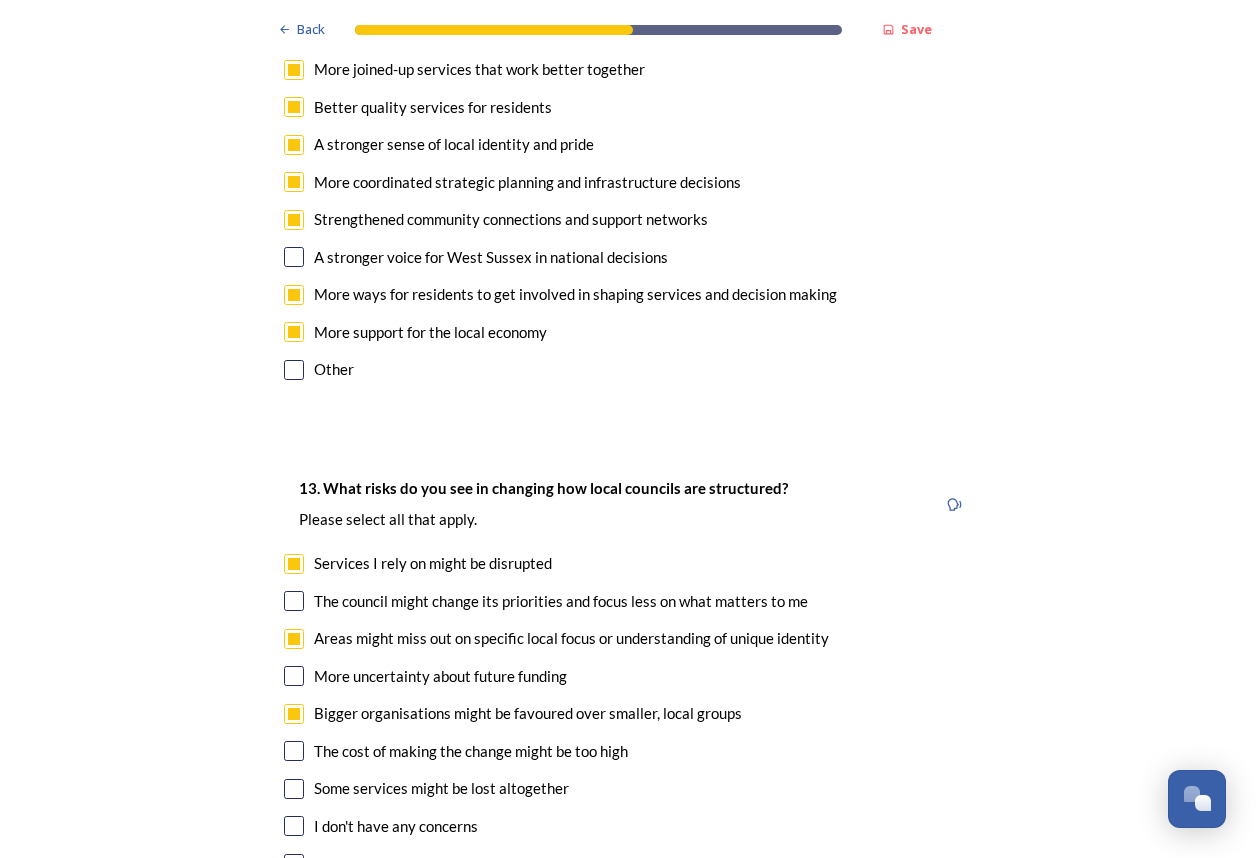 click at bounding box center [294, 789] 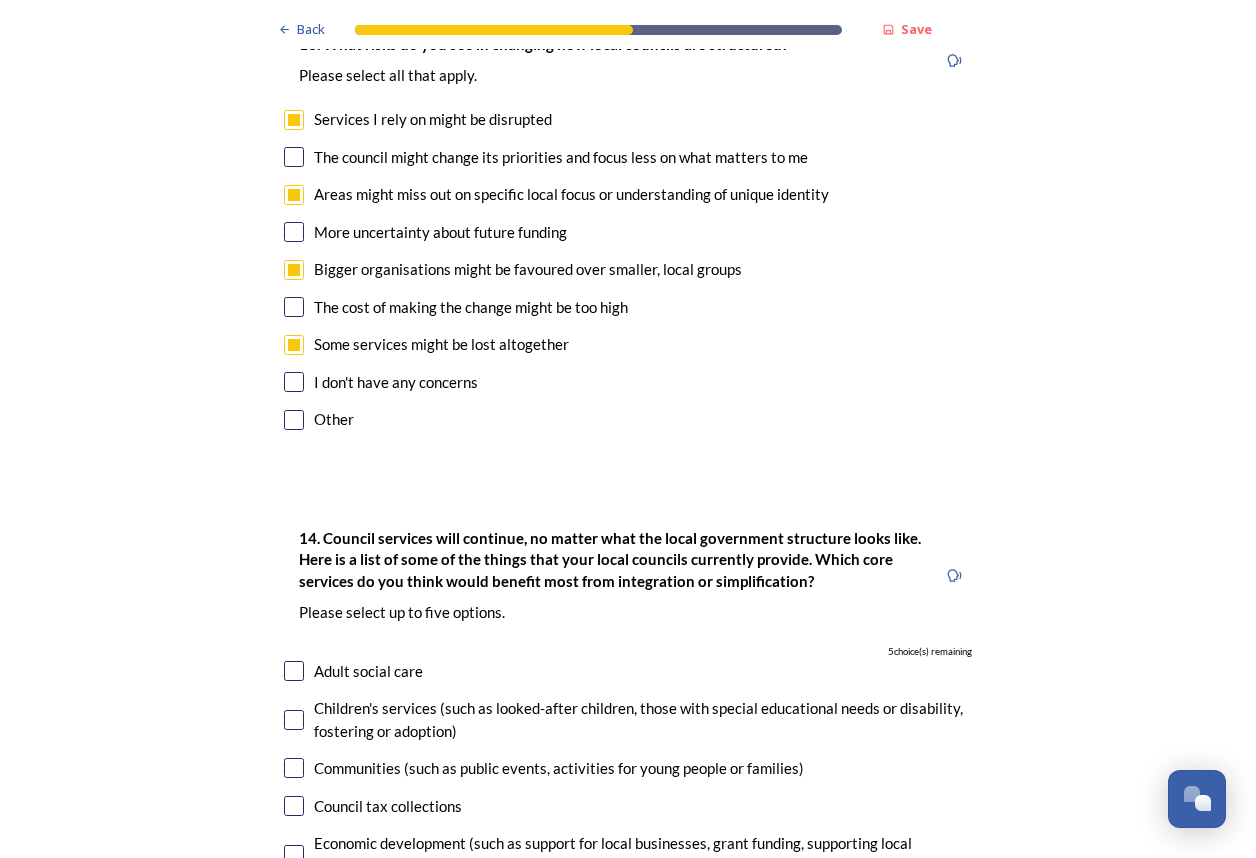 scroll, scrollTop: 4500, scrollLeft: 0, axis: vertical 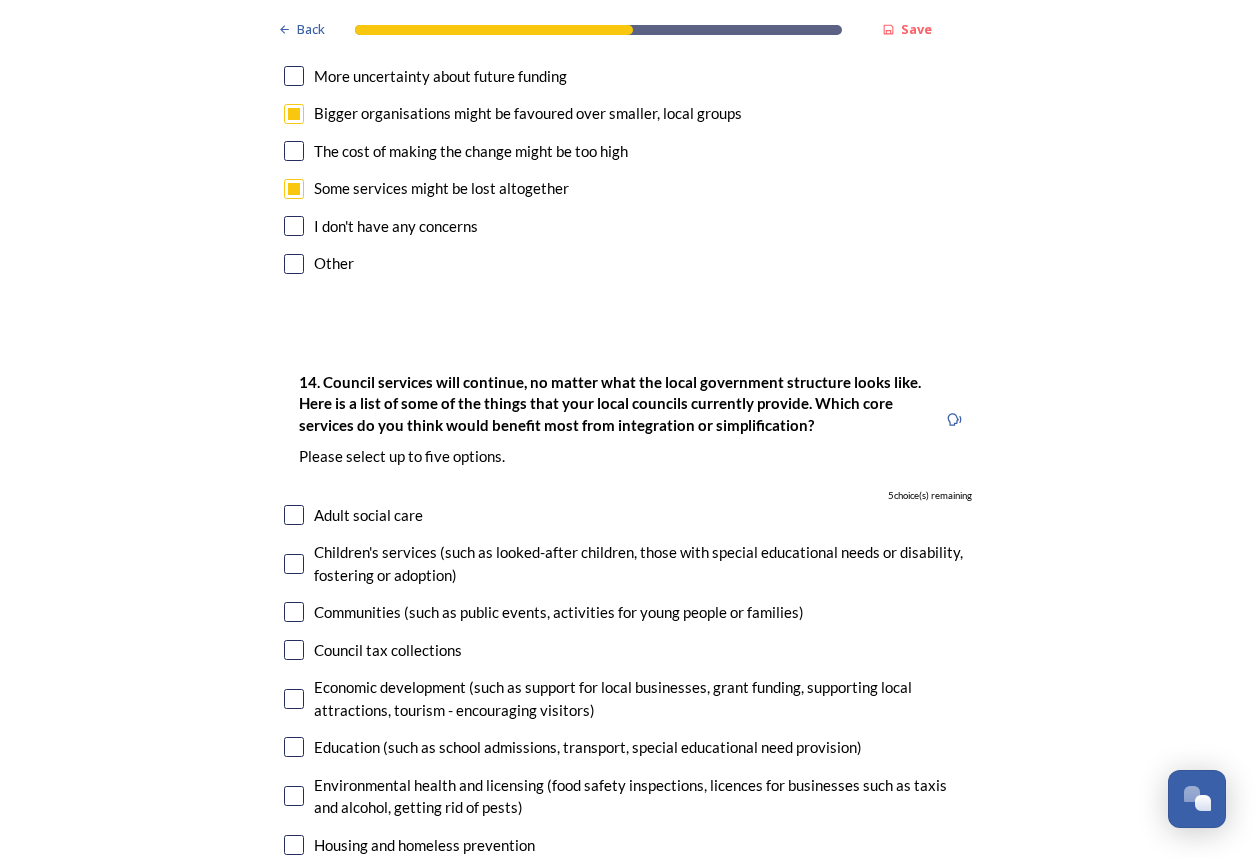 click at bounding box center (294, 515) 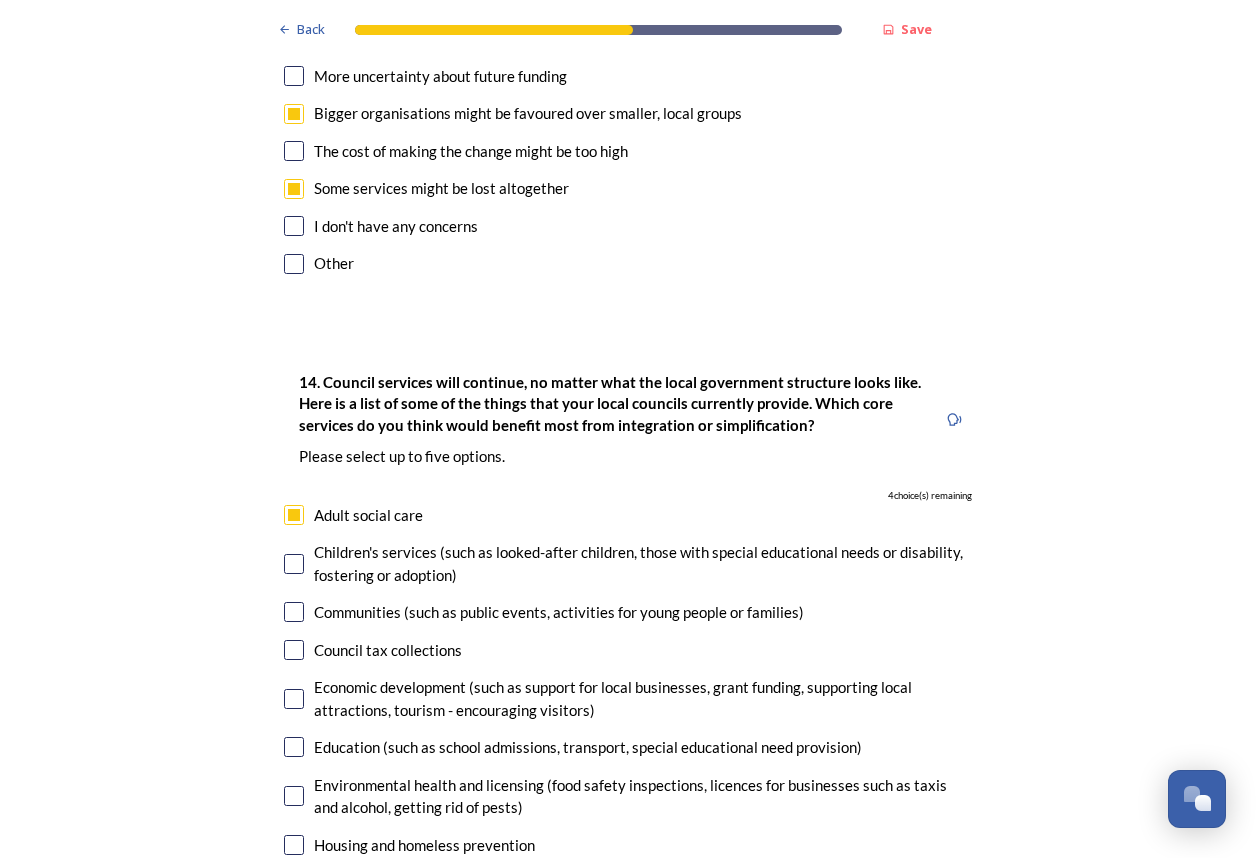 click at bounding box center (294, 564) 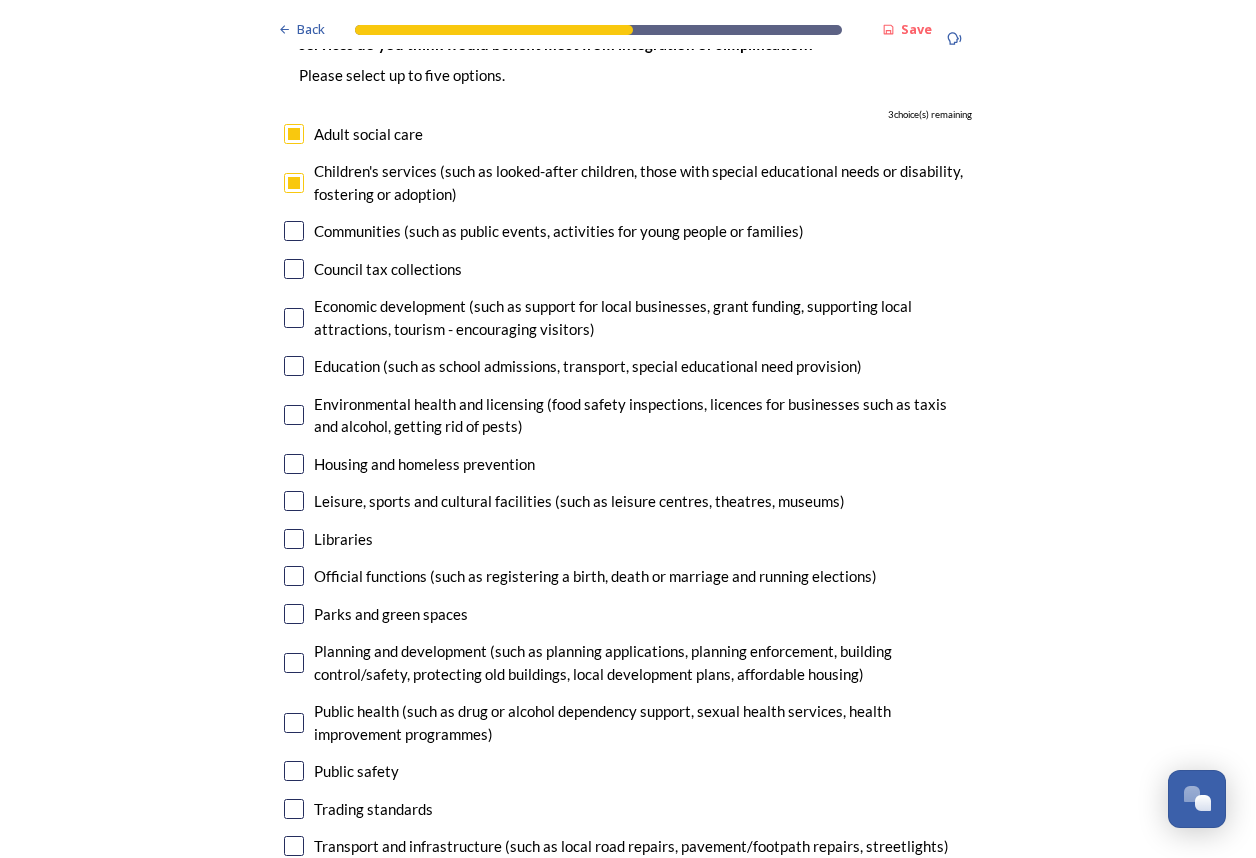 scroll, scrollTop: 4900, scrollLeft: 0, axis: vertical 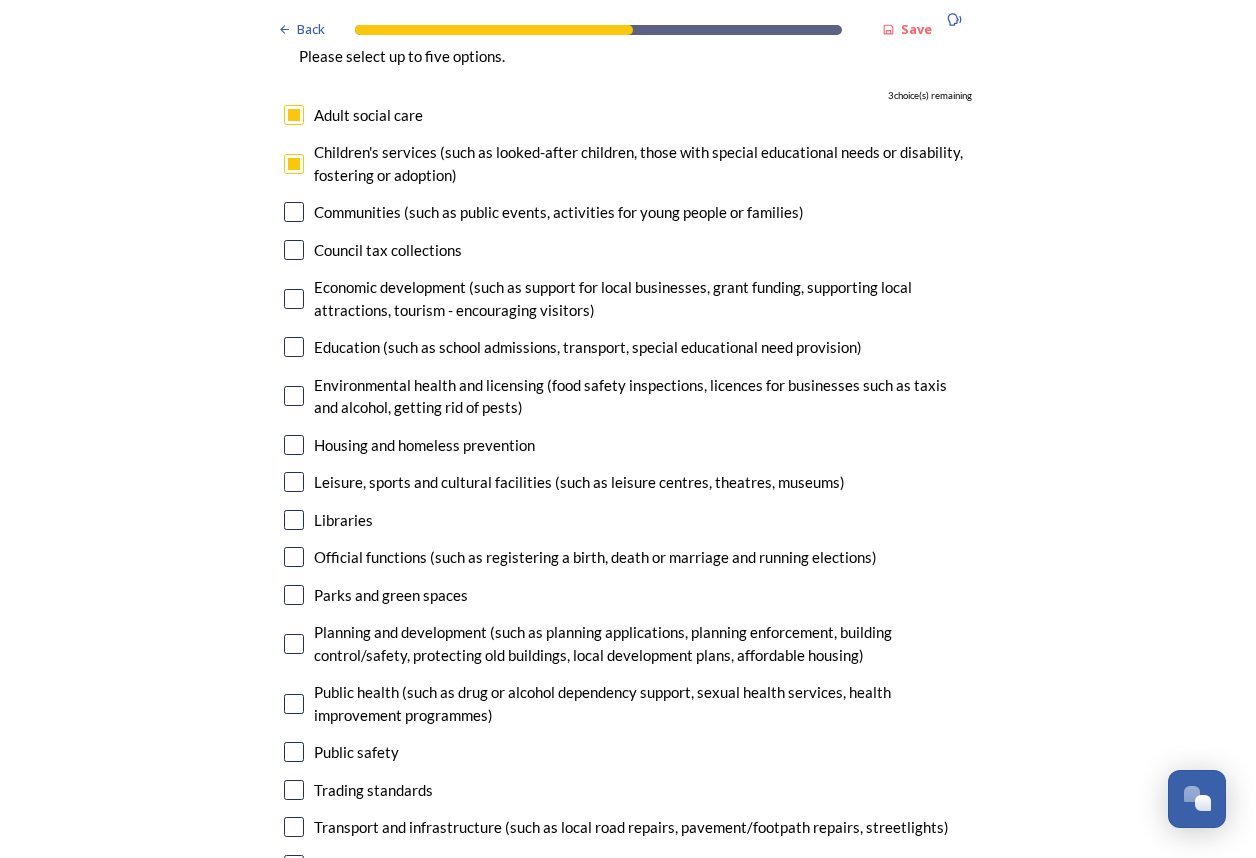 click at bounding box center [294, 644] 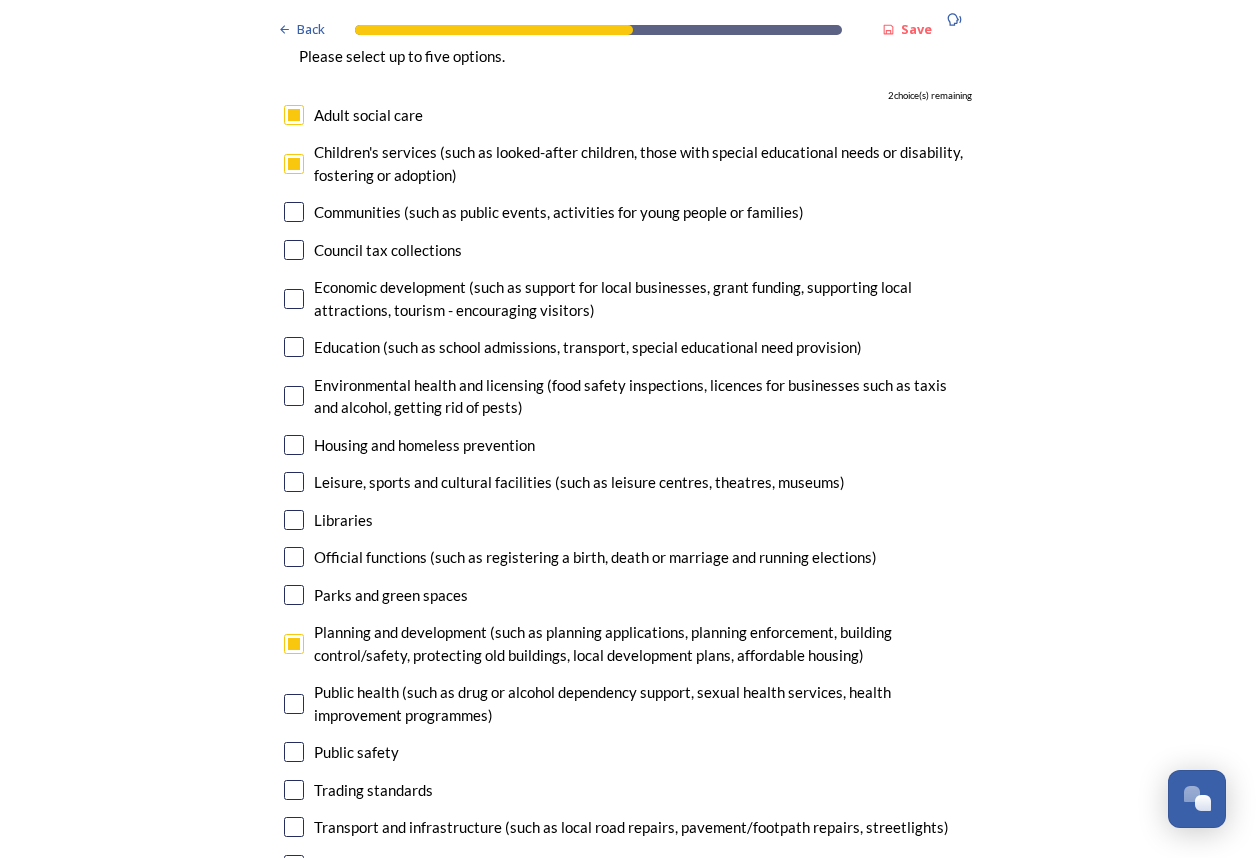 scroll, scrollTop: 5000, scrollLeft: 0, axis: vertical 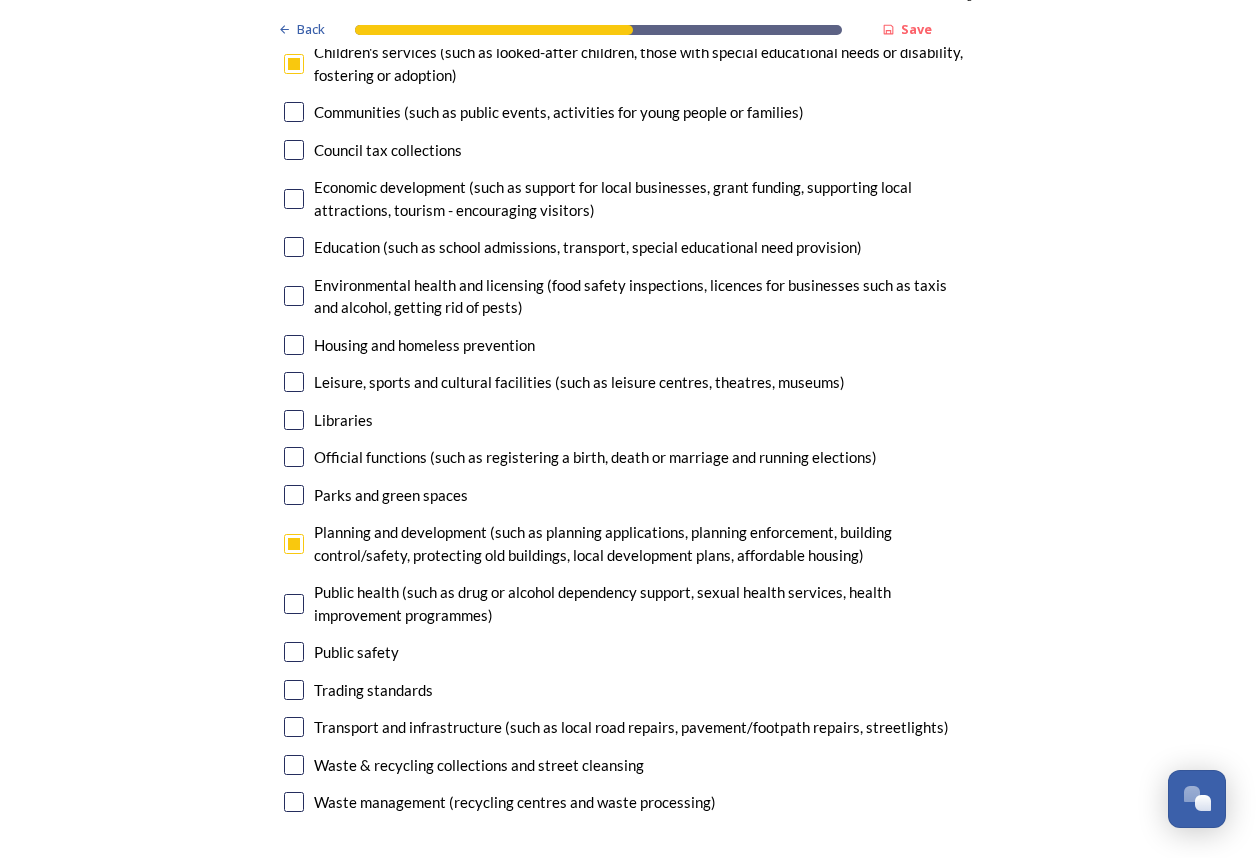 click at bounding box center [294, 727] 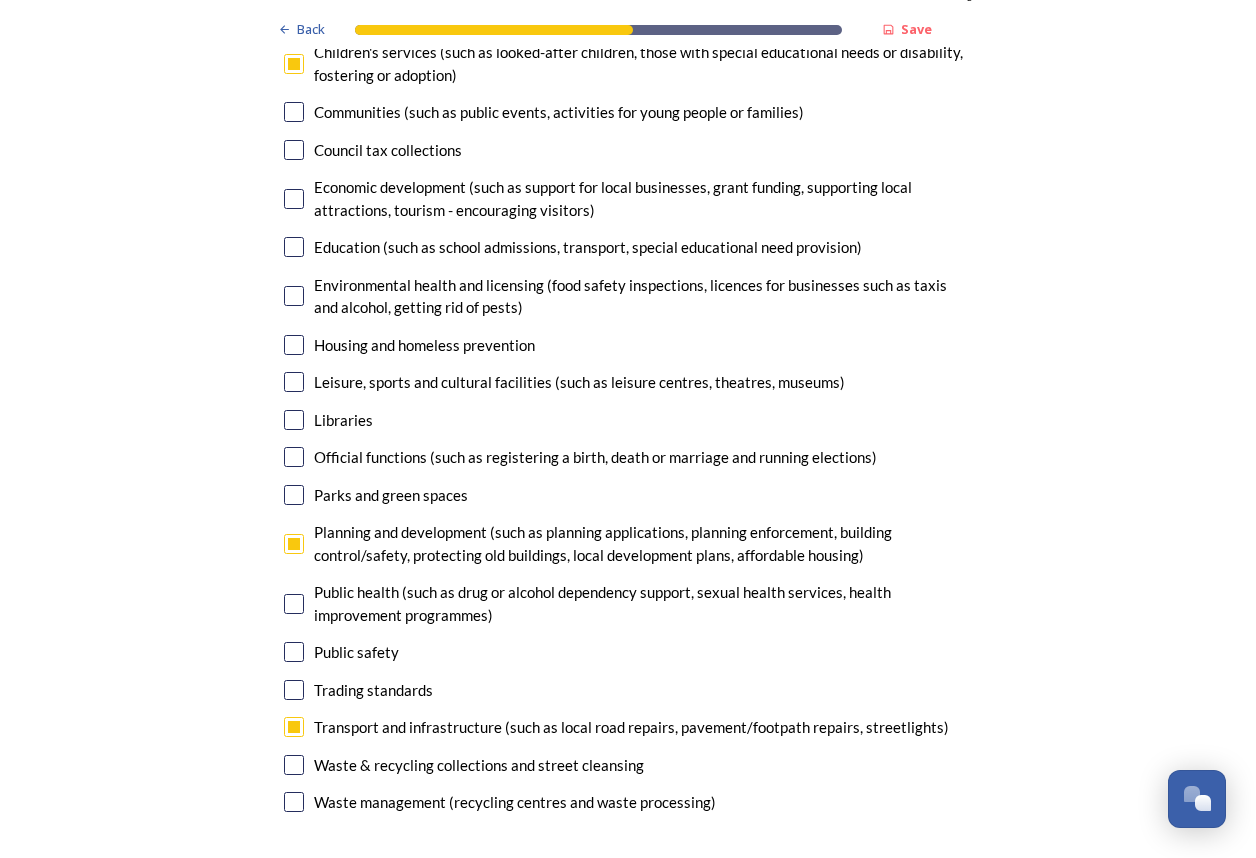 click at bounding box center (294, 604) 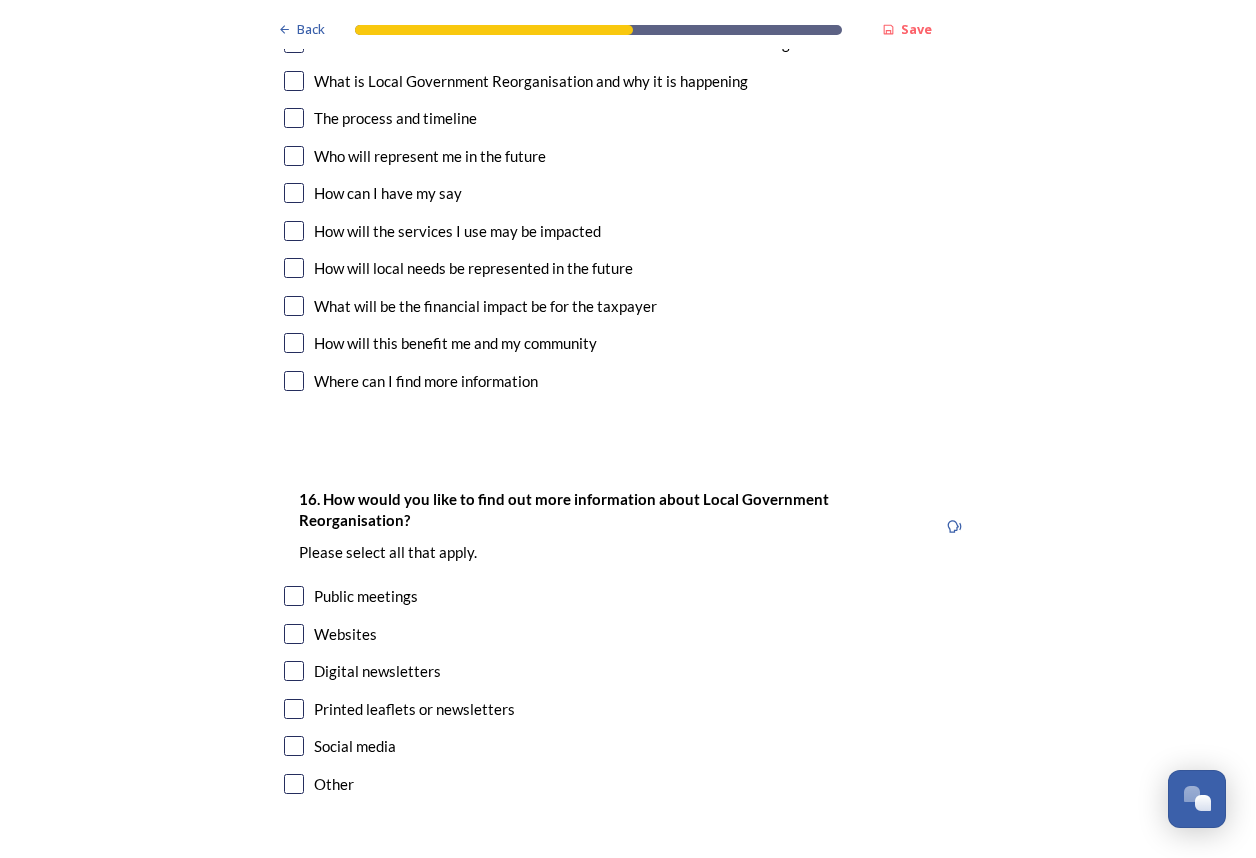 scroll, scrollTop: 6000, scrollLeft: 0, axis: vertical 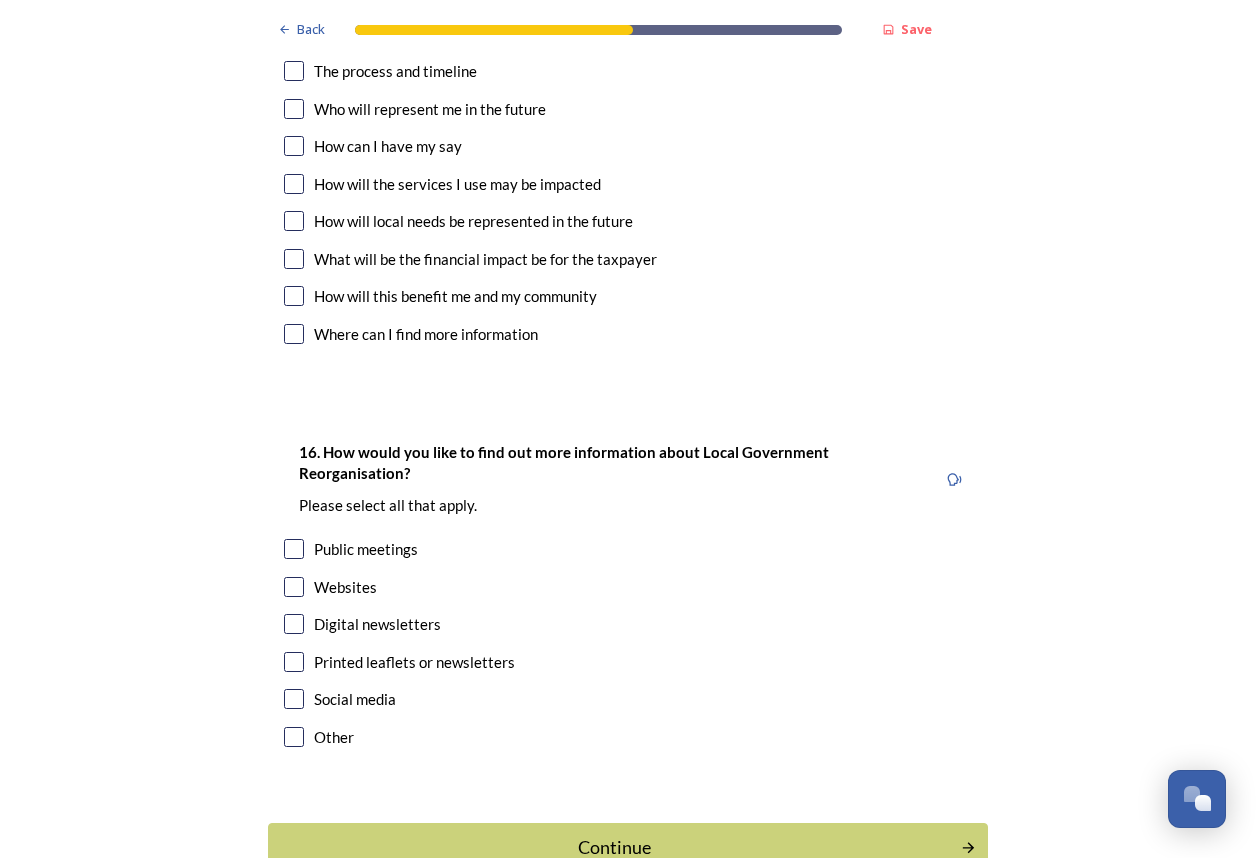 click on "Websites" at bounding box center [628, 587] 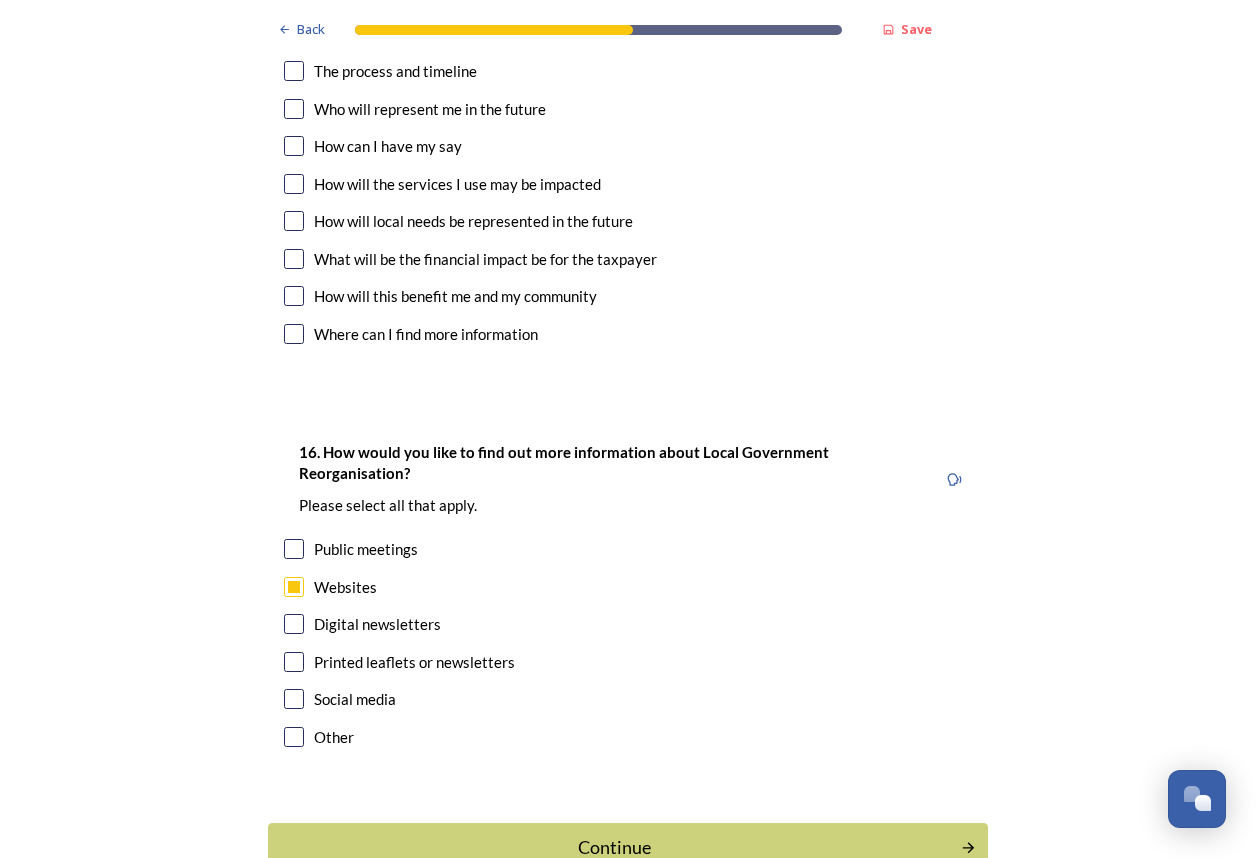 checkbox on "true" 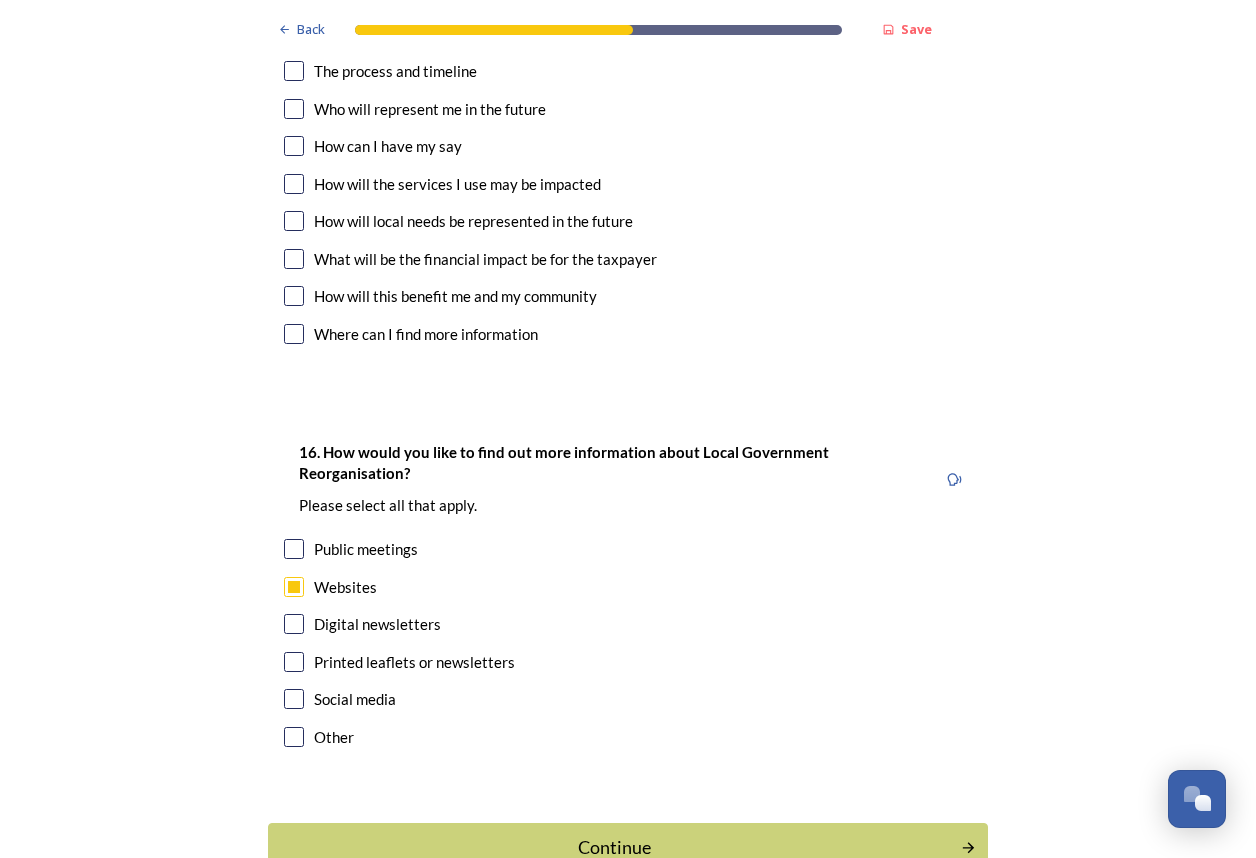 scroll, scrollTop: 6026, scrollLeft: 0, axis: vertical 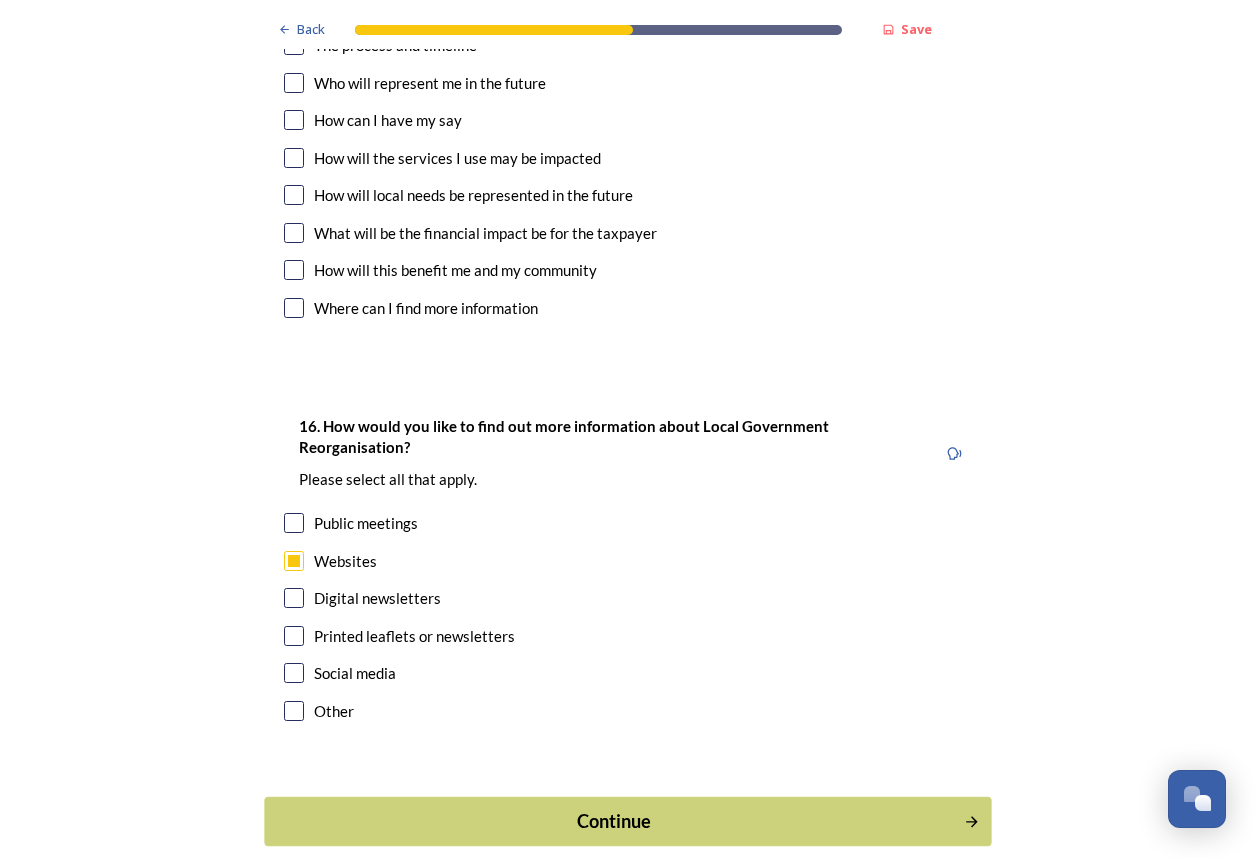 click on "Continue" at bounding box center [614, 821] 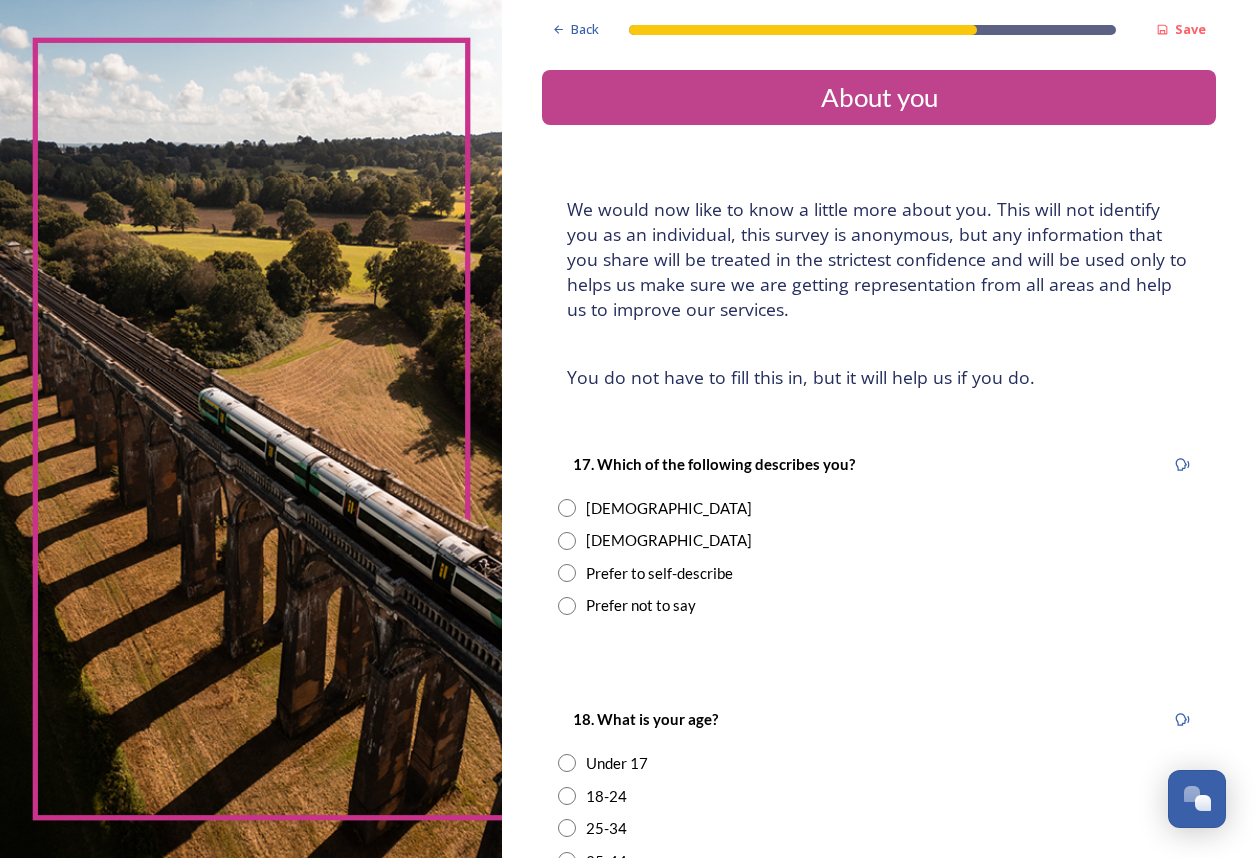 click at bounding box center [567, 508] 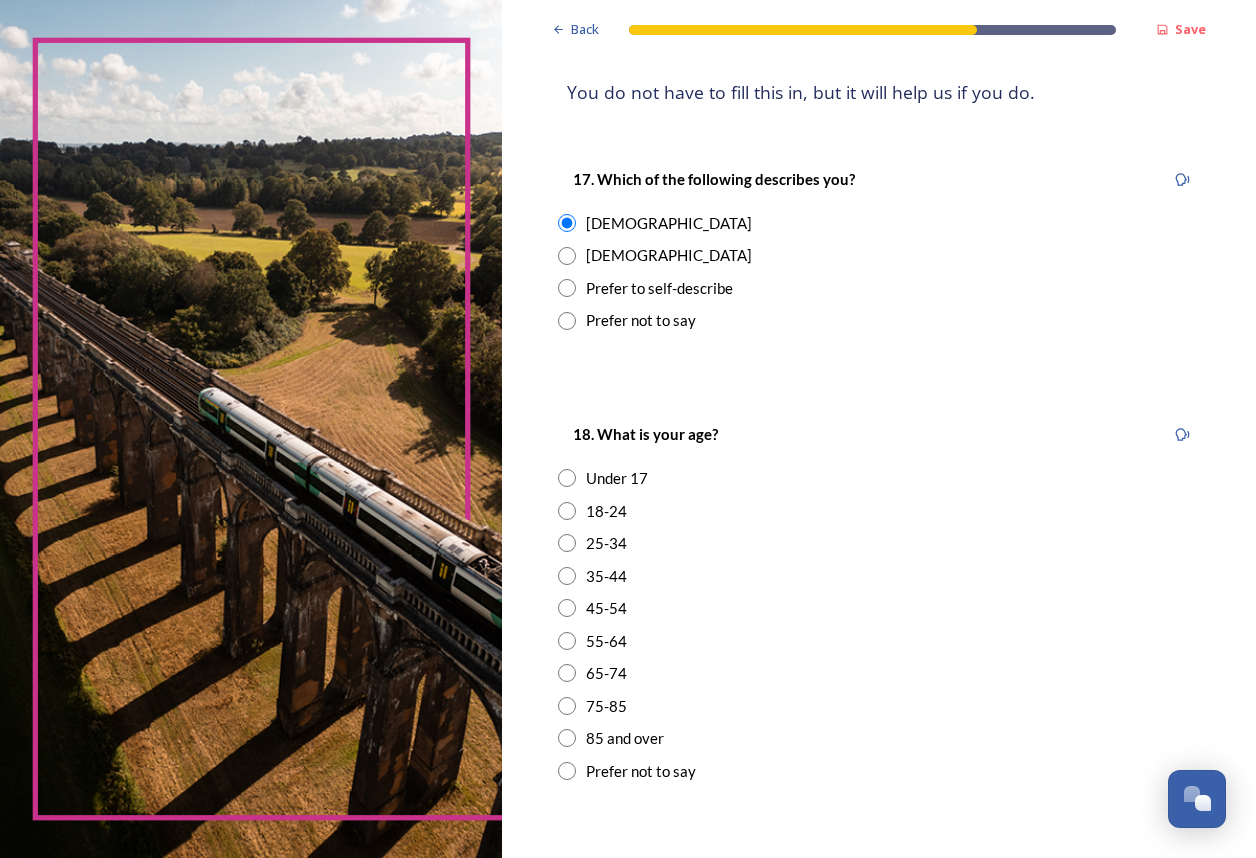 scroll, scrollTop: 400, scrollLeft: 0, axis: vertical 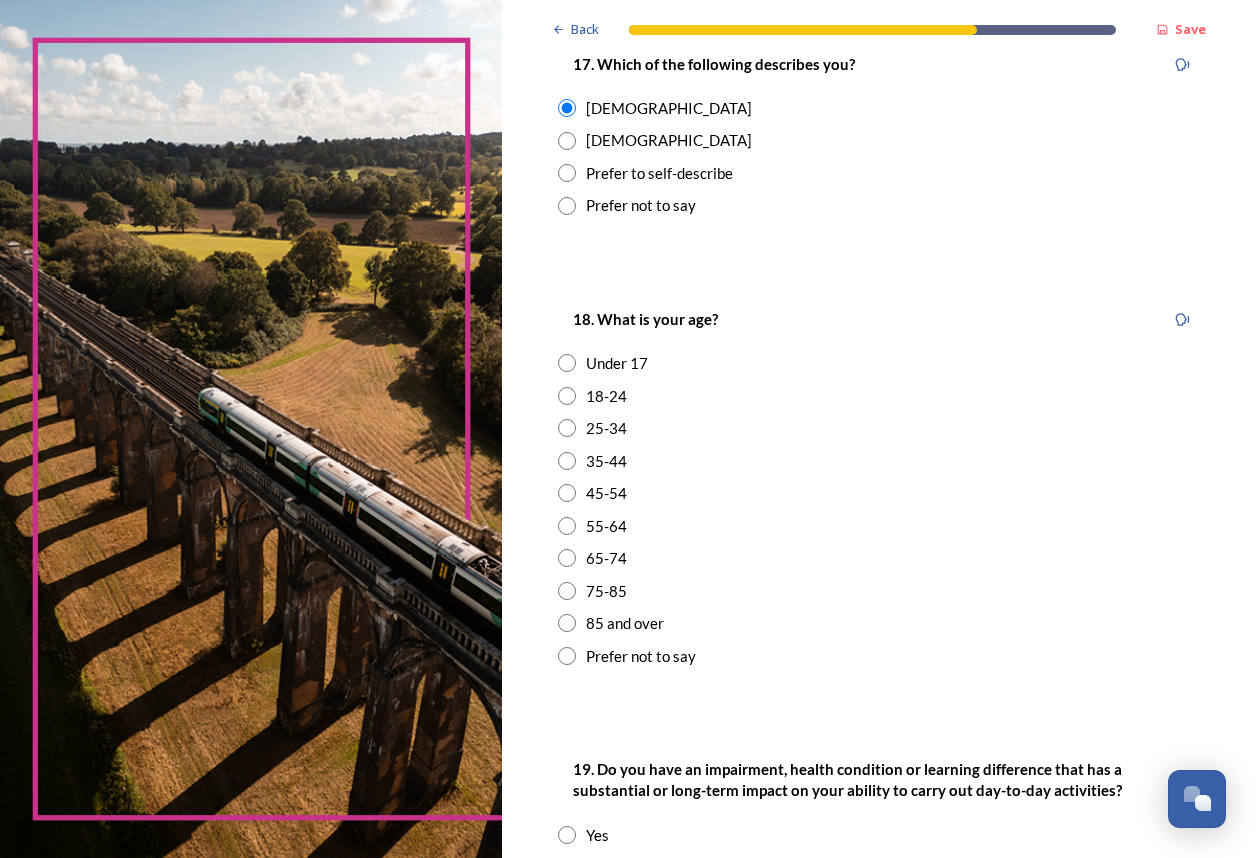 click at bounding box center [567, 526] 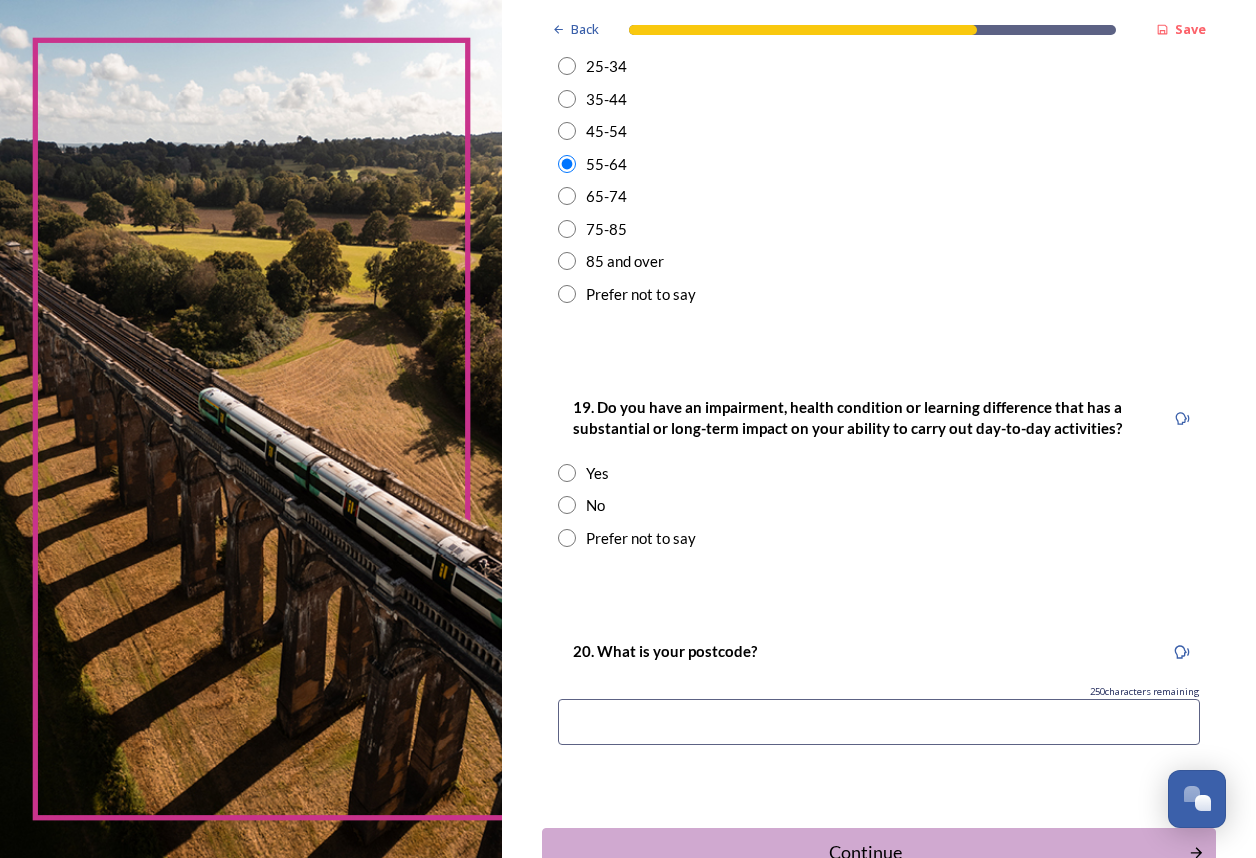 scroll, scrollTop: 800, scrollLeft: 0, axis: vertical 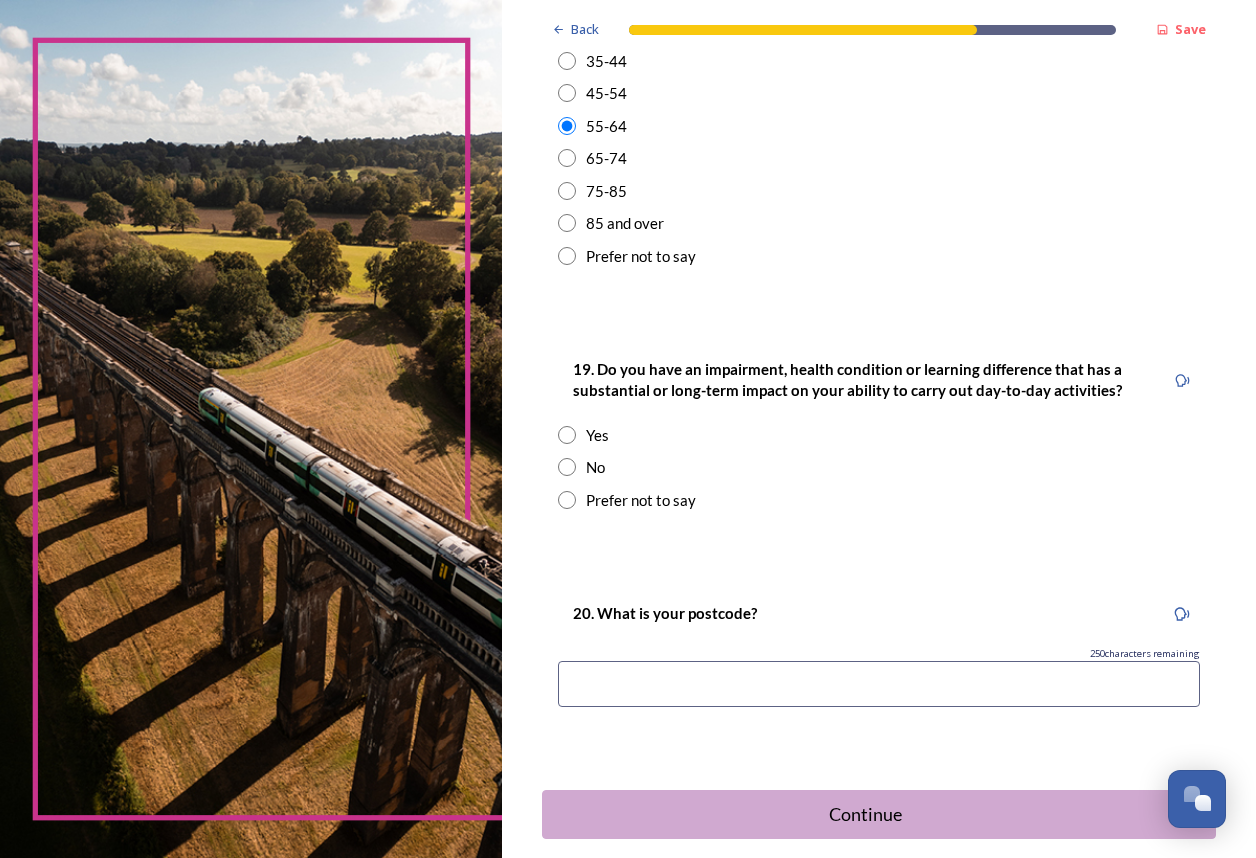 click at bounding box center [567, 467] 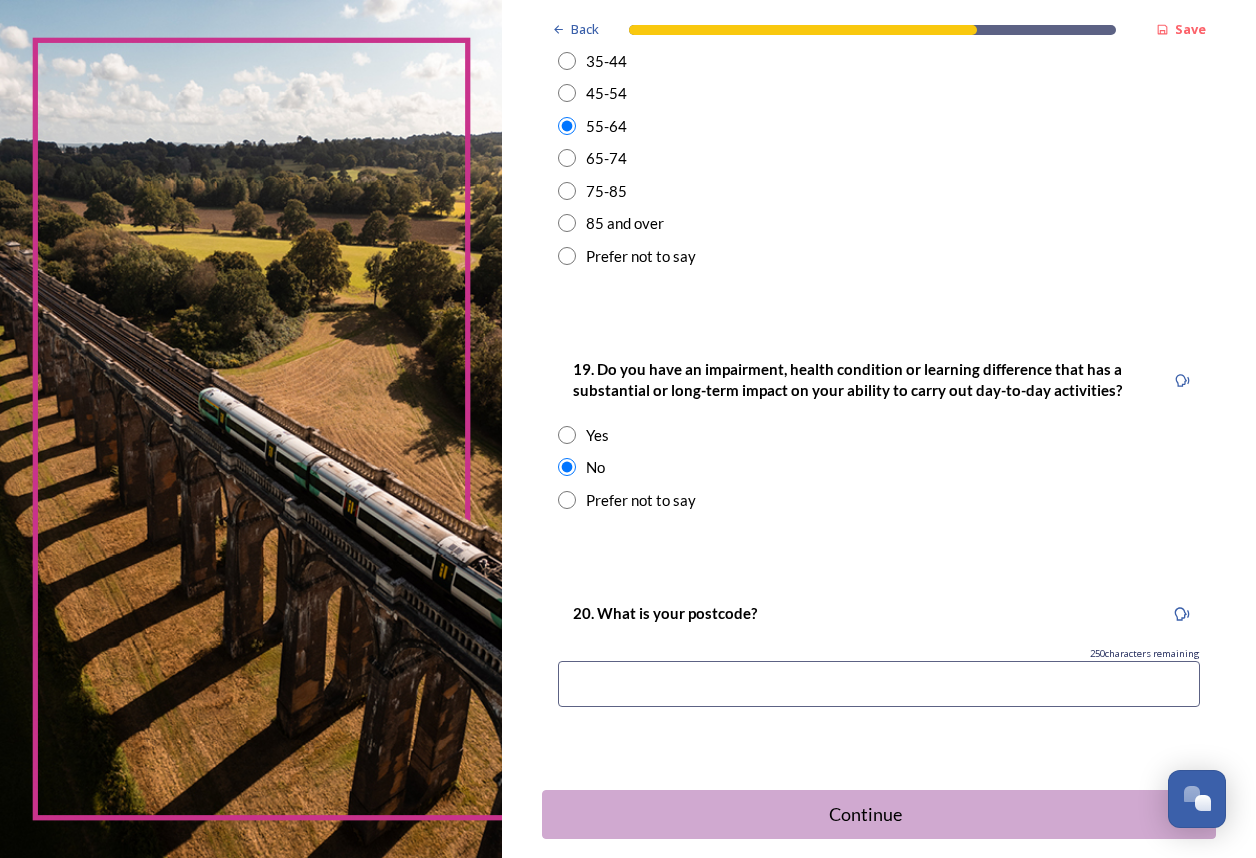 scroll, scrollTop: 897, scrollLeft: 0, axis: vertical 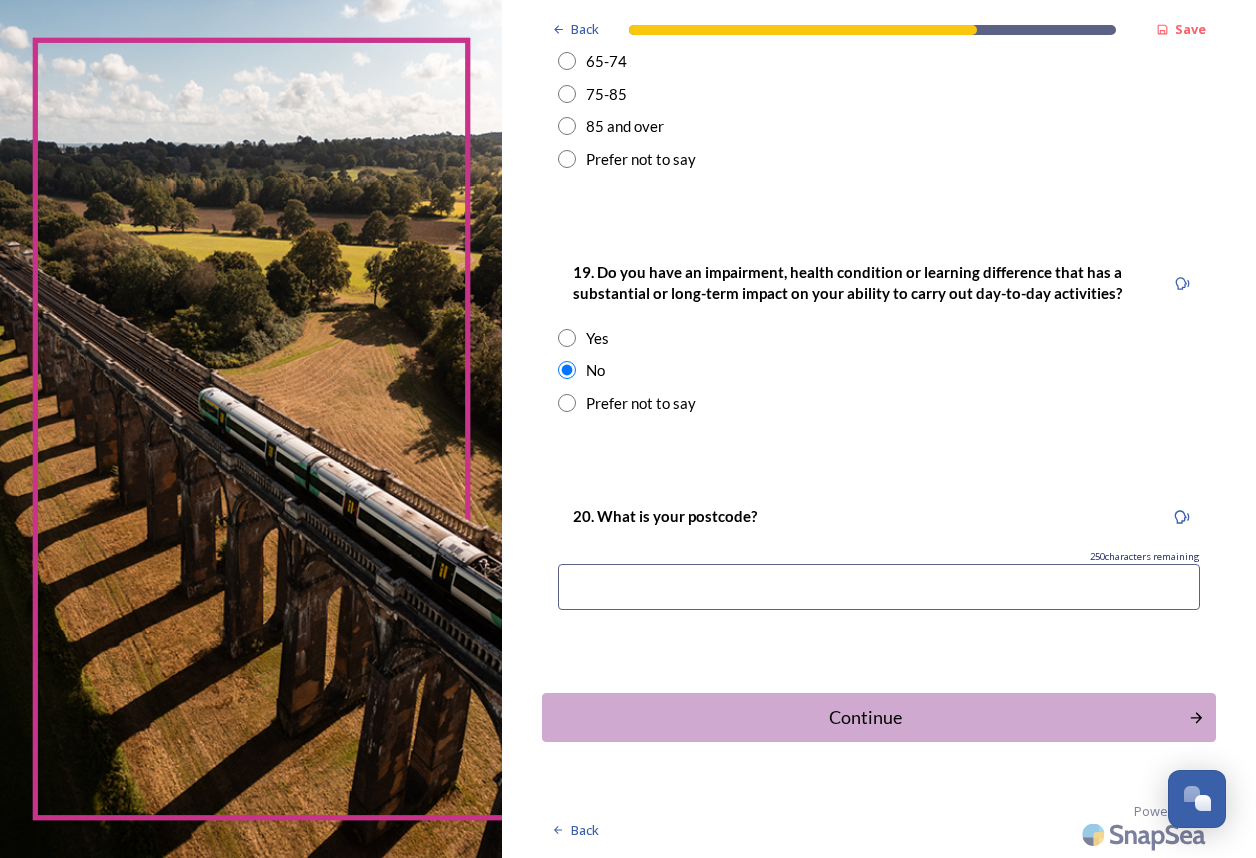 click at bounding box center (879, 587) 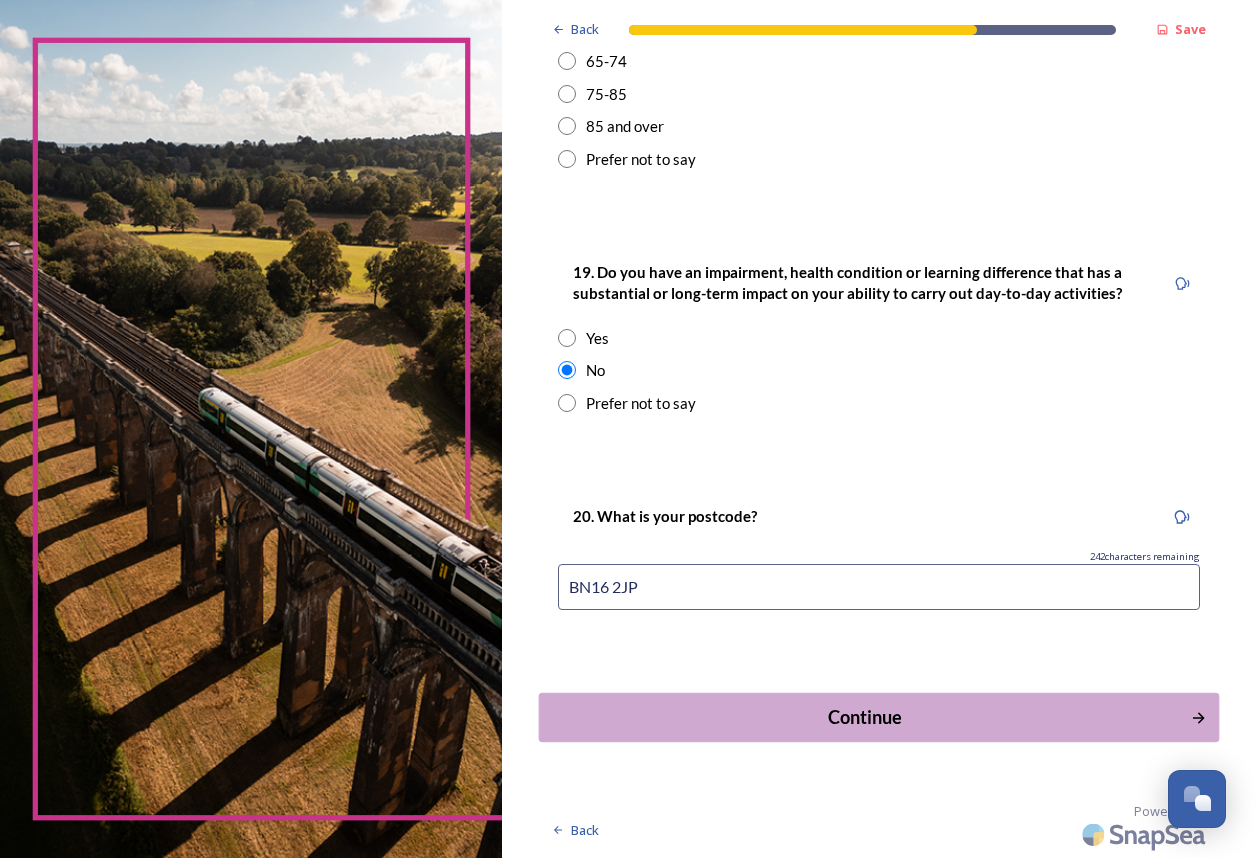 type on "BN16 2JP" 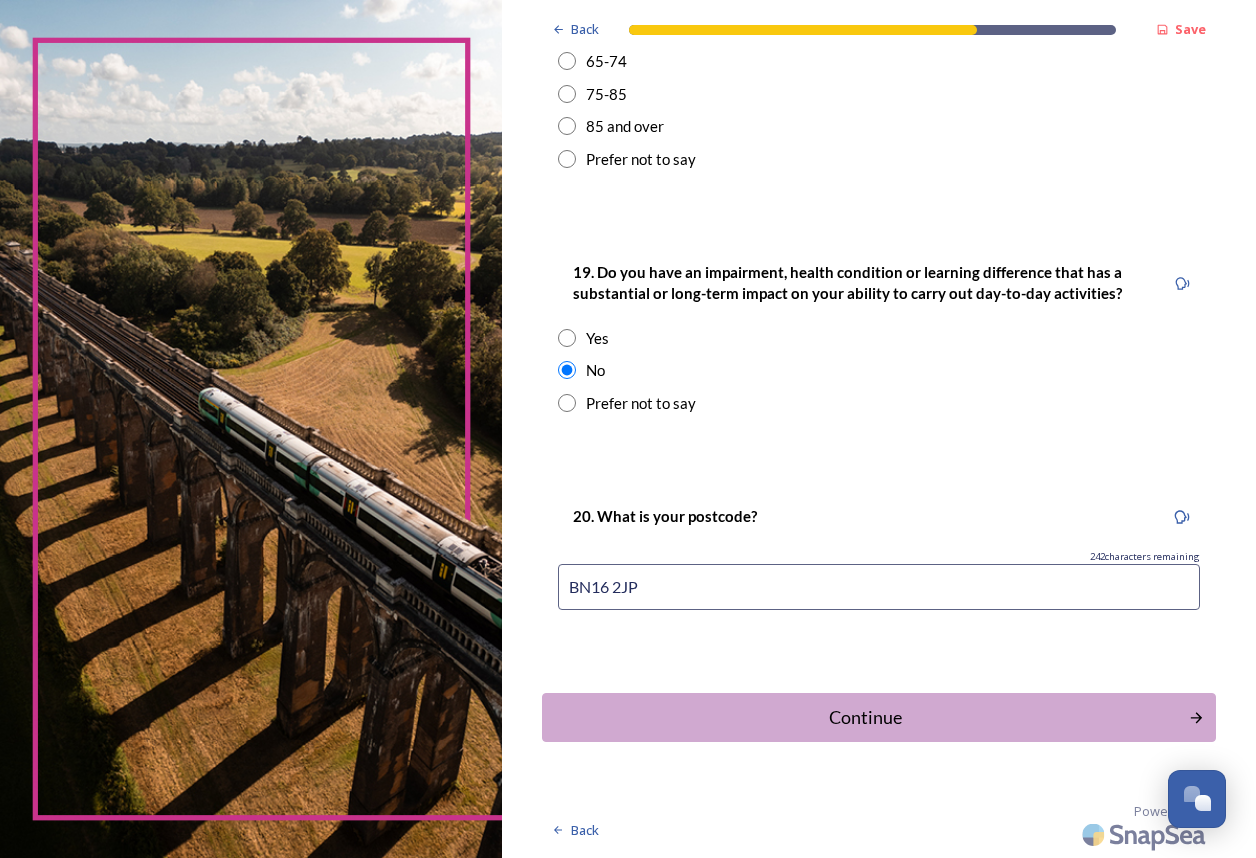 scroll, scrollTop: 0, scrollLeft: 0, axis: both 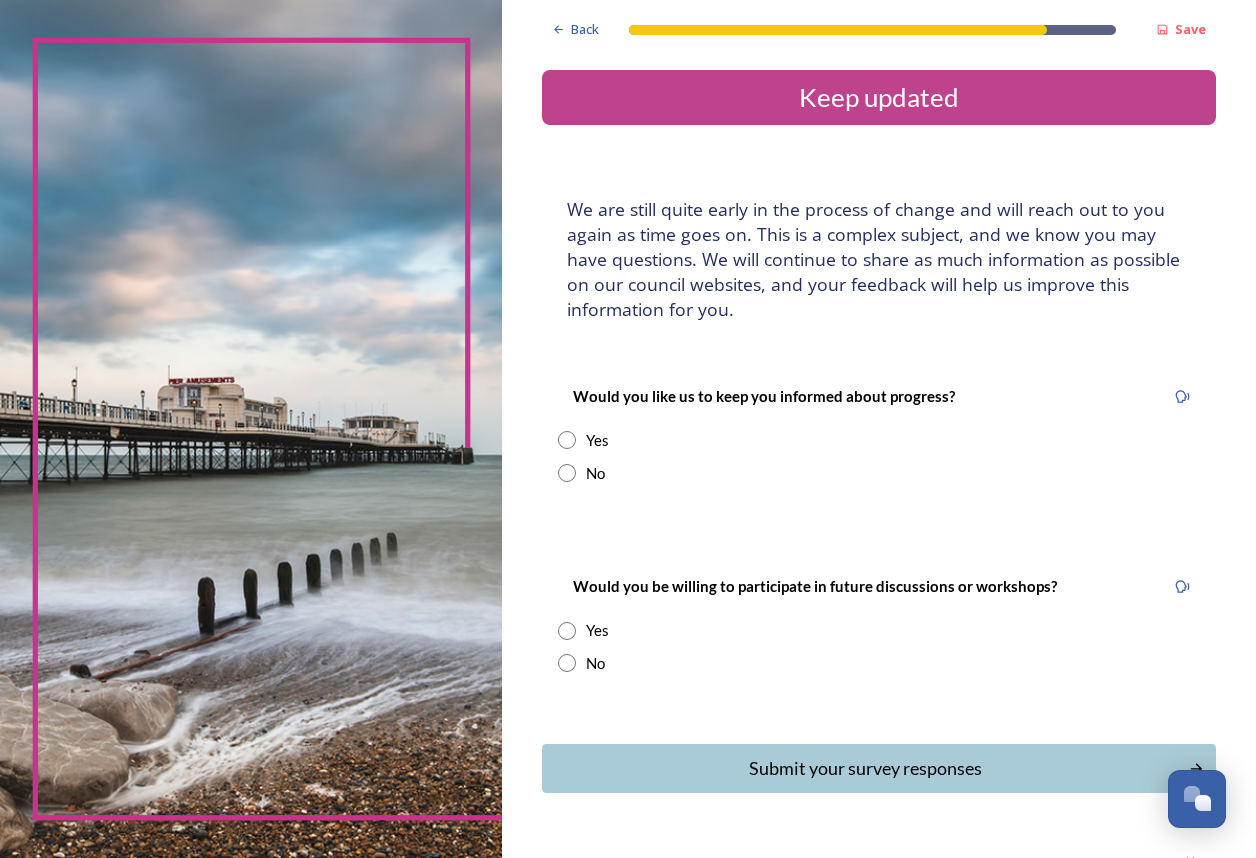 click at bounding box center (567, 440) 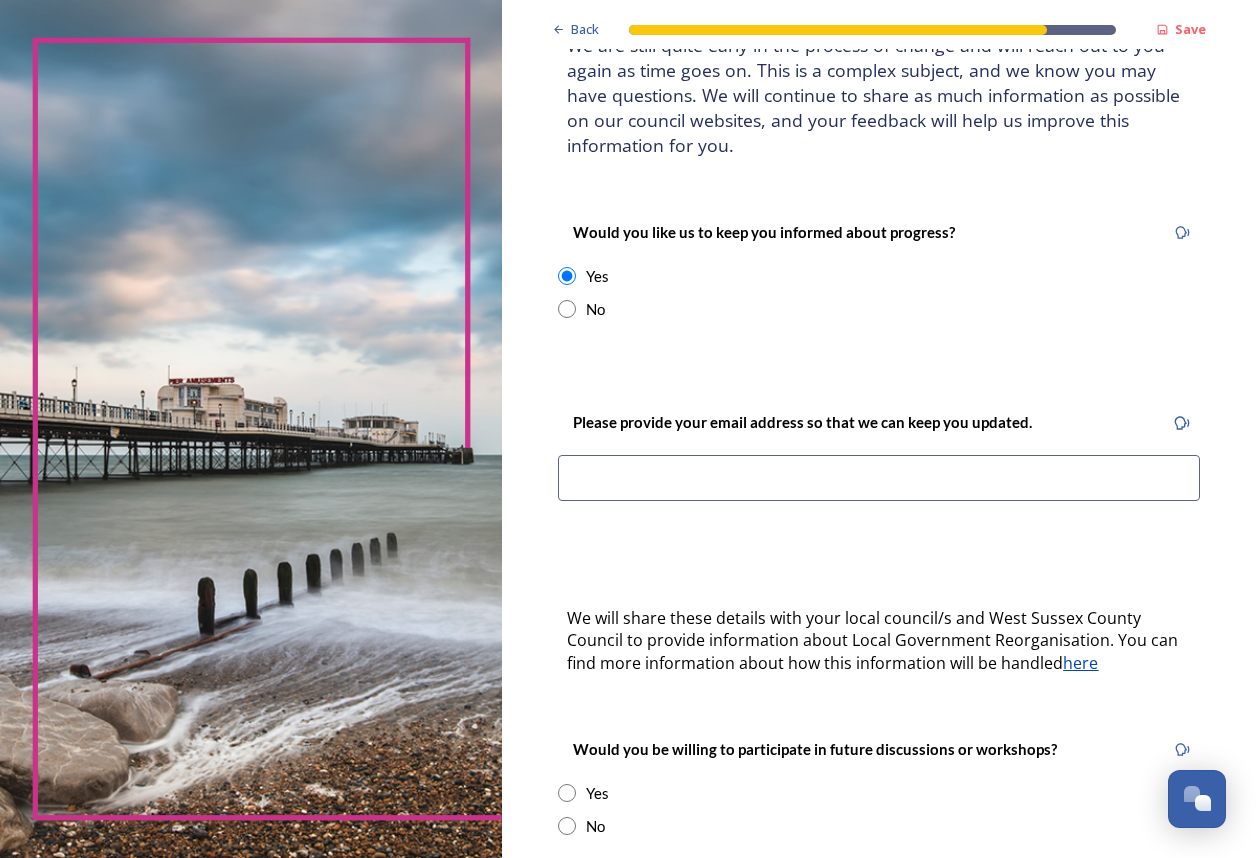 scroll, scrollTop: 200, scrollLeft: 0, axis: vertical 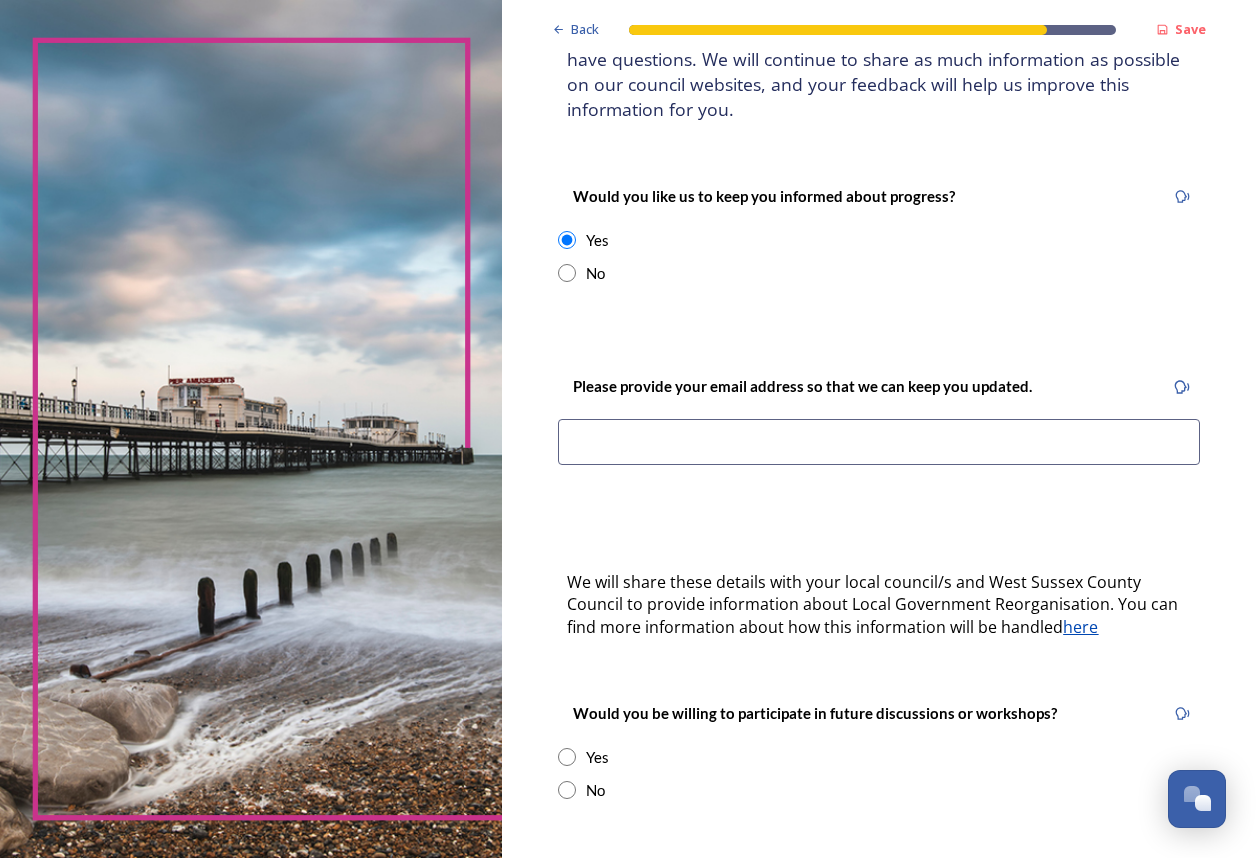 click at bounding box center (567, 273) 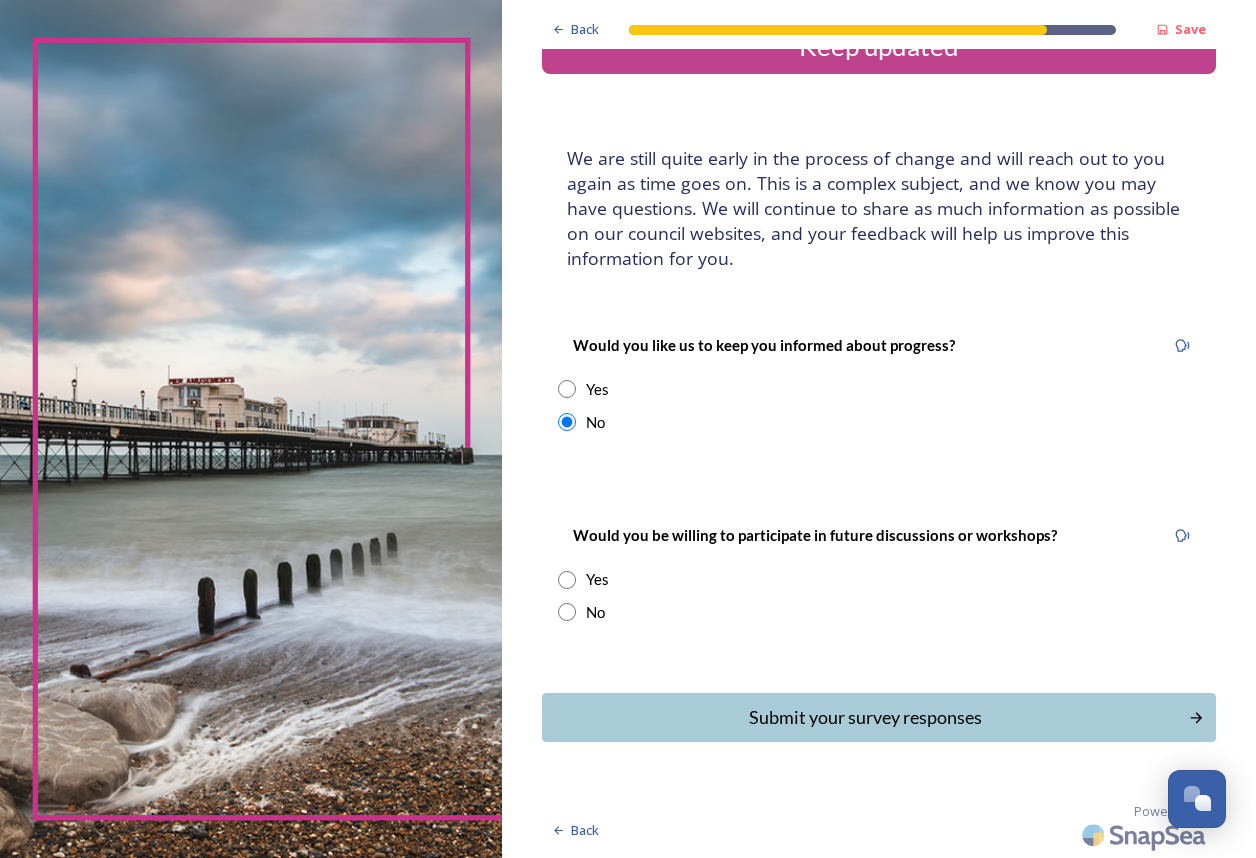 scroll, scrollTop: 51, scrollLeft: 0, axis: vertical 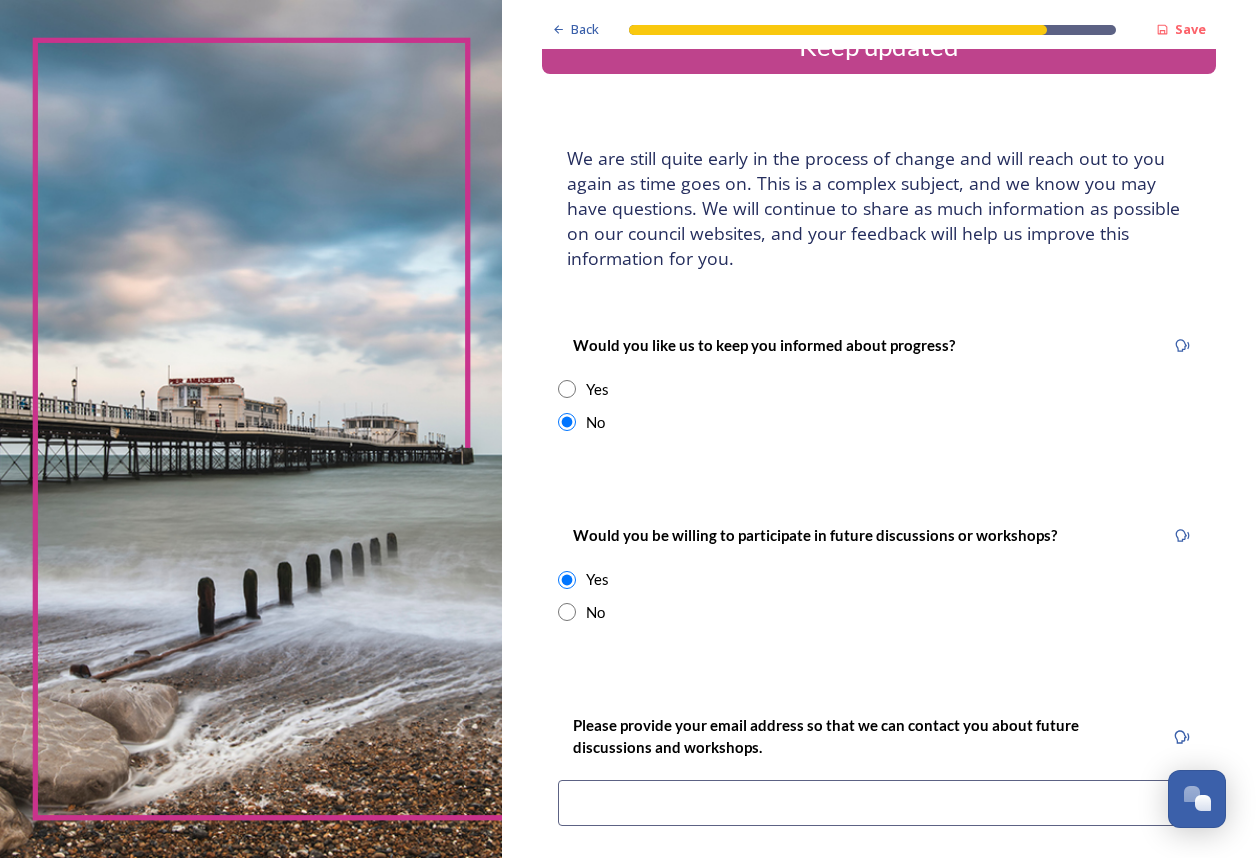 click at bounding box center (567, 580) 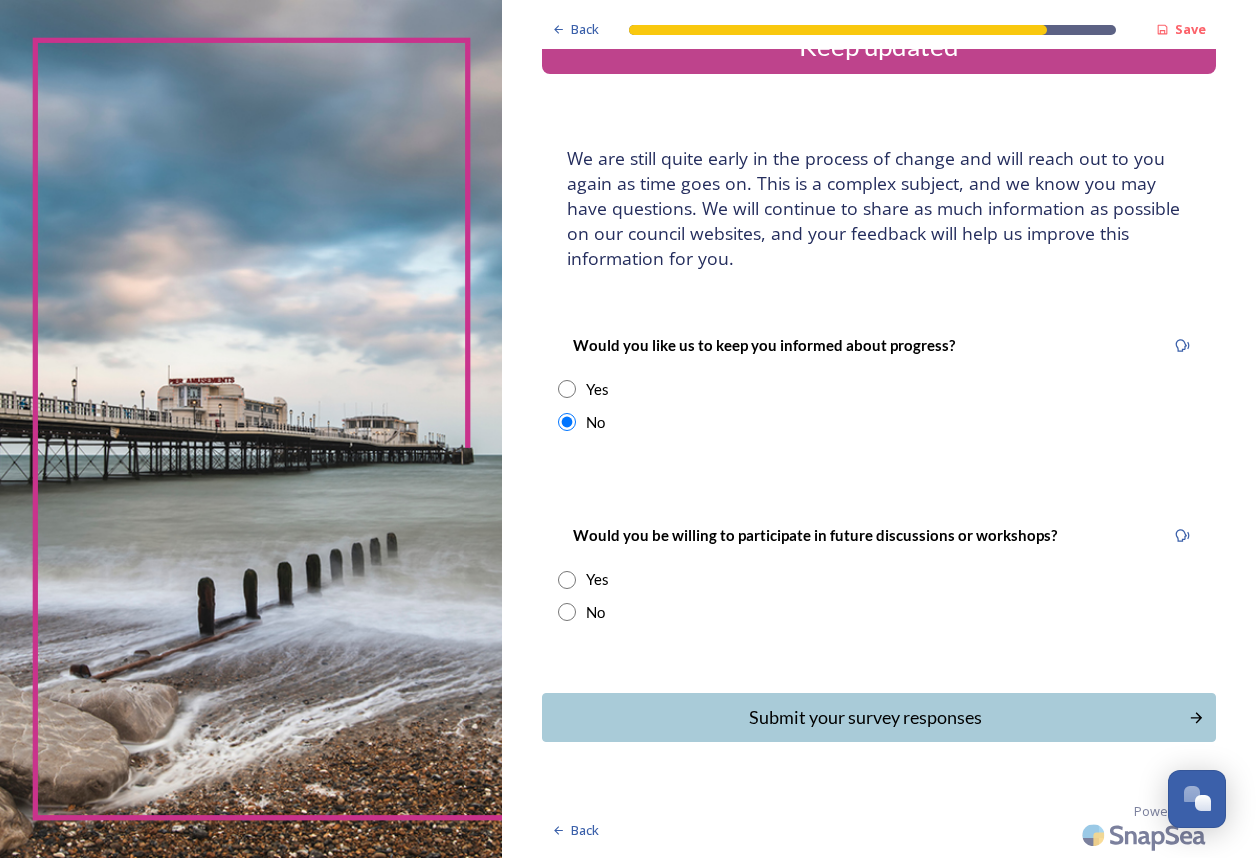 click at bounding box center (567, 612) 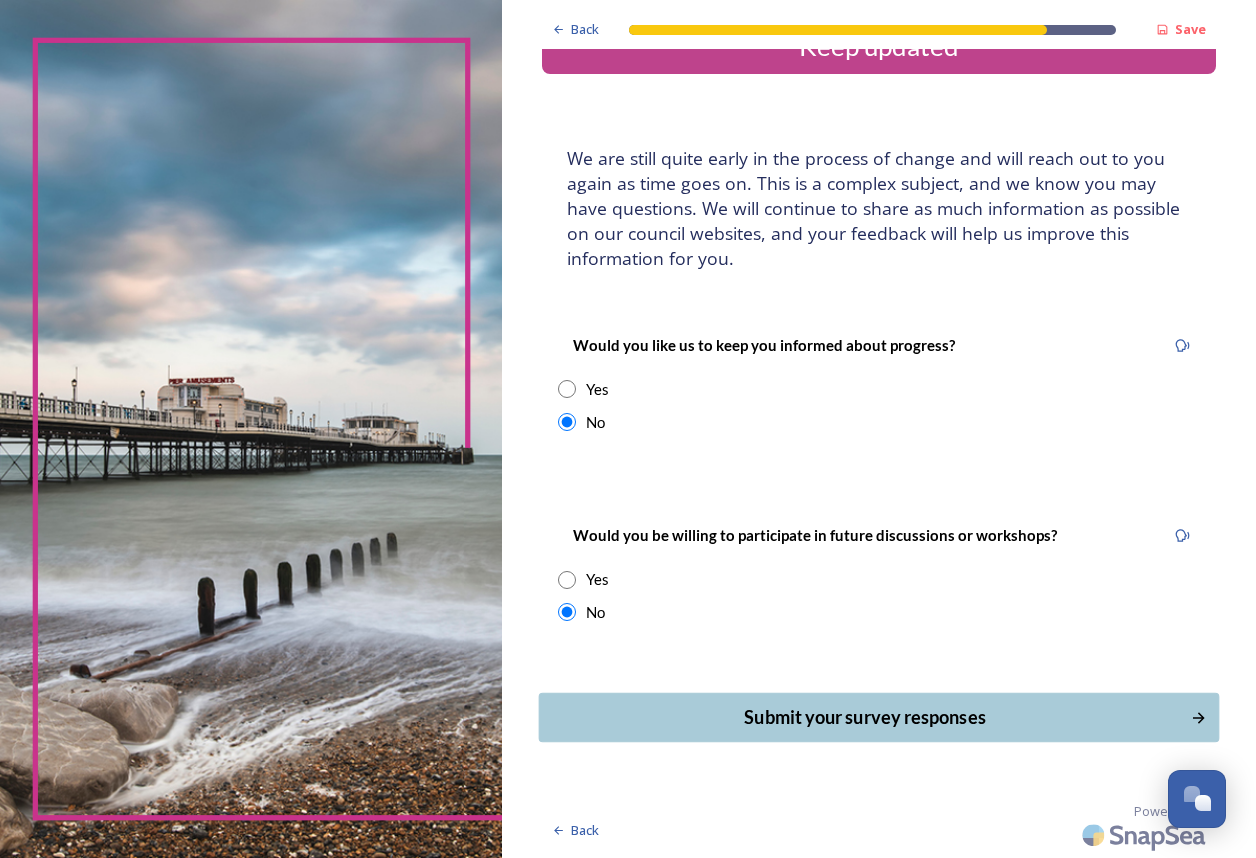 click on "Submit your survey responses" at bounding box center (865, 717) 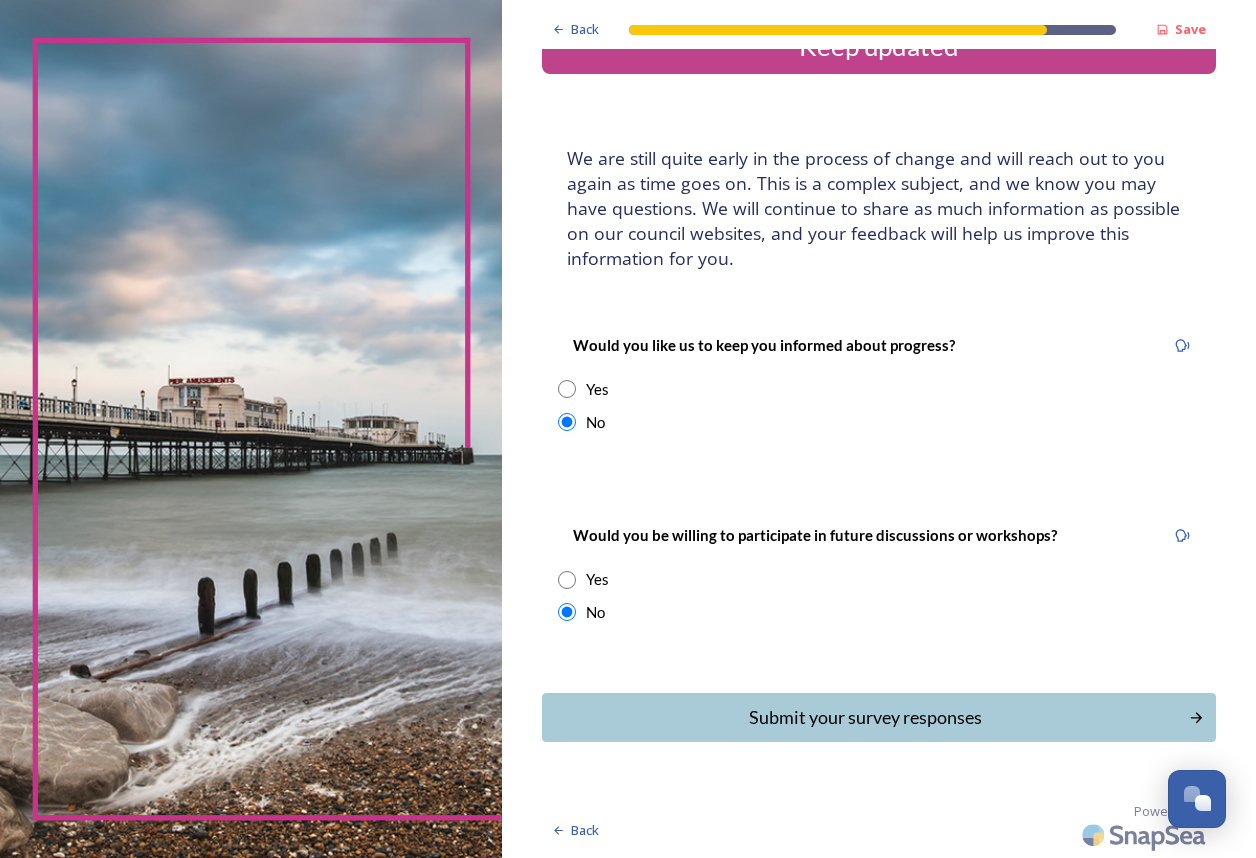 scroll, scrollTop: 0, scrollLeft: 0, axis: both 